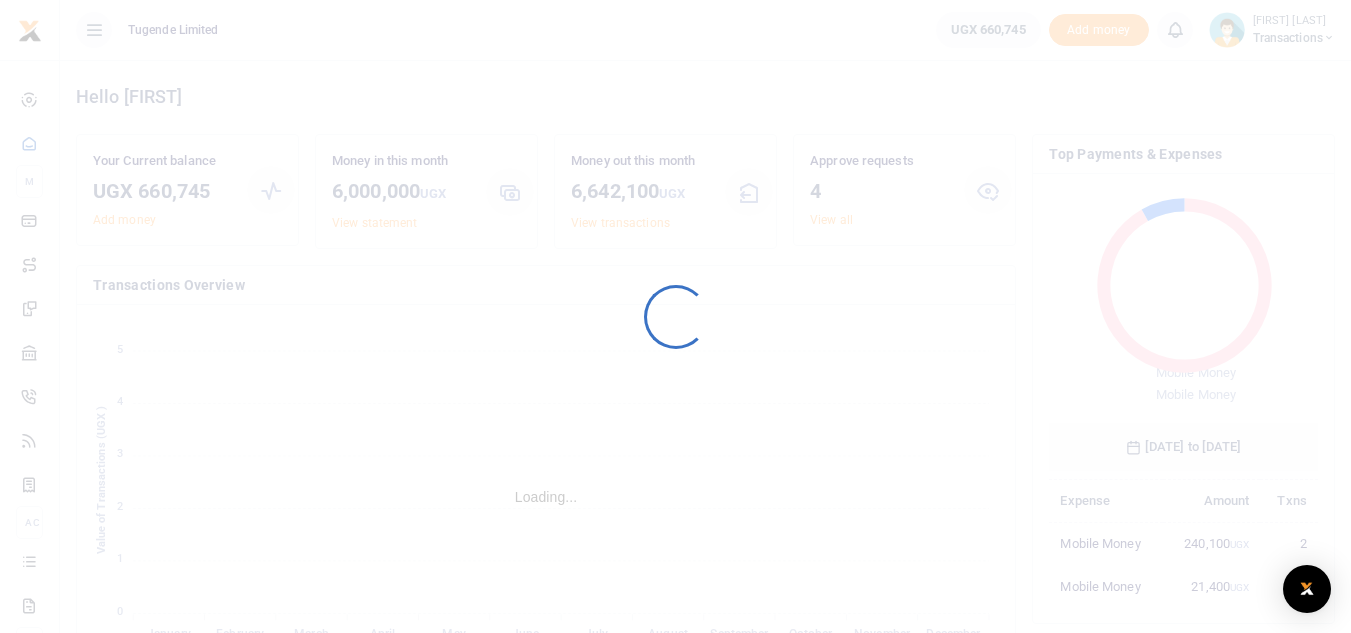 scroll, scrollTop: 0, scrollLeft: 0, axis: both 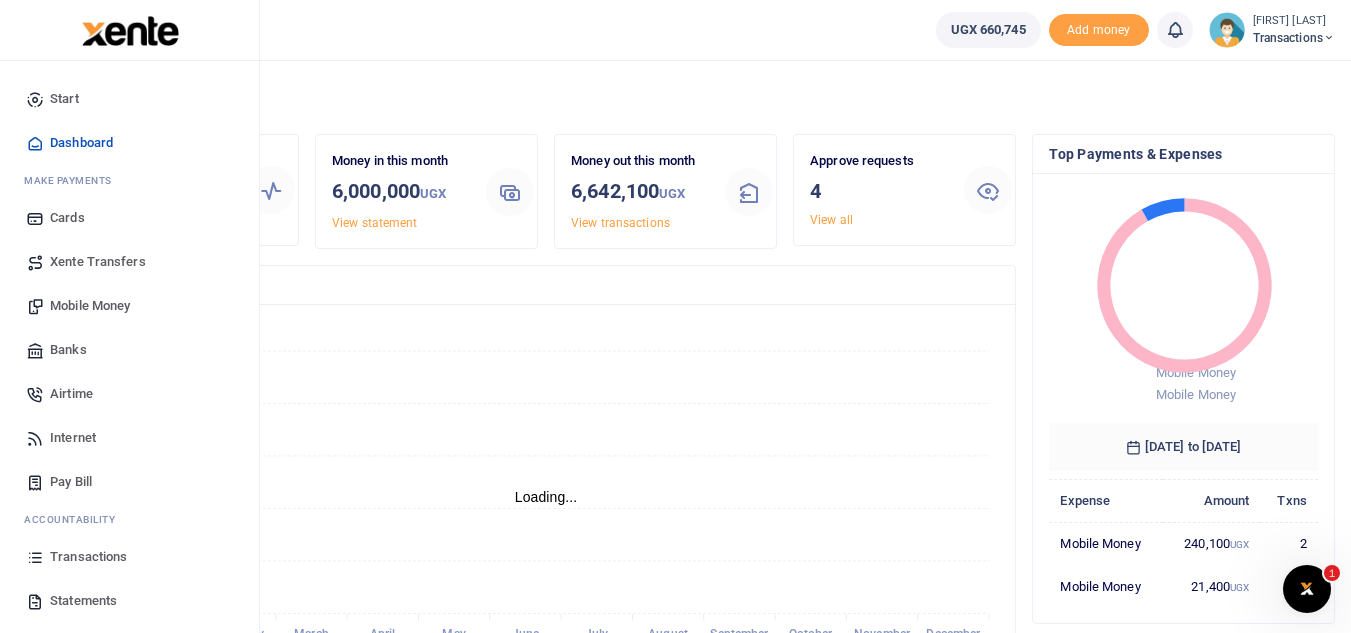 click on "Mobile Money" at bounding box center [90, 306] 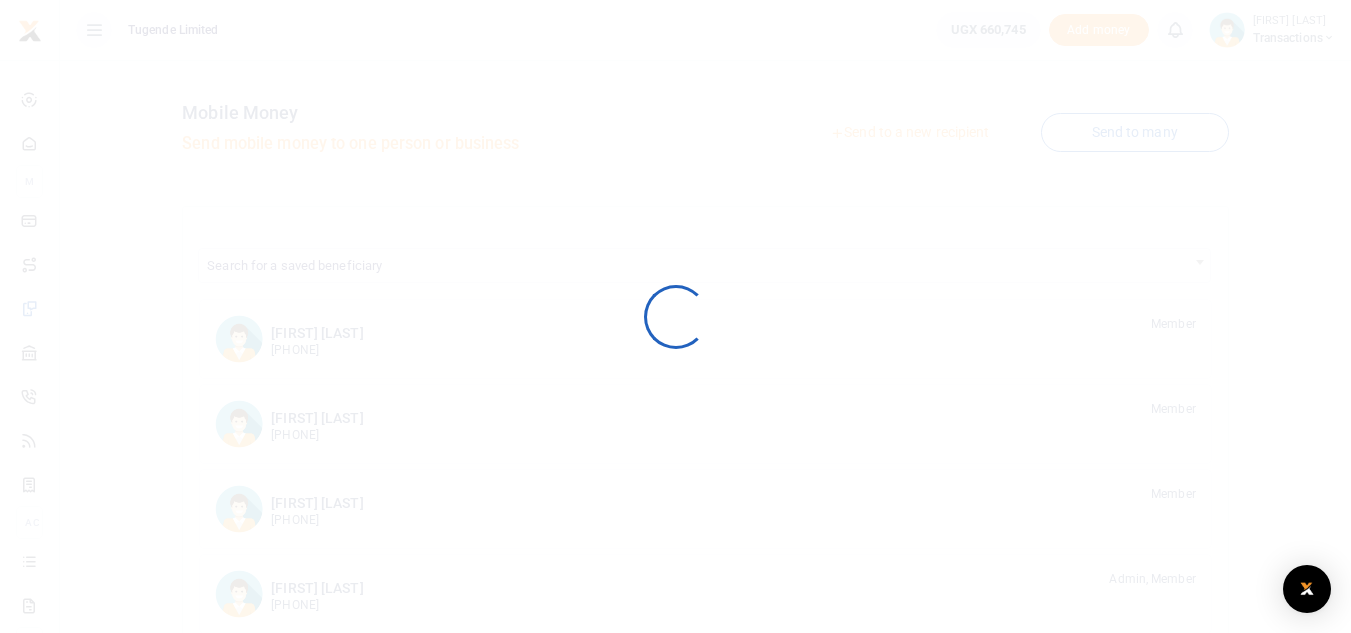 scroll, scrollTop: 0, scrollLeft: 0, axis: both 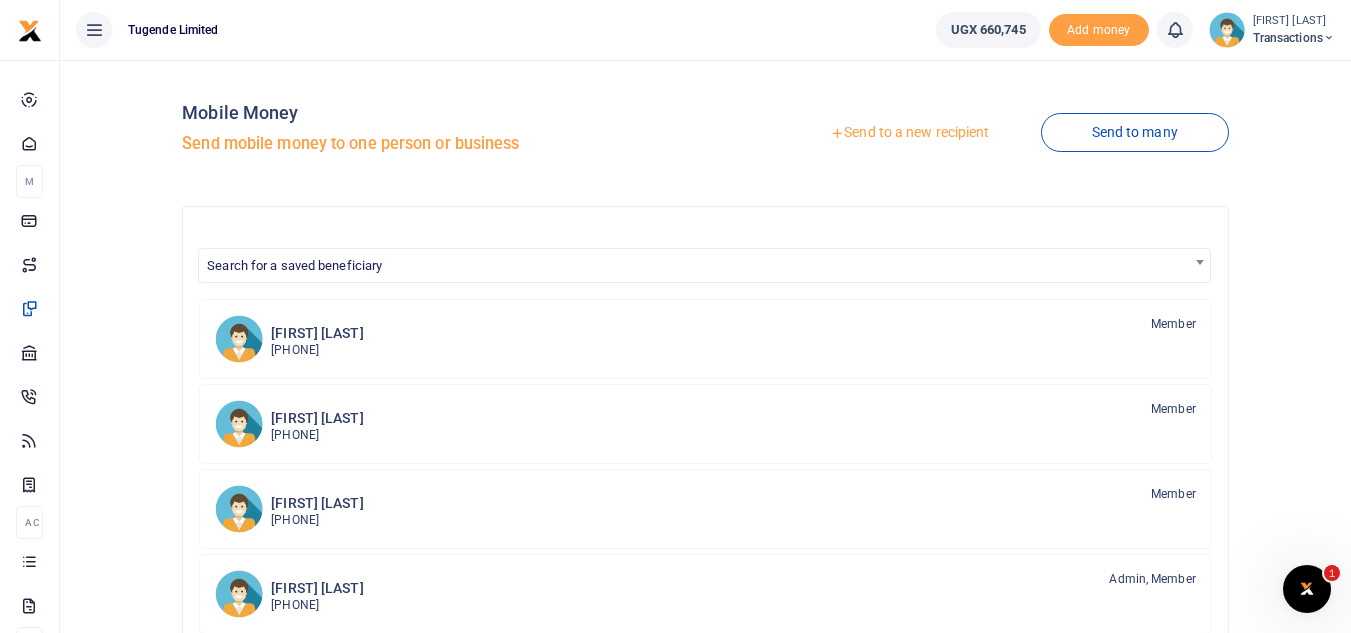 click on "Send to a new recipient" at bounding box center [909, 133] 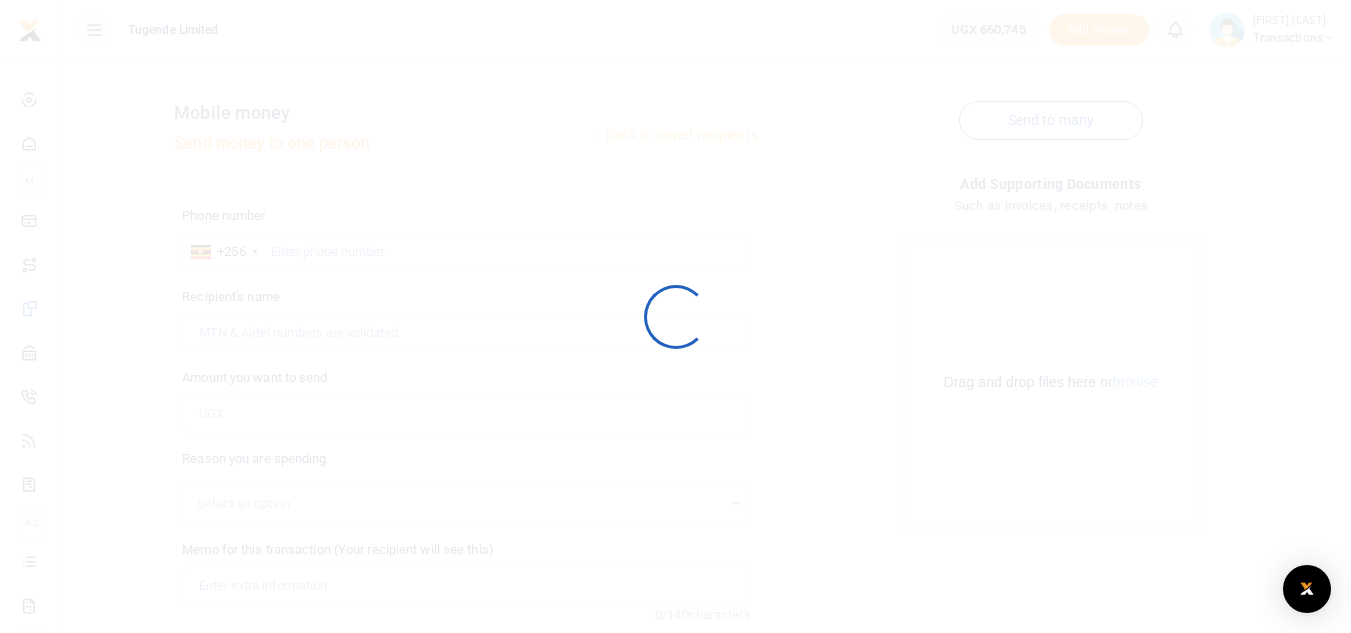 scroll, scrollTop: 0, scrollLeft: 0, axis: both 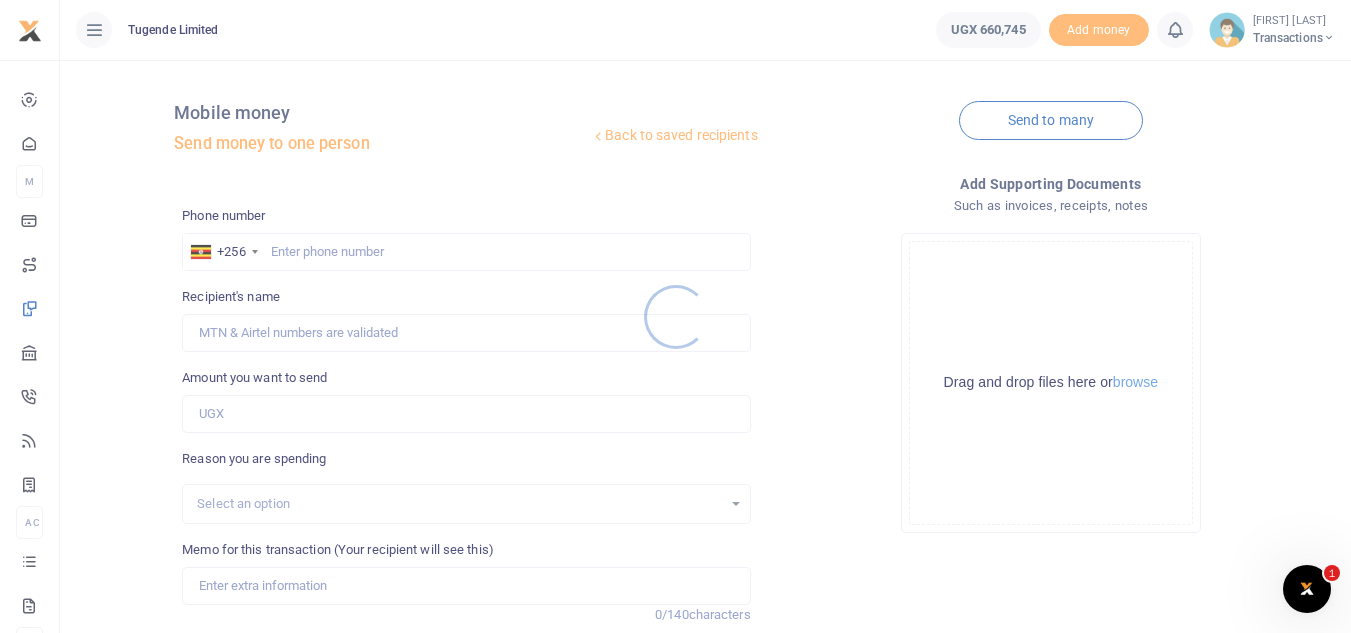 click at bounding box center (675, 316) 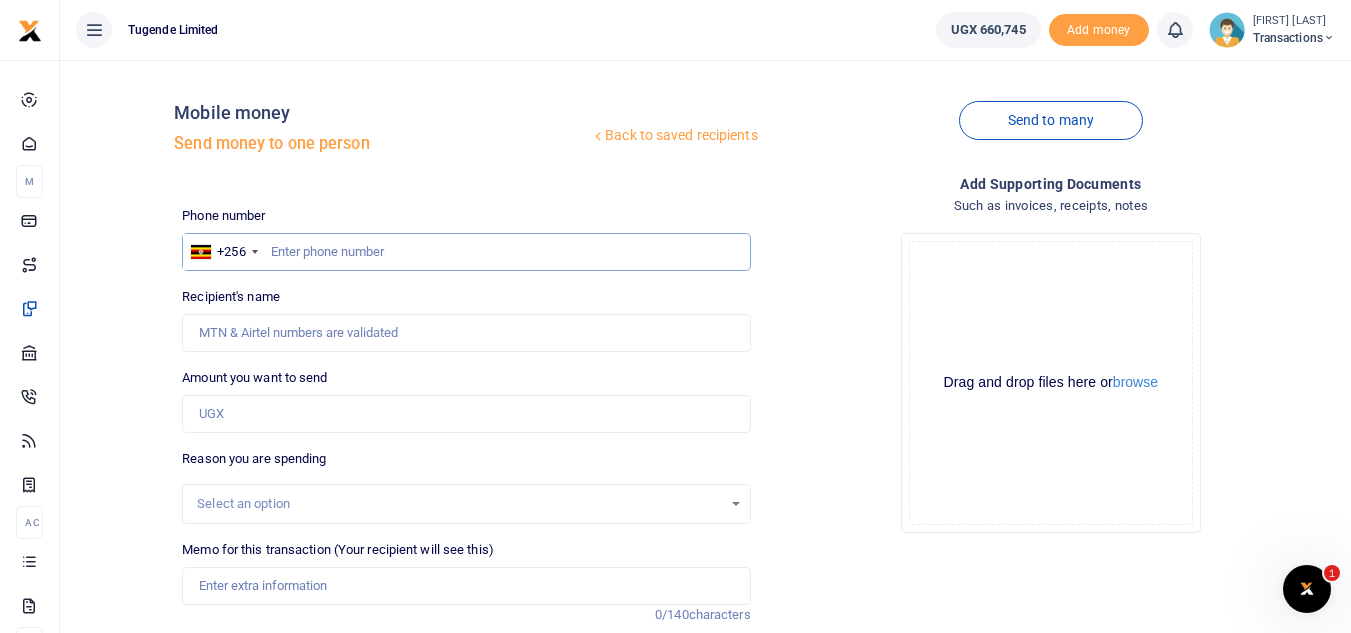 click at bounding box center [466, 252] 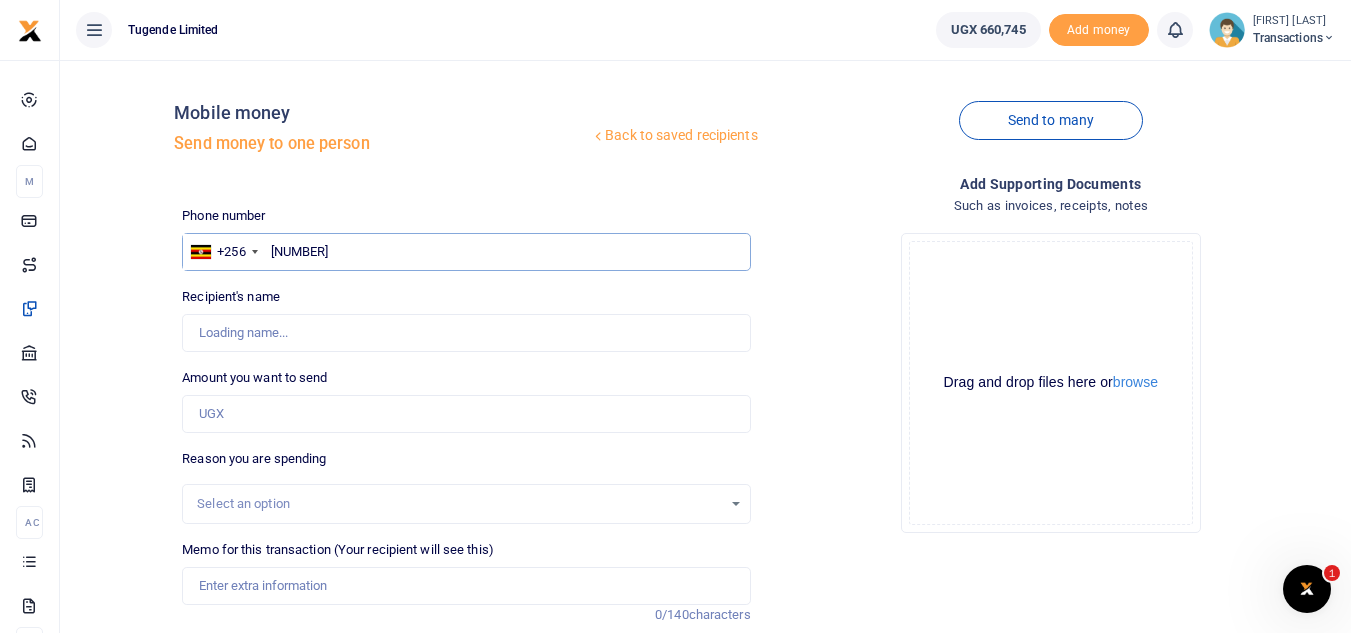 type on "754099301" 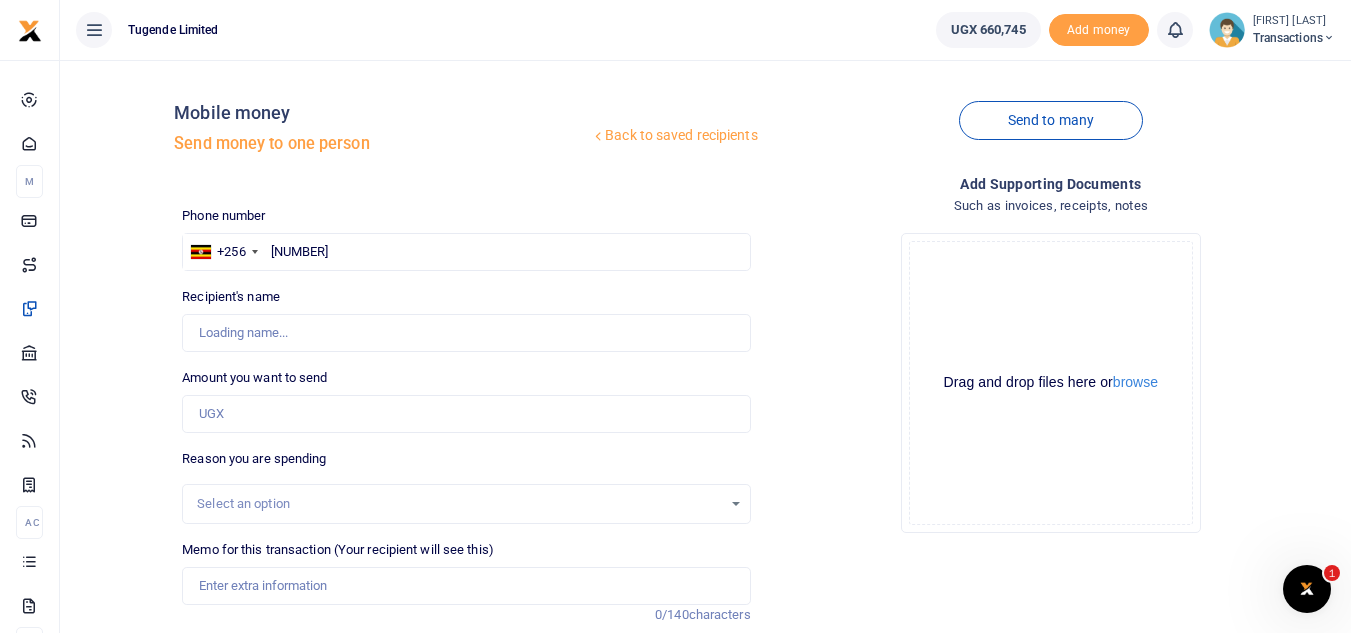 type on "Lasuli Musalwa" 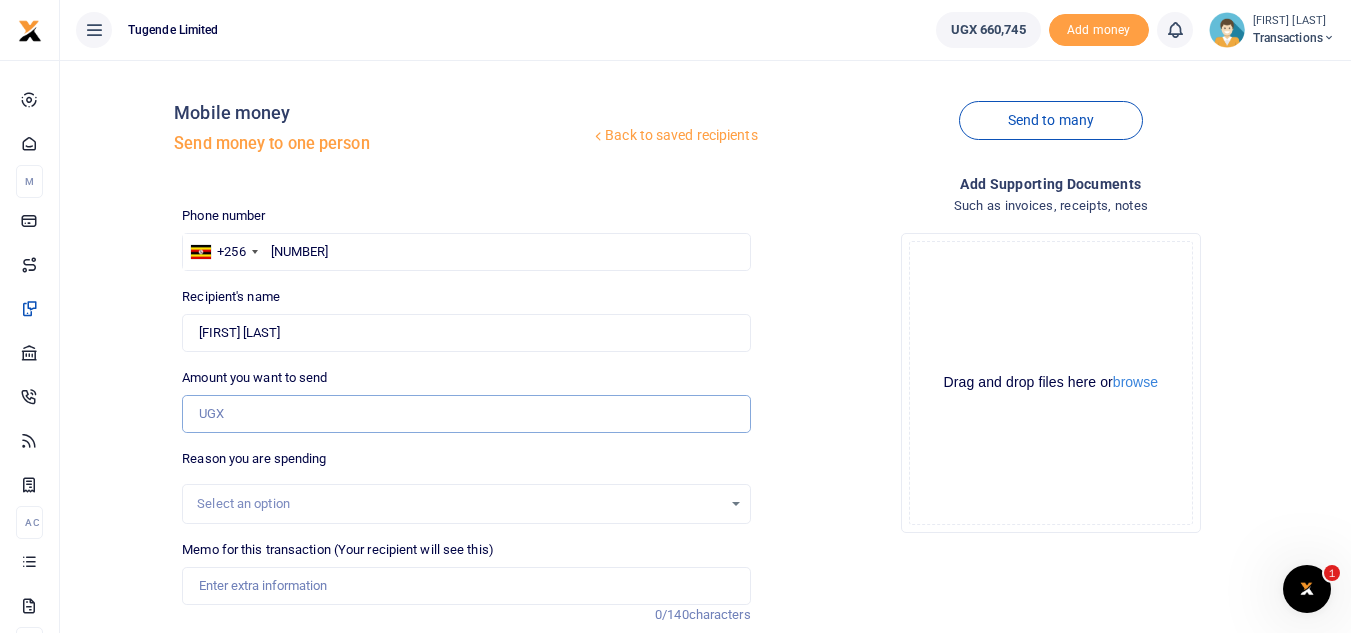 click on "Amount you want to send" at bounding box center (466, 414) 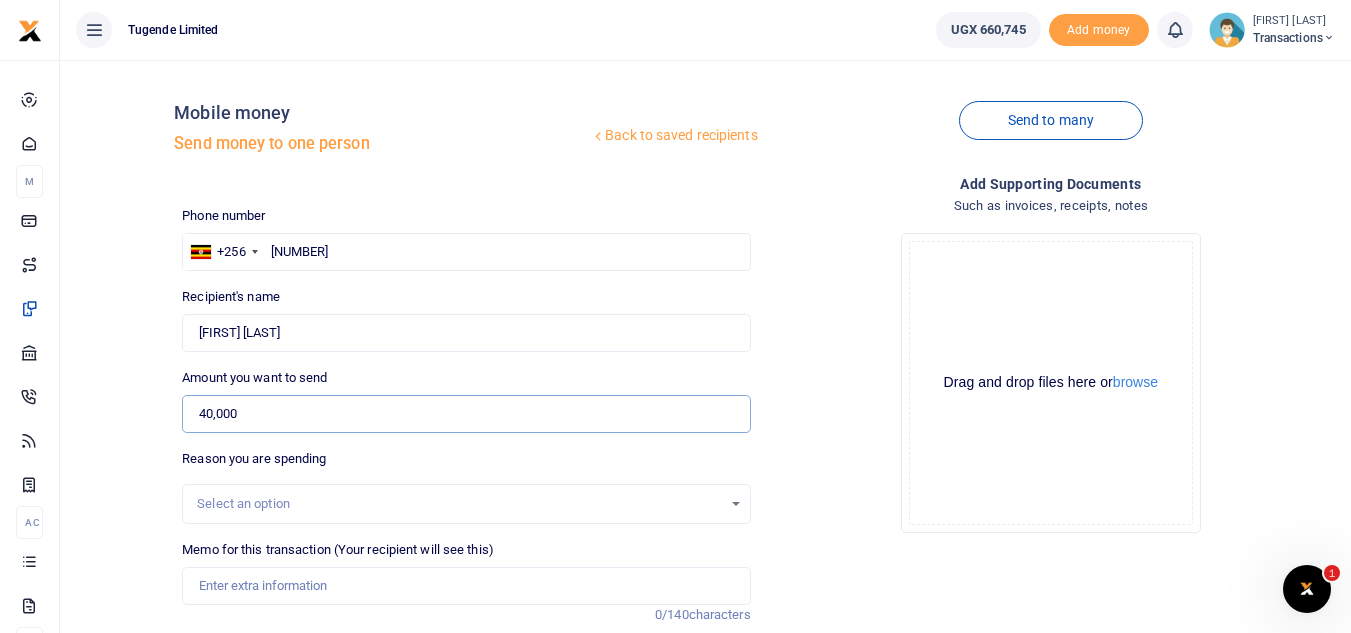 type on "40,000" 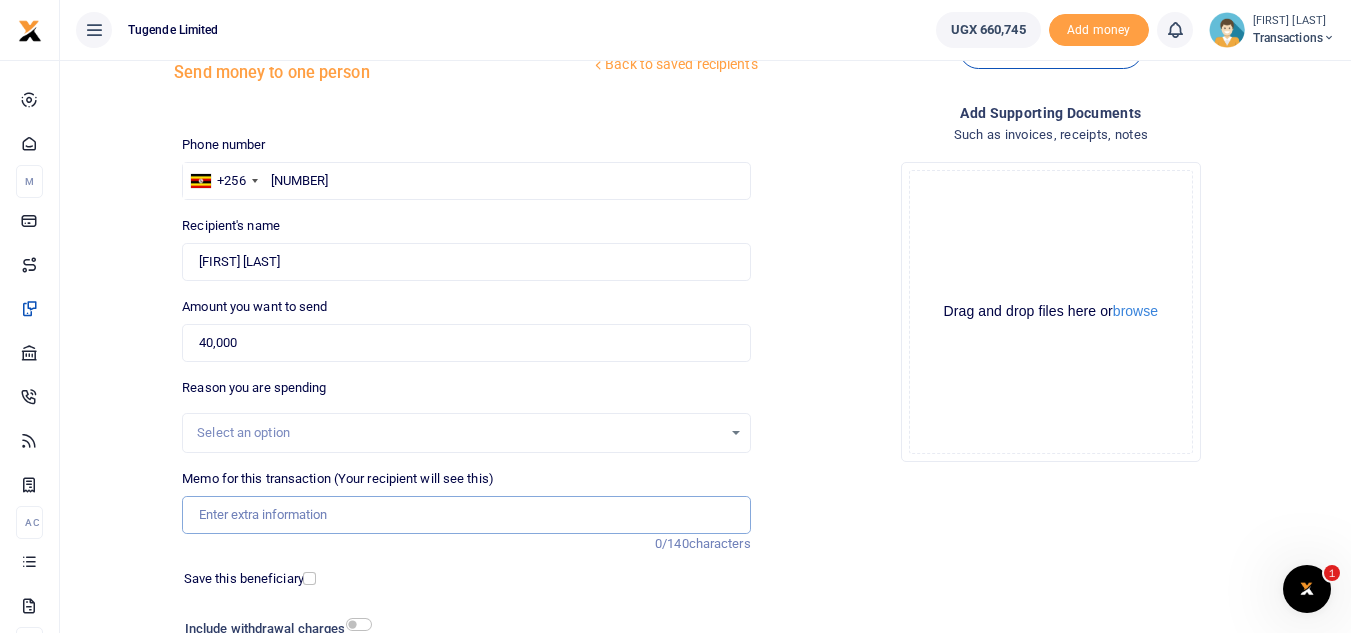 click on "Memo for this transaction (Your recipient will see this)" at bounding box center [466, 515] 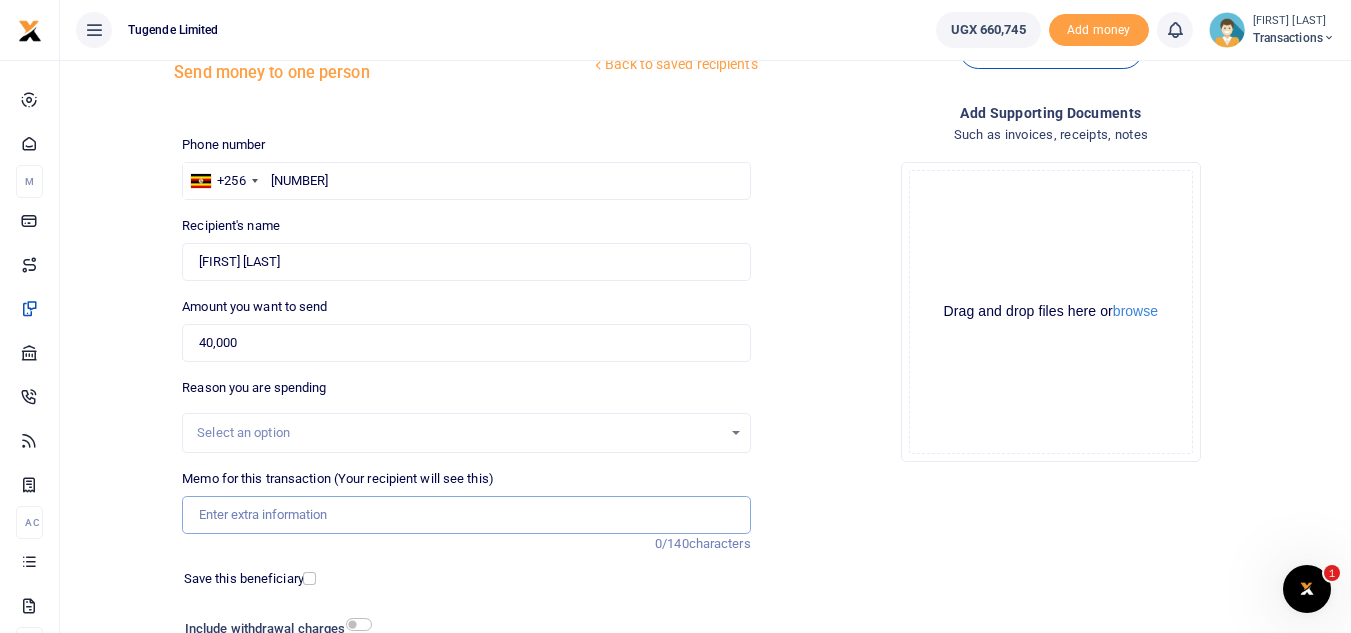 paste on "UGC228R" 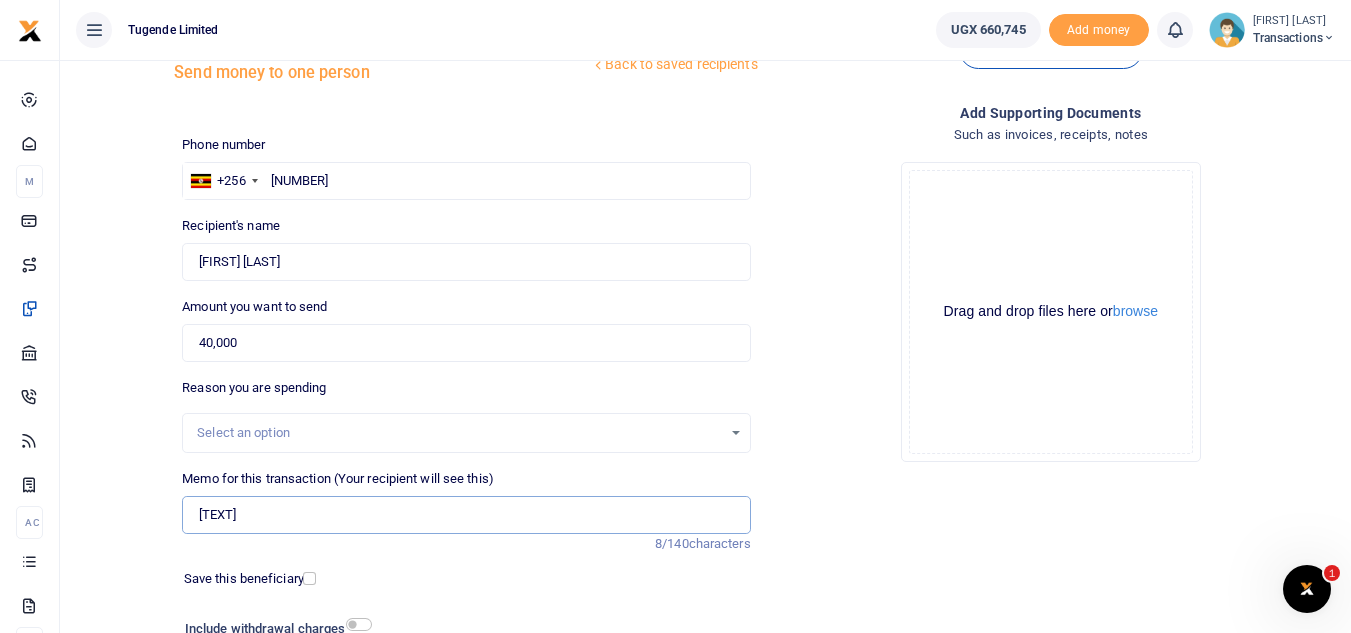 paste on "TLUG-016011" 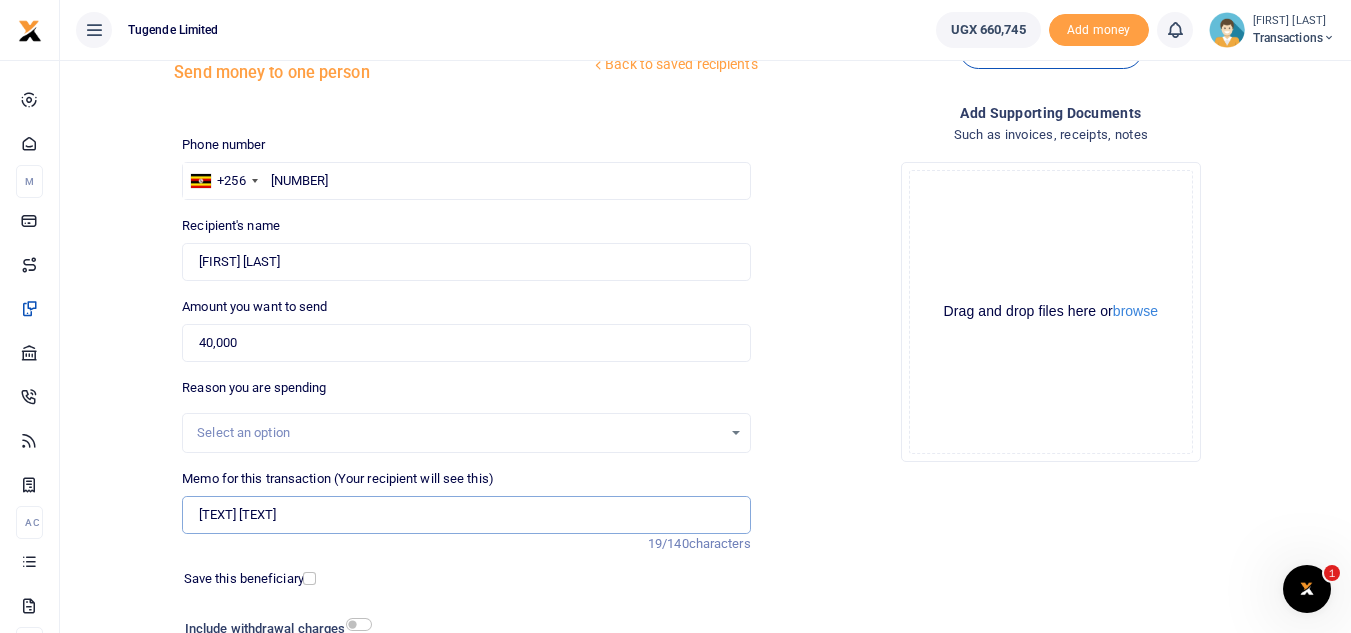 click on "UGC228R TLUG-016011" at bounding box center (466, 515) 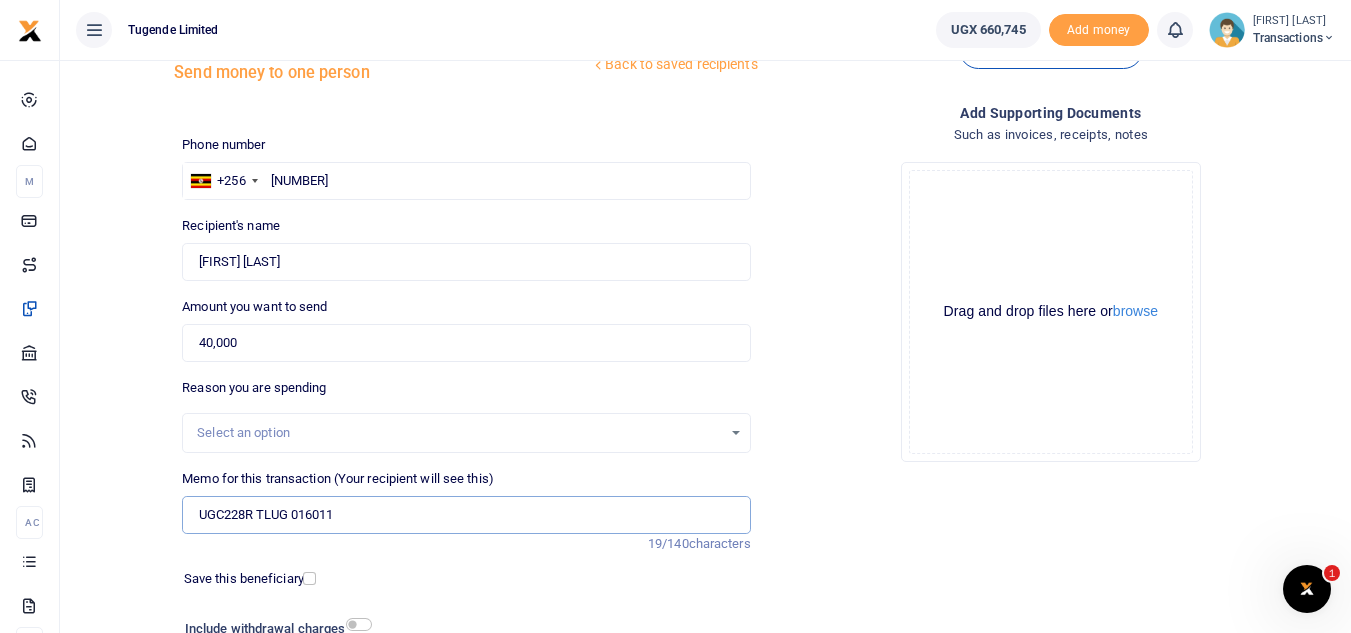 type on "UGC228R TLUG 016011" 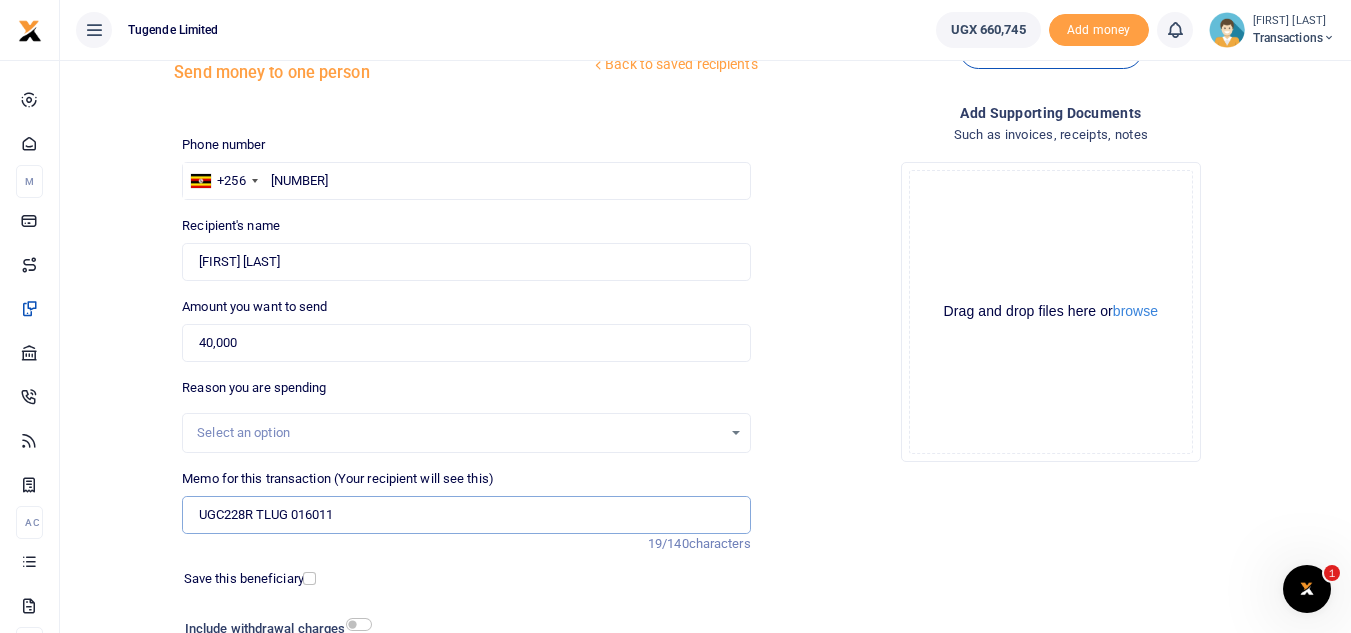 scroll, scrollTop: 233, scrollLeft: 0, axis: vertical 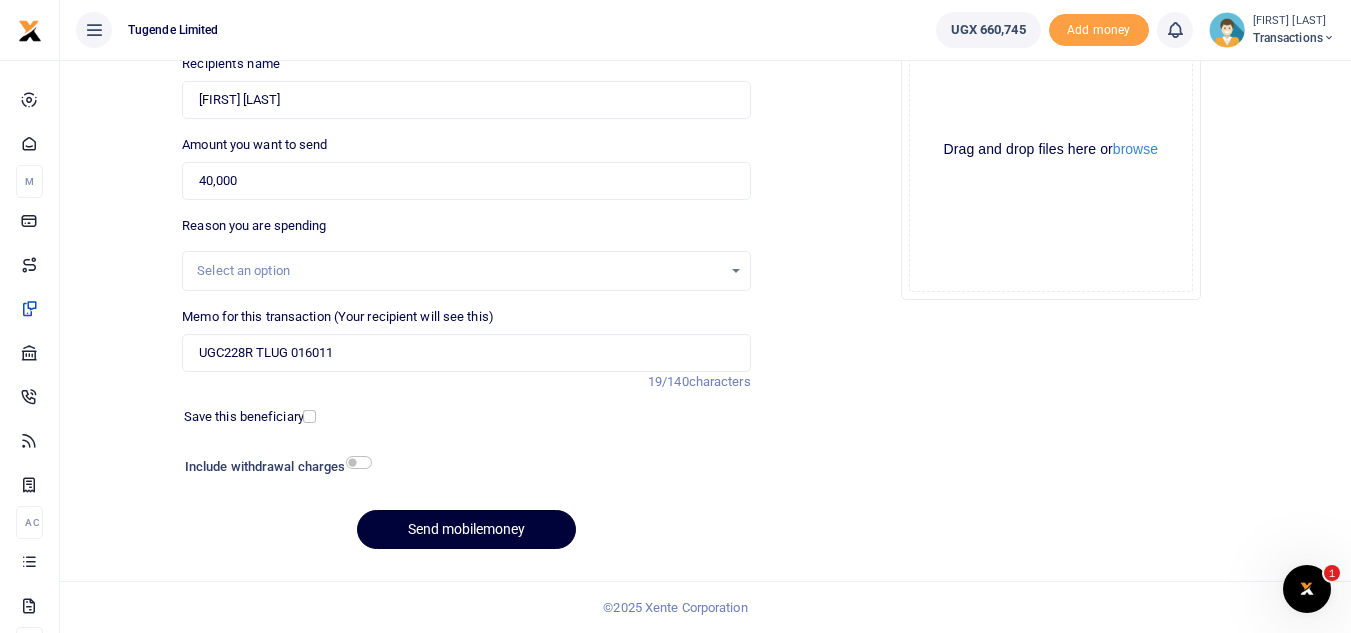 click on "Send mobilemoney" at bounding box center (466, 529) 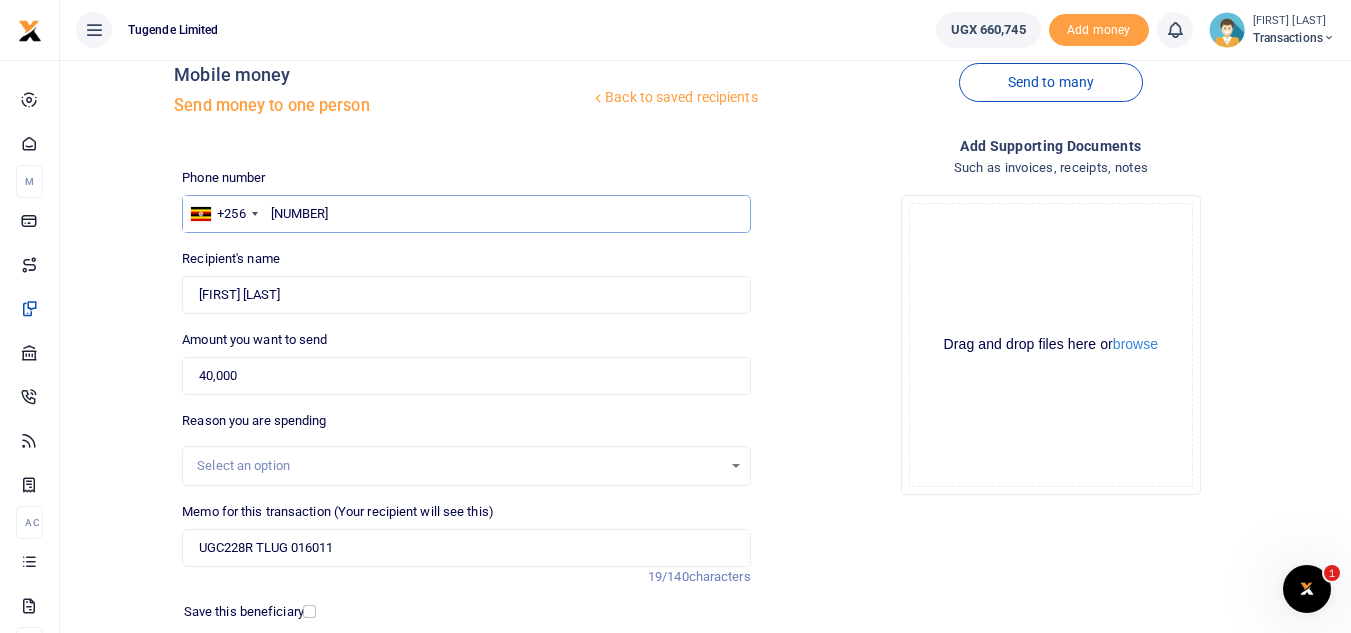 scroll, scrollTop: 233, scrollLeft: 0, axis: vertical 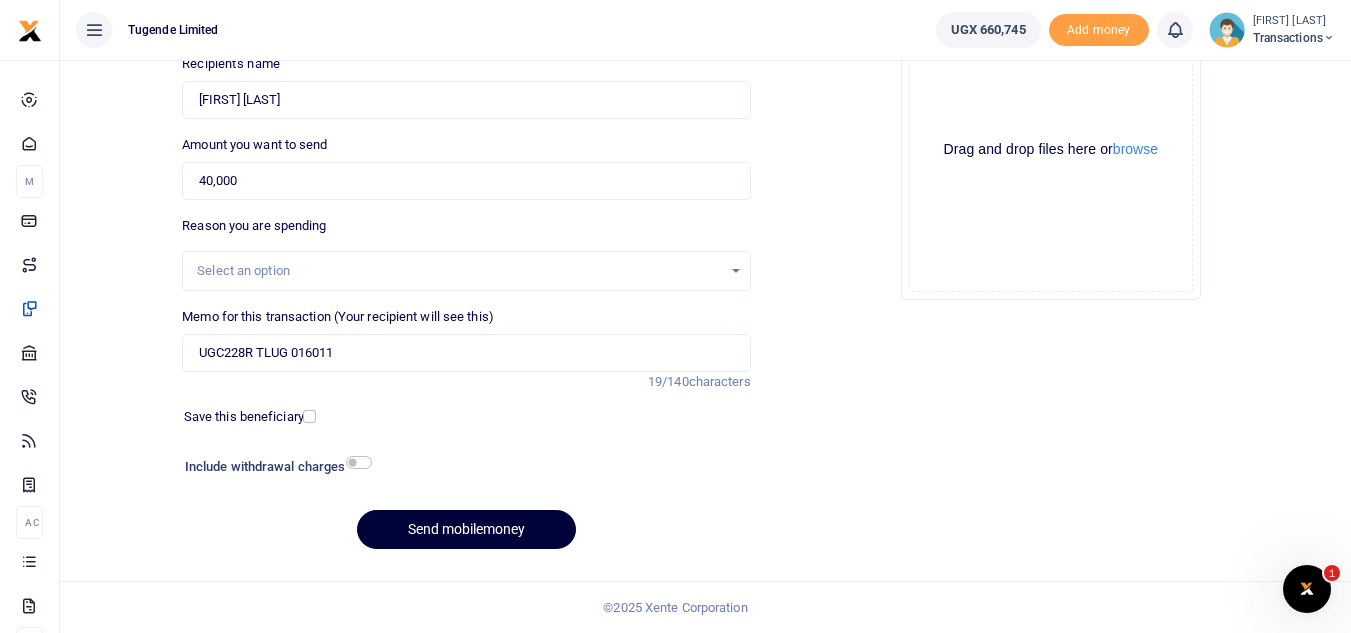 type on "754099301" 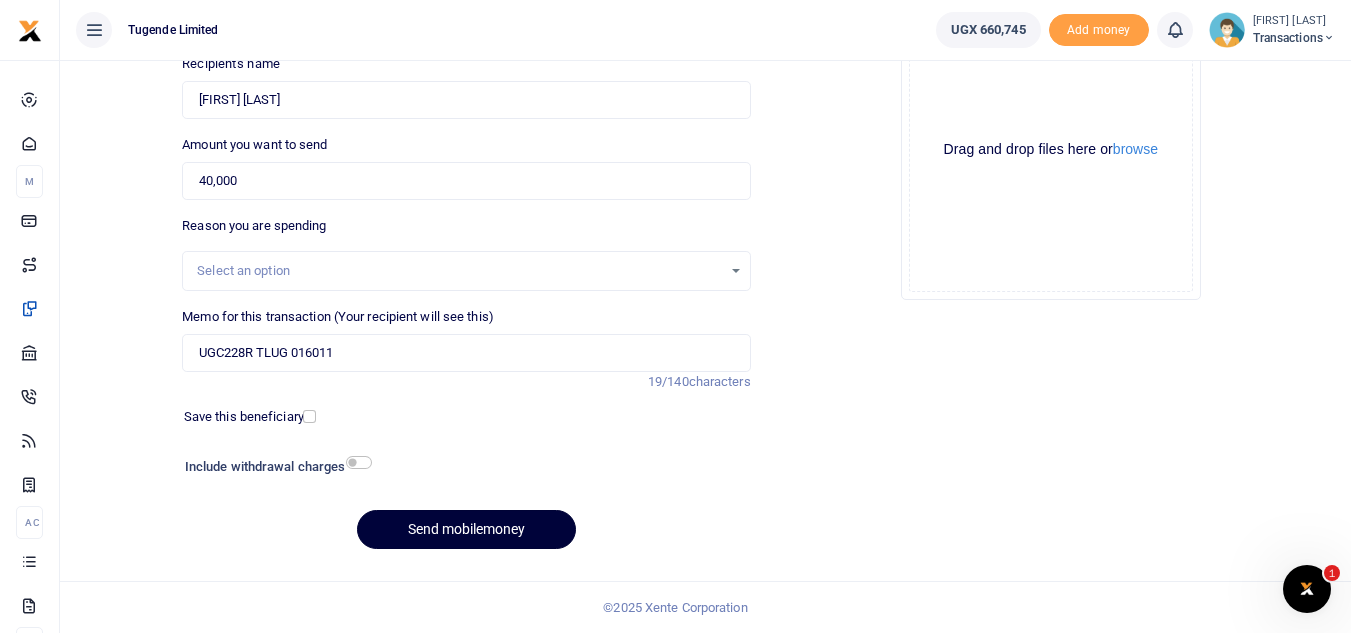 click on "Send mobilemoney" at bounding box center (466, 529) 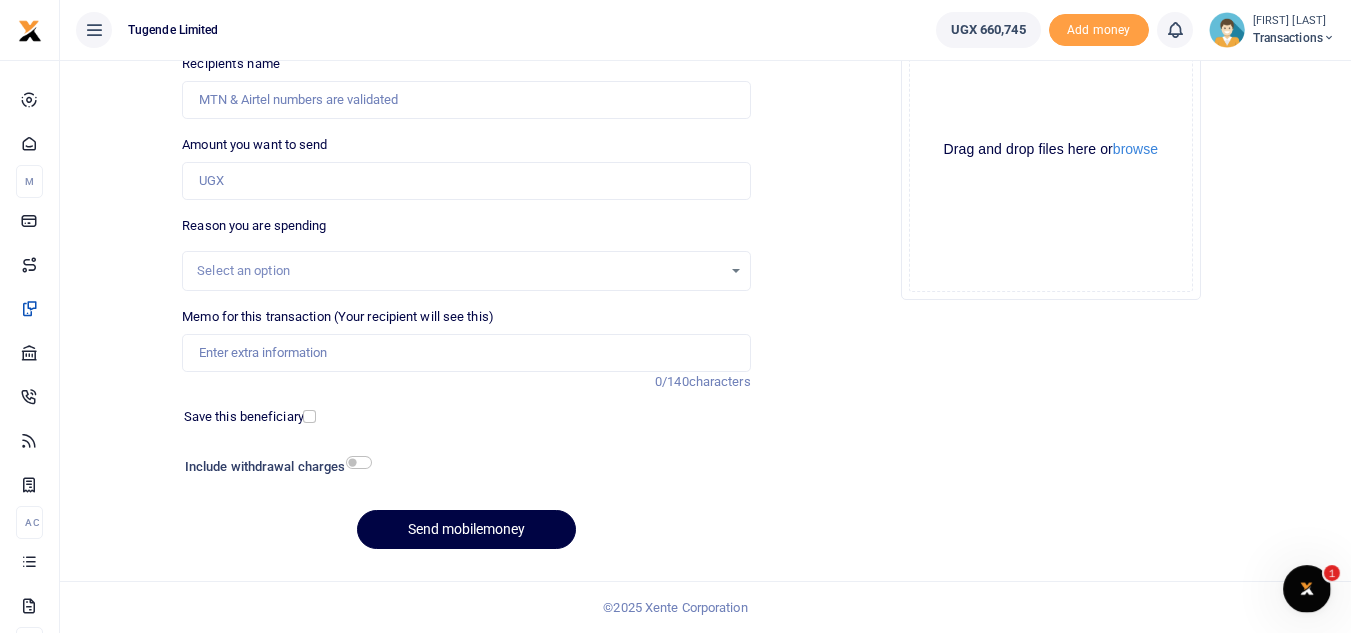 scroll, scrollTop: 233, scrollLeft: 0, axis: vertical 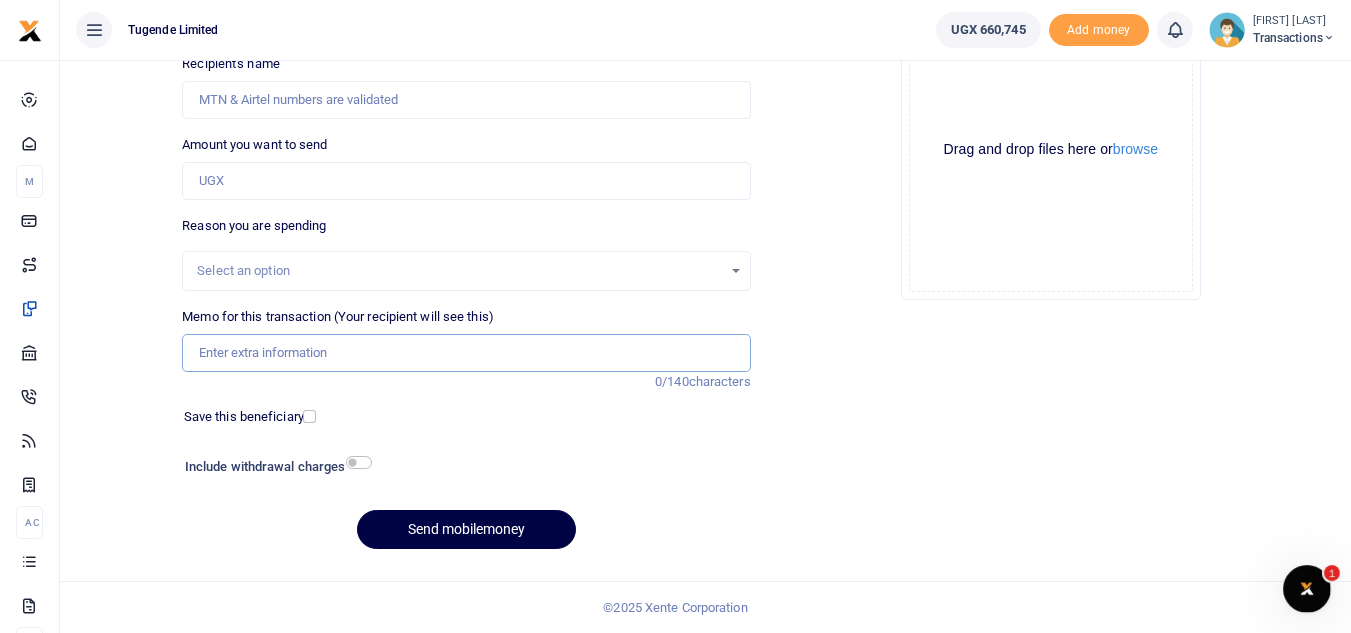 click on "Memo for this transaction (Your recipient will see this)" at bounding box center (466, 353) 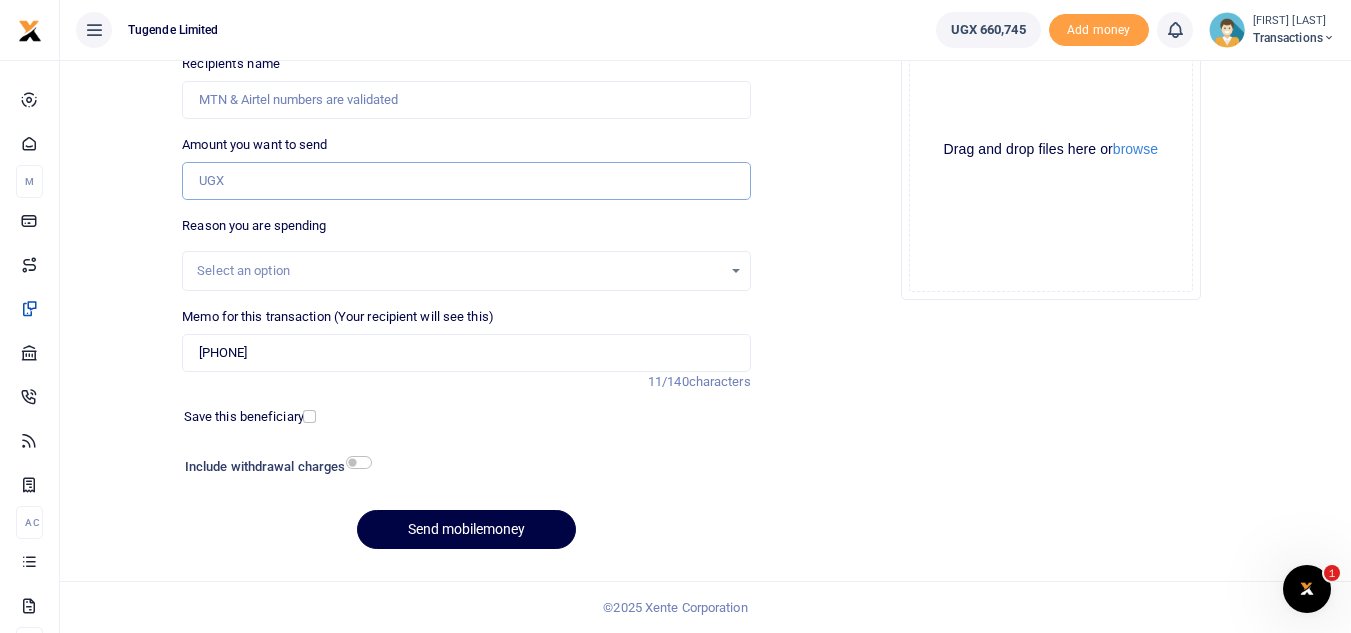 click on "Amount you want to send" at bounding box center (466, 181) 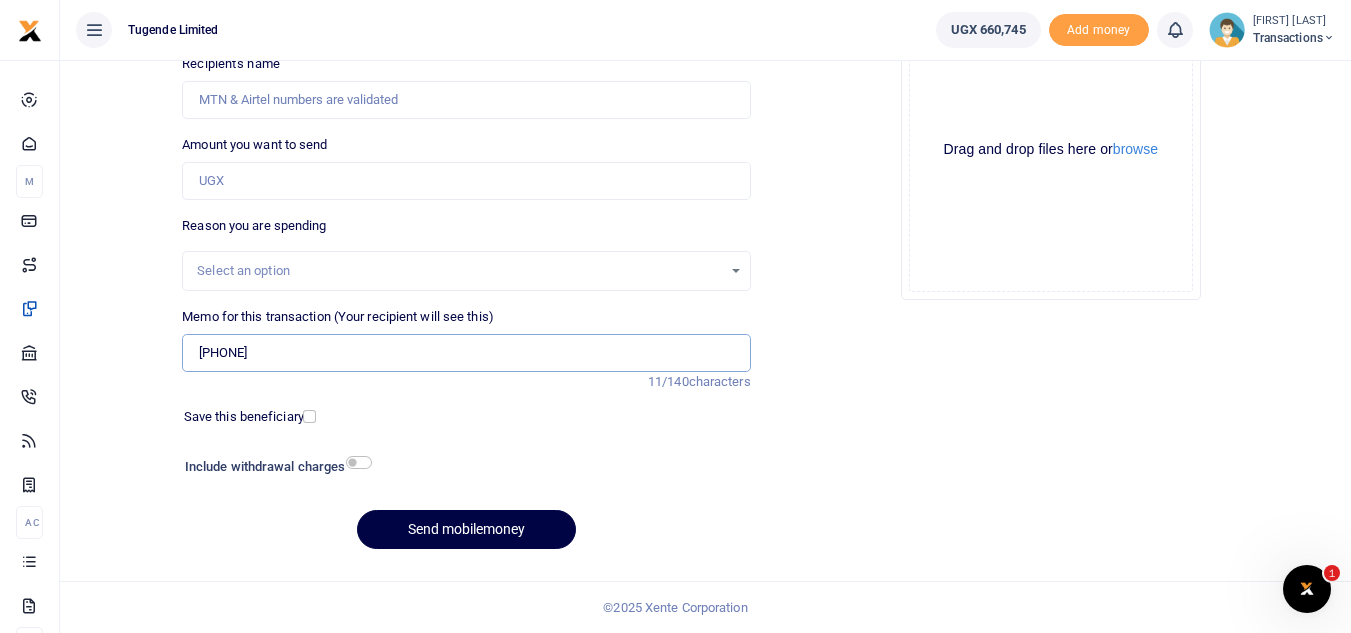 click on "TLUG-015992" at bounding box center (466, 353) 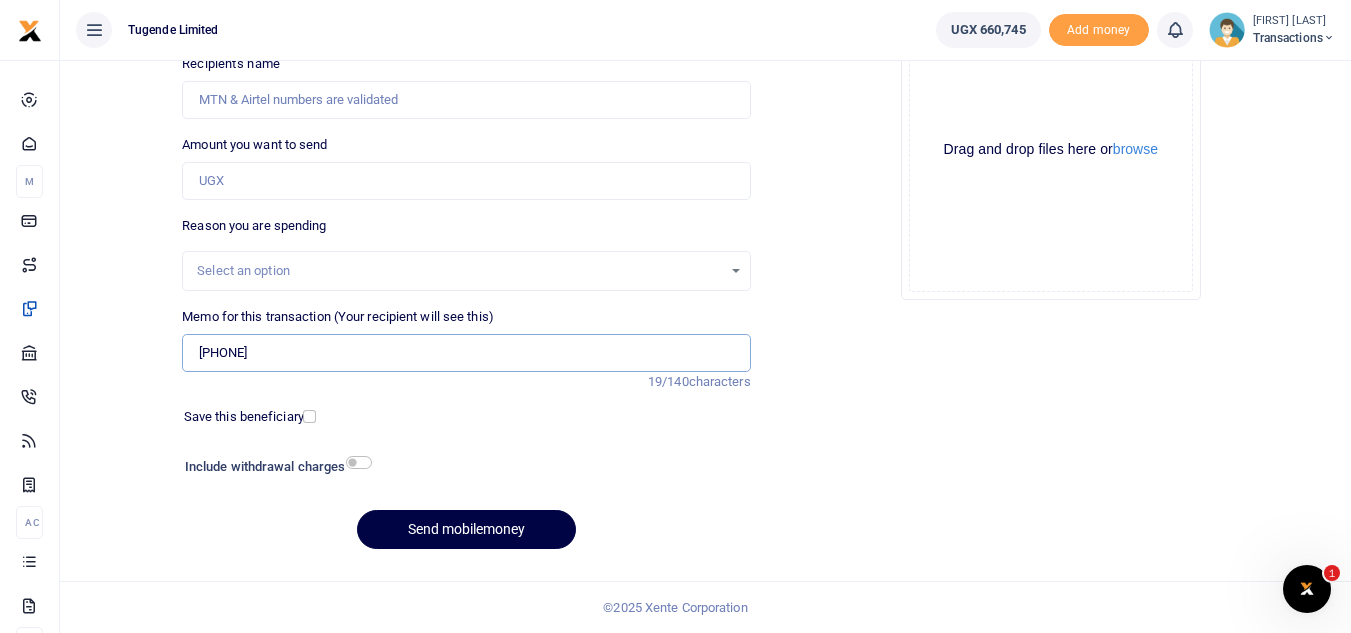 click on "UGG147D TLUG-015992" at bounding box center [466, 353] 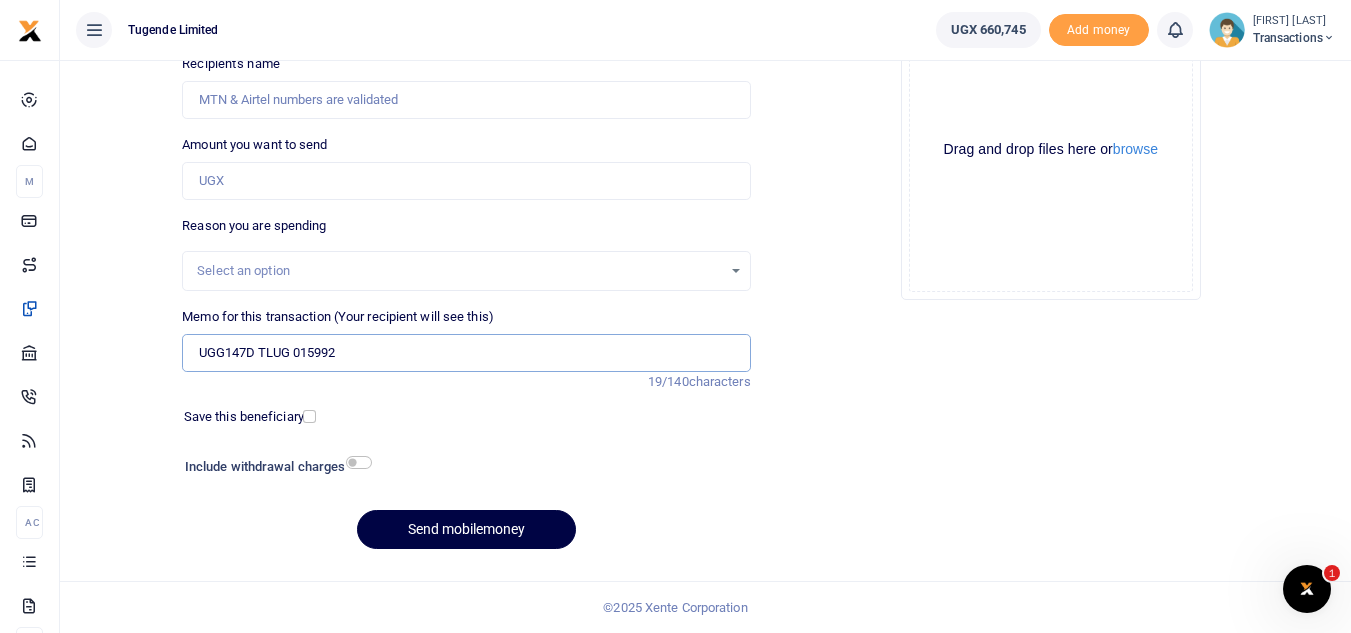 type on "UGG147D TLUG 015992" 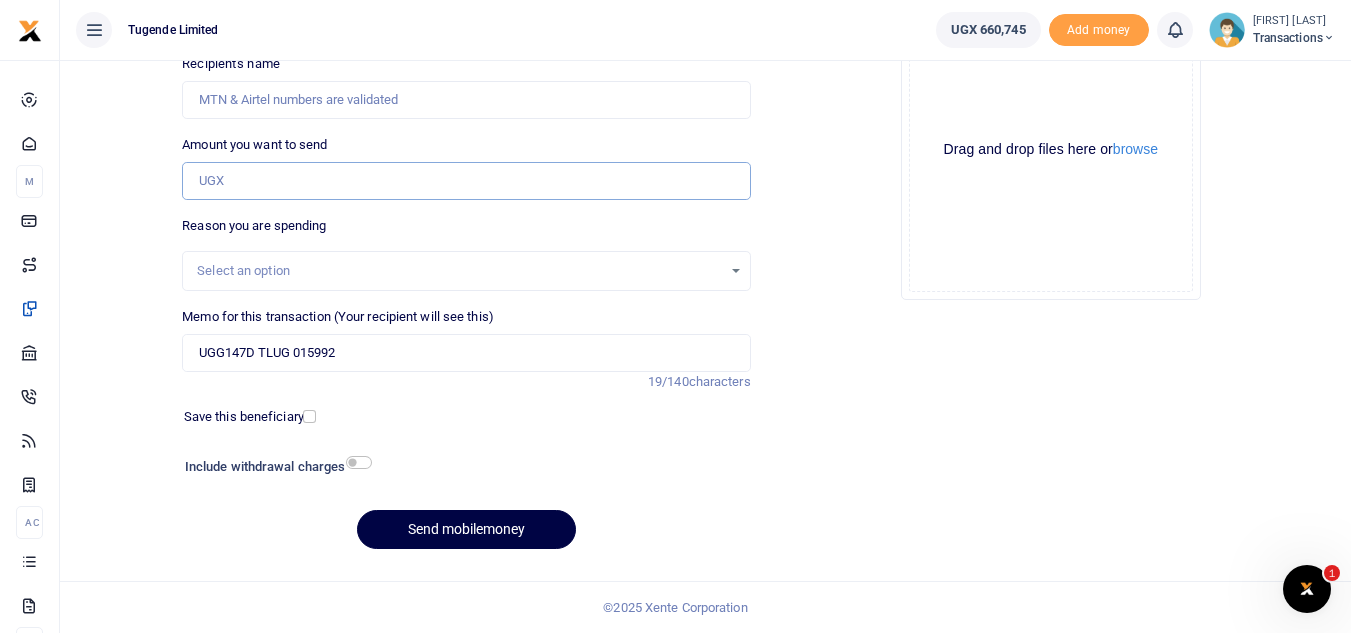 click on "Amount you want to send" at bounding box center (466, 181) 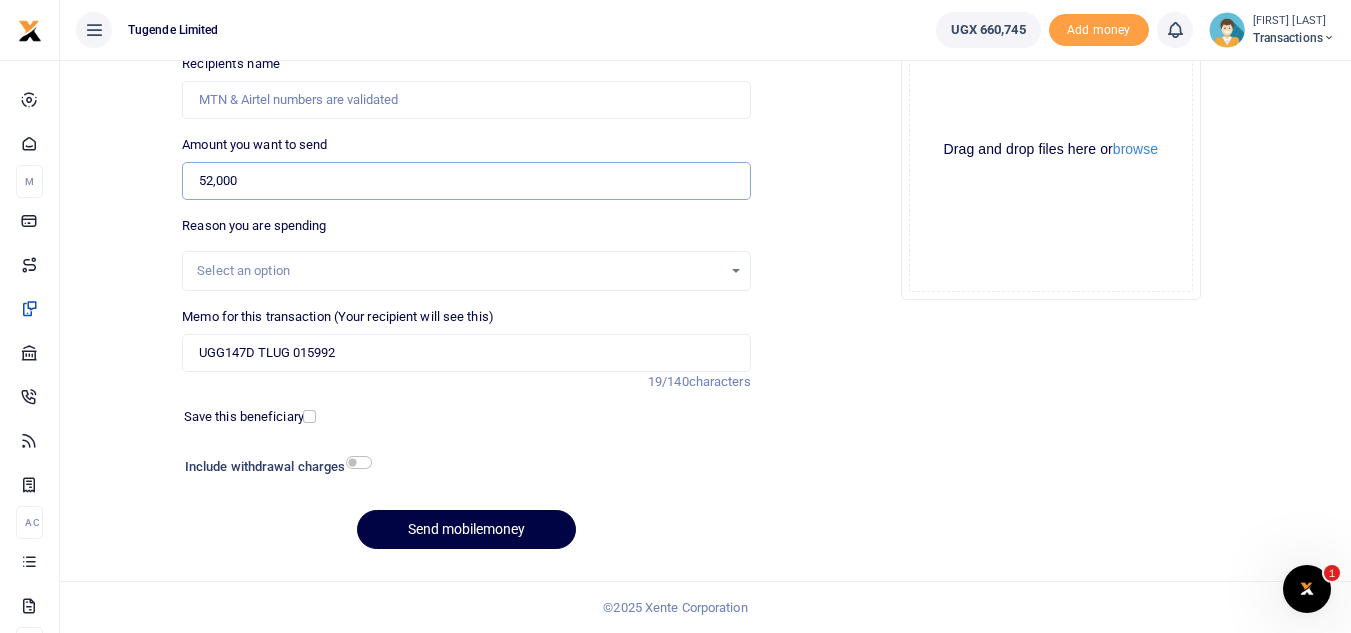 type on "52,000" 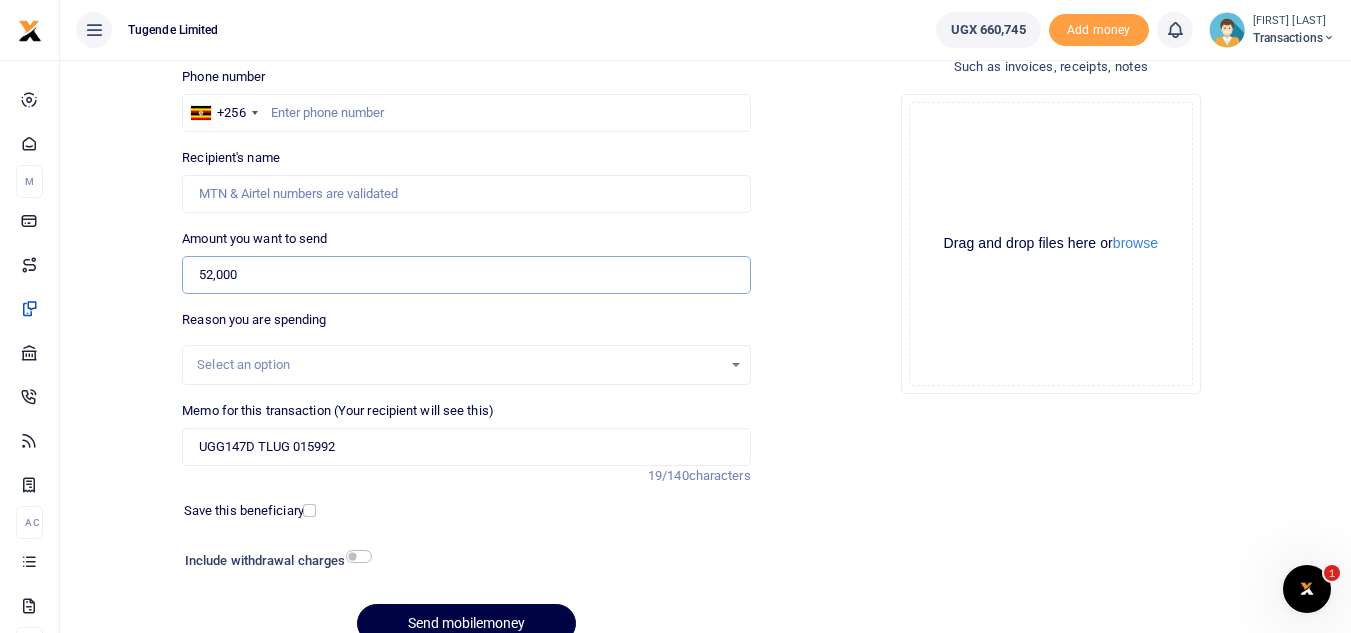 scroll, scrollTop: 138, scrollLeft: 0, axis: vertical 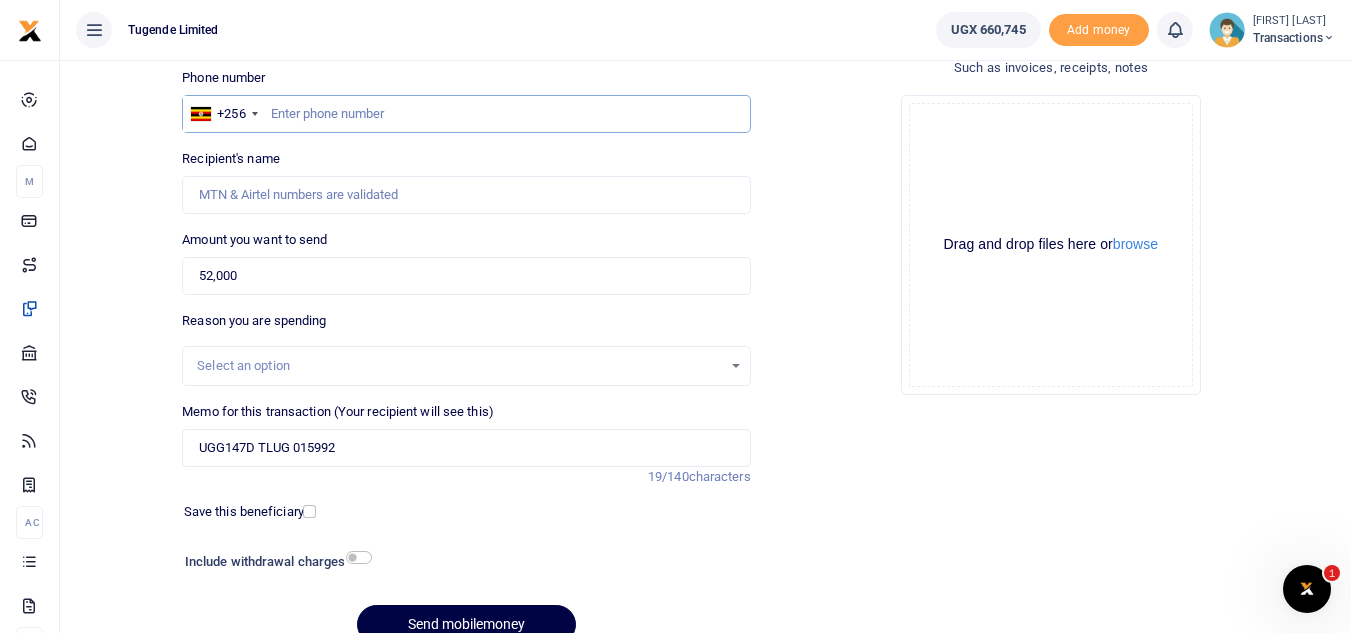 click at bounding box center (466, 114) 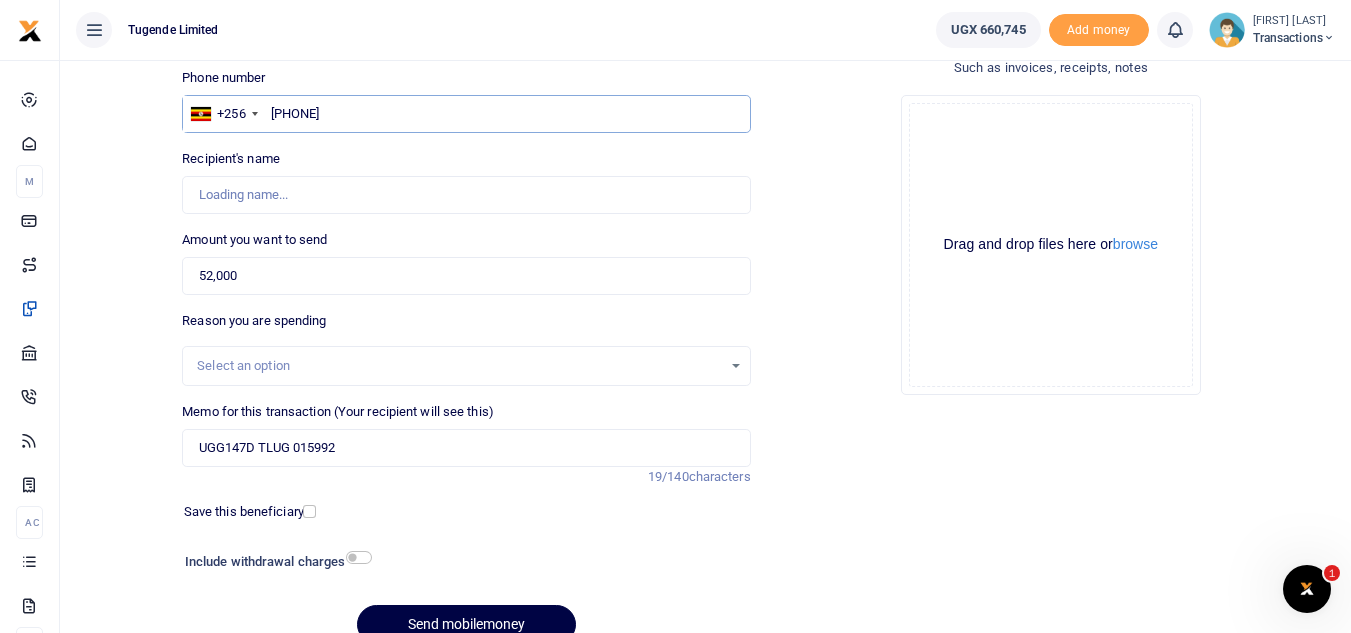 type on "753023543" 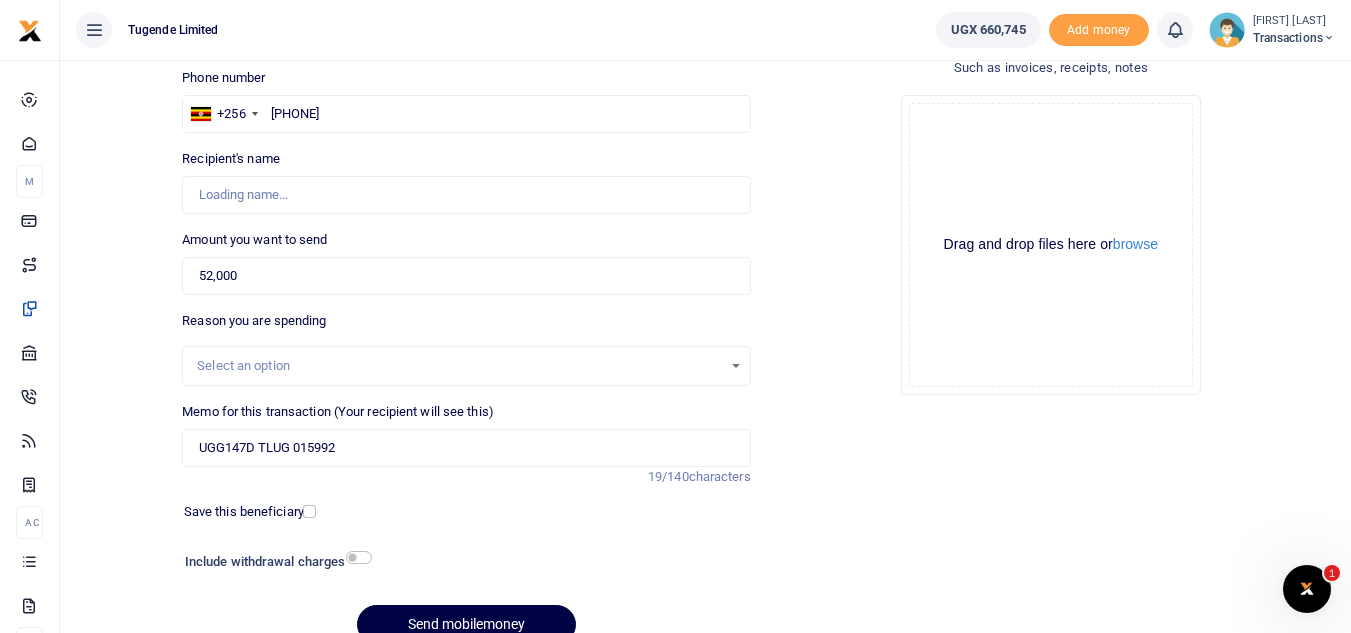 type on "Grace Mukabutera" 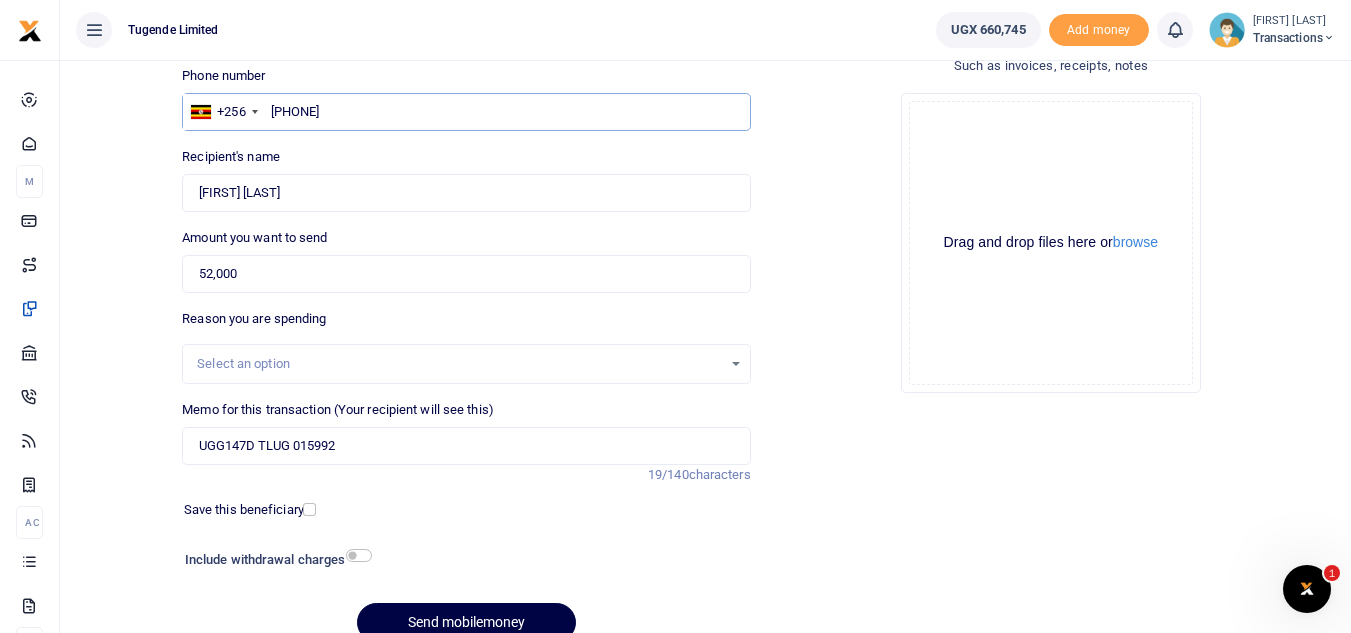 scroll, scrollTop: 233, scrollLeft: 0, axis: vertical 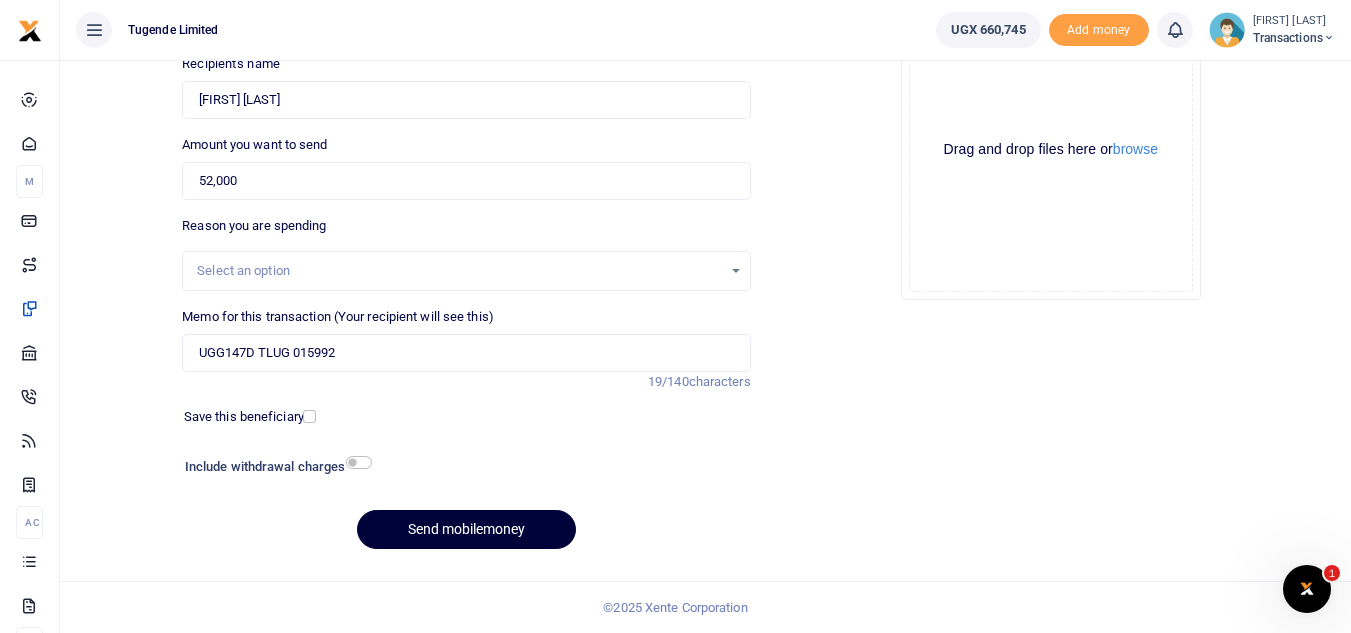 click on "Send mobilemoney" at bounding box center [466, 529] 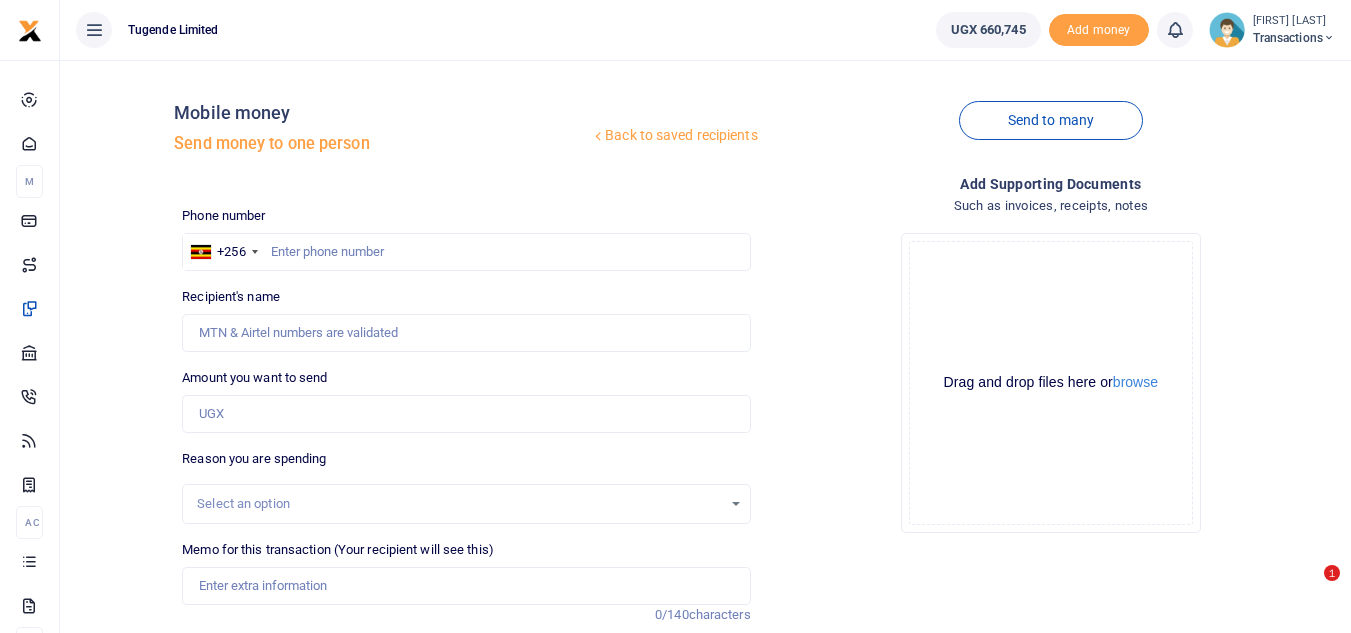 scroll, scrollTop: 233, scrollLeft: 0, axis: vertical 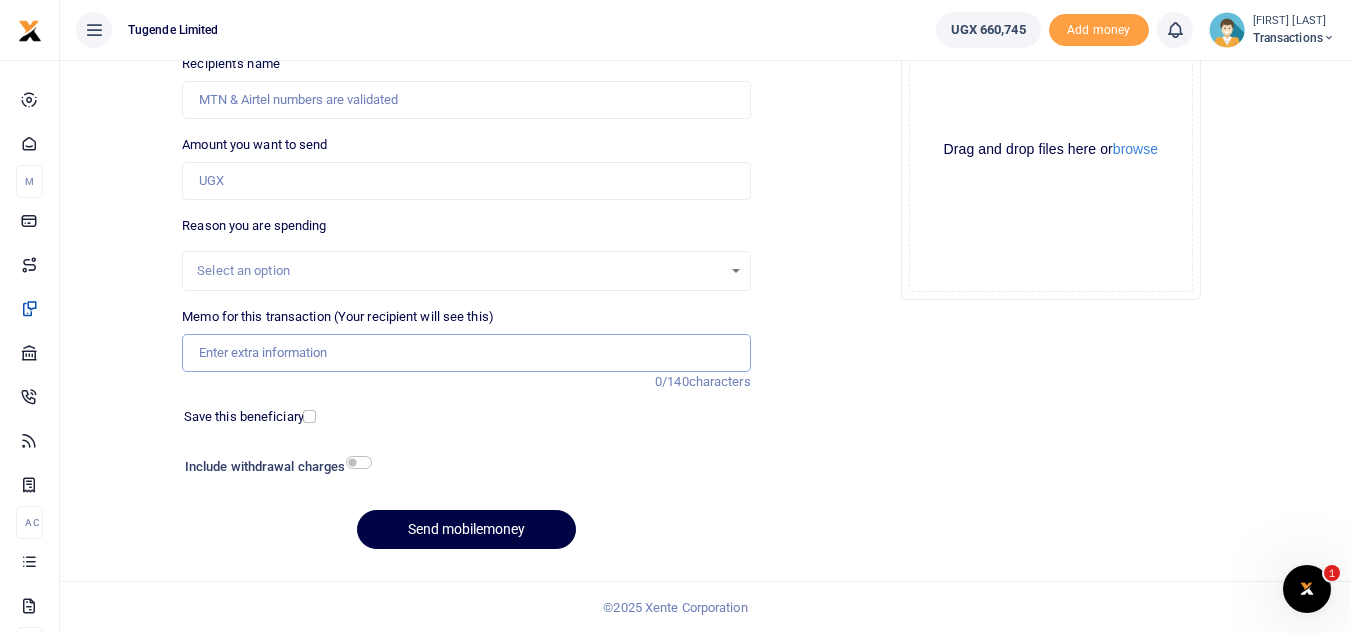 click on "Memo for this transaction (Your recipient will see this)" at bounding box center (466, 353) 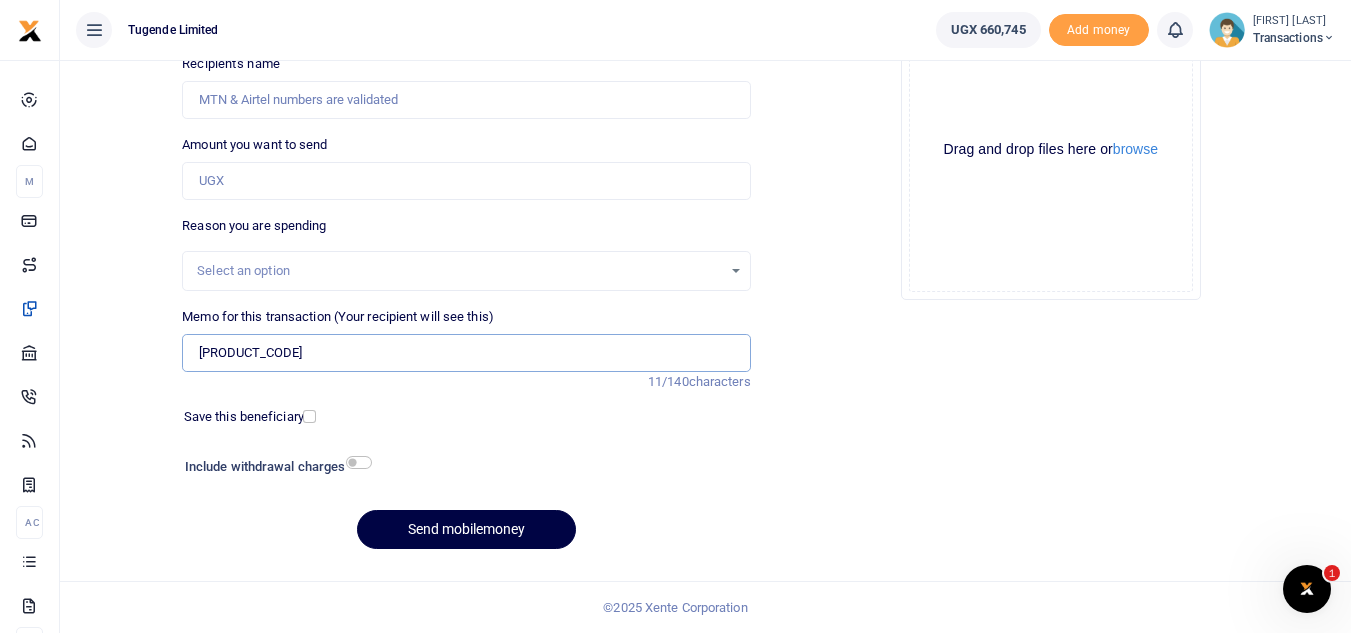 type on "[PRODUCT_CODE]" 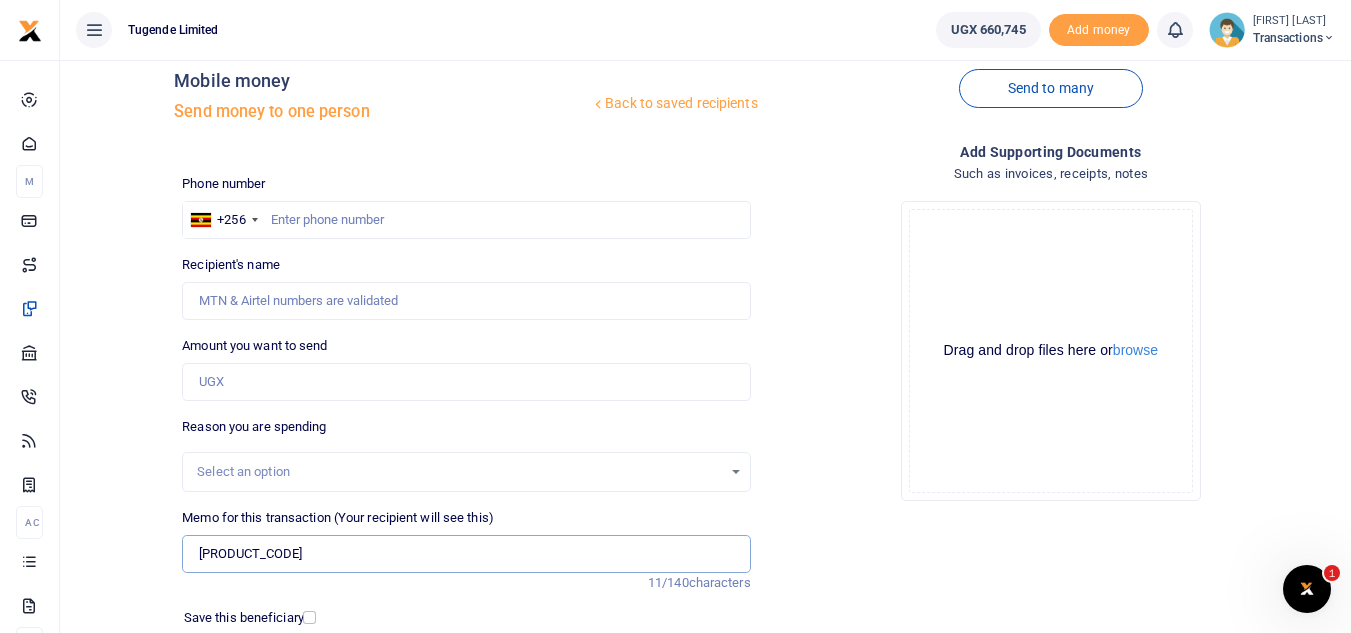 scroll, scrollTop: 31, scrollLeft: 0, axis: vertical 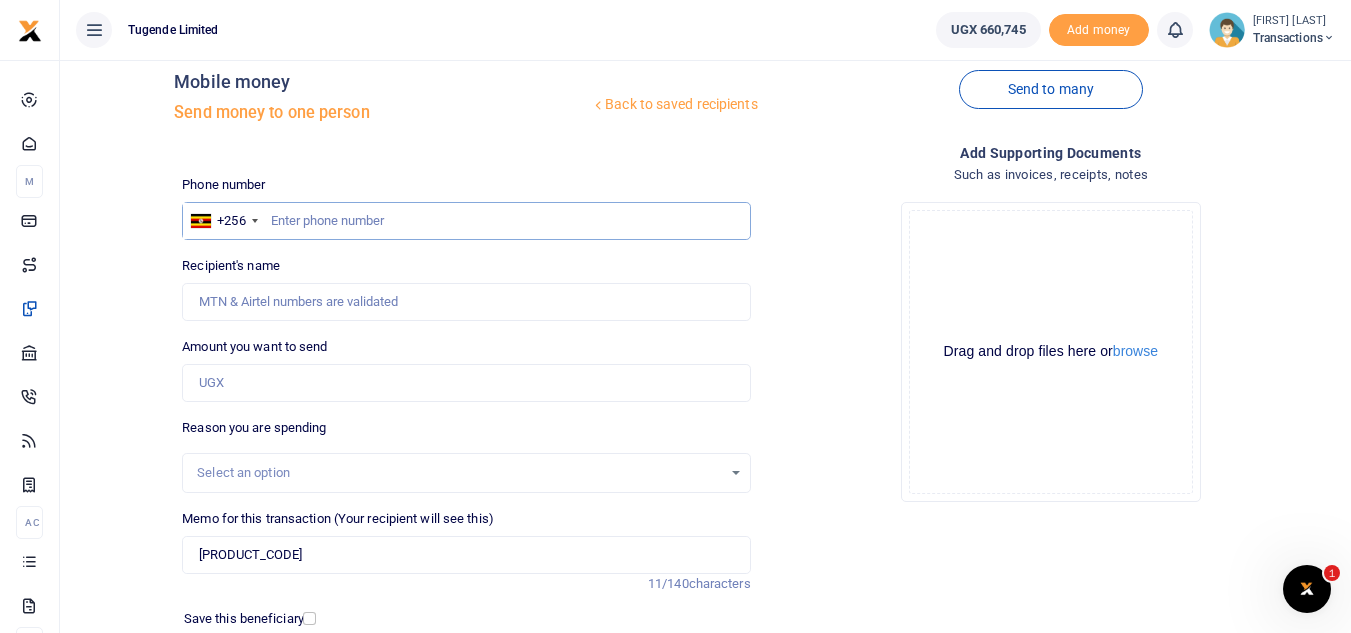 click at bounding box center [466, 221] 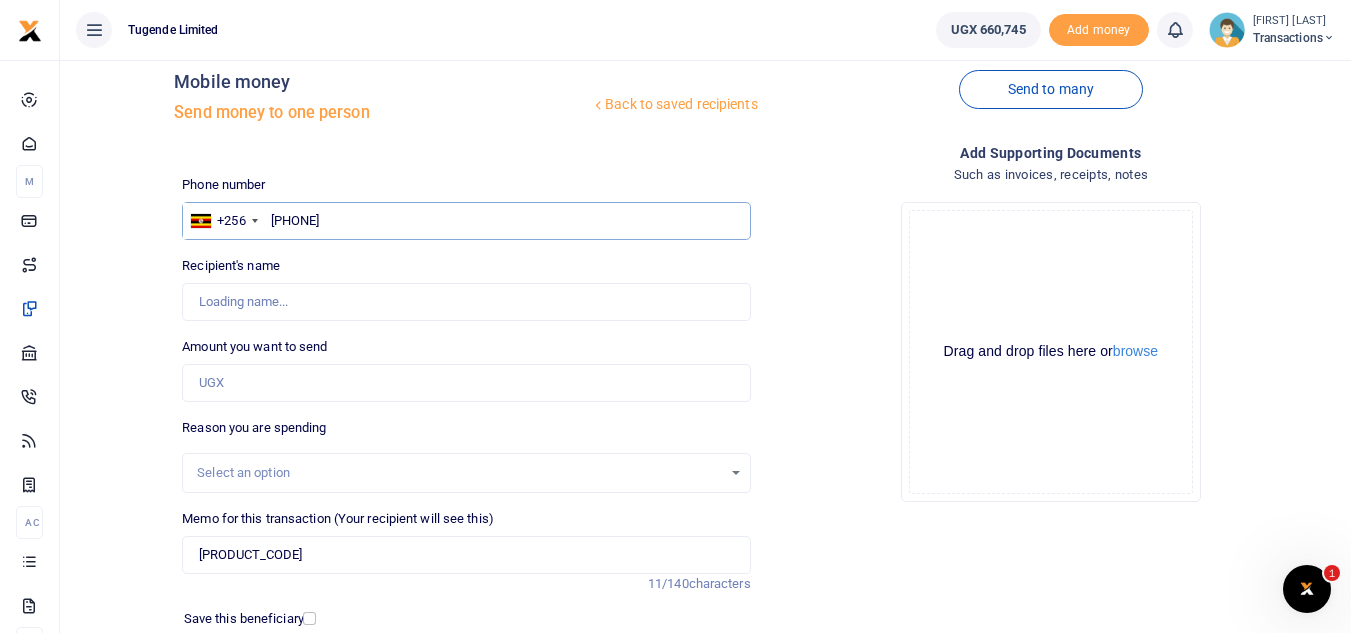 type on "[PHONE]" 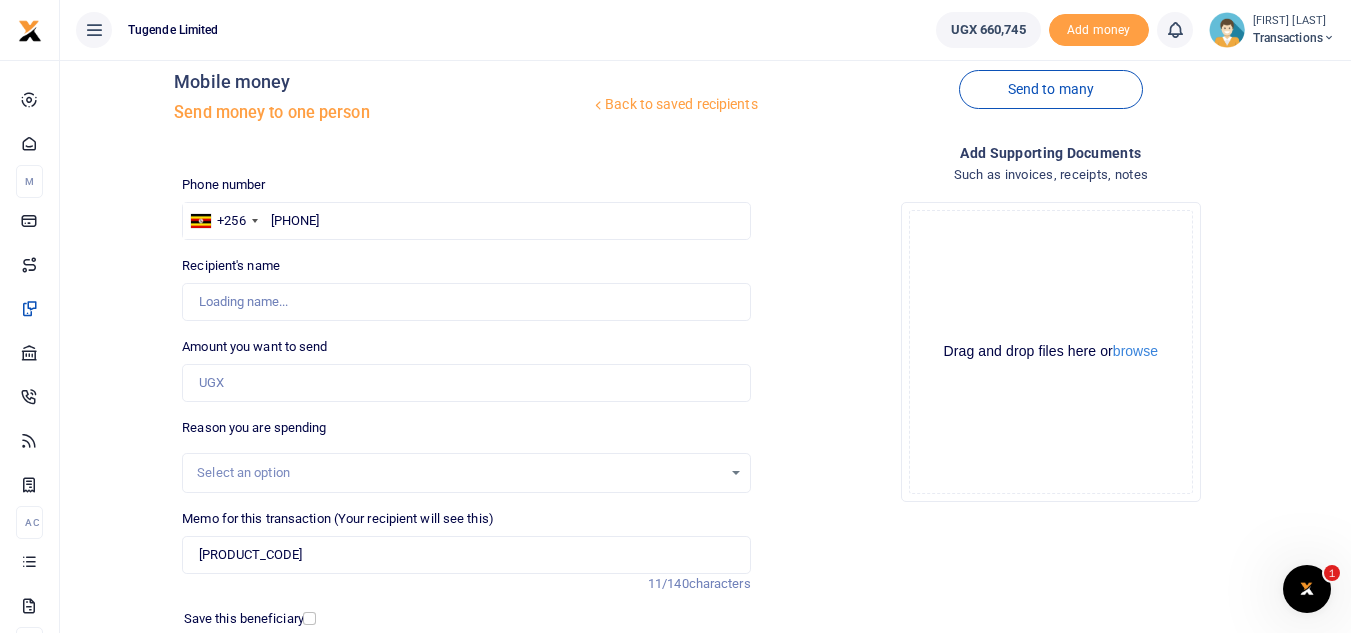 type on "[FIRST] [LAST]" 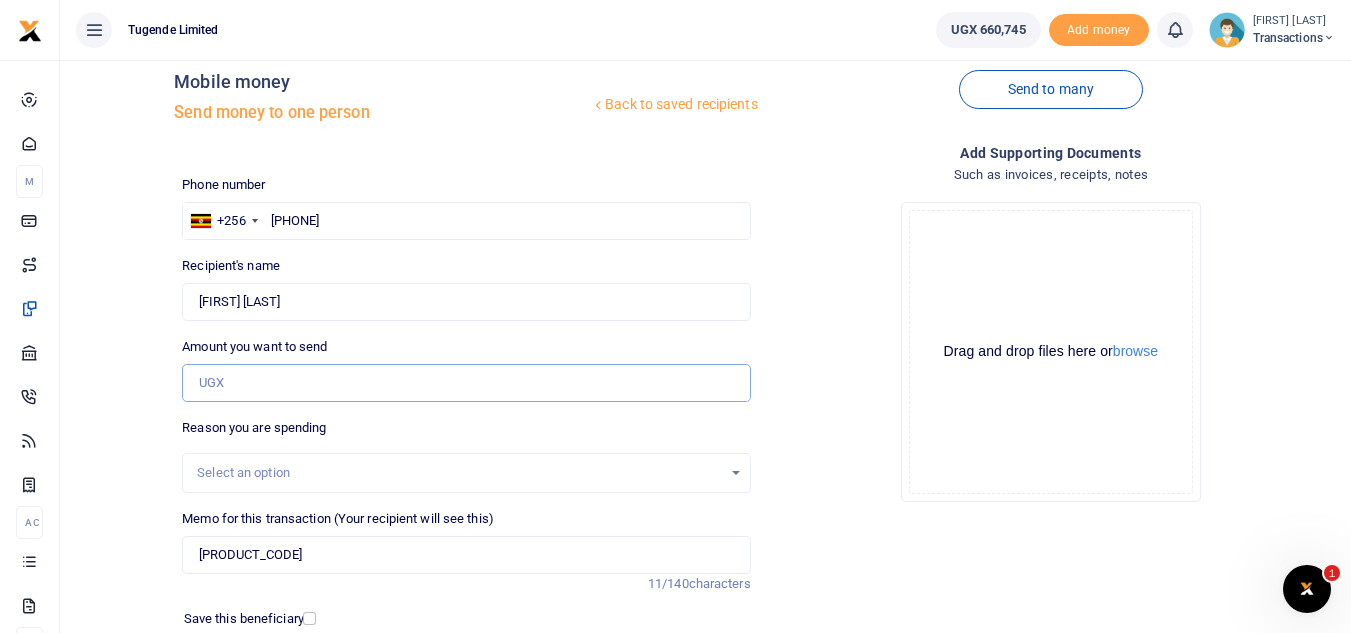 click on "Amount you want to send" at bounding box center (466, 383) 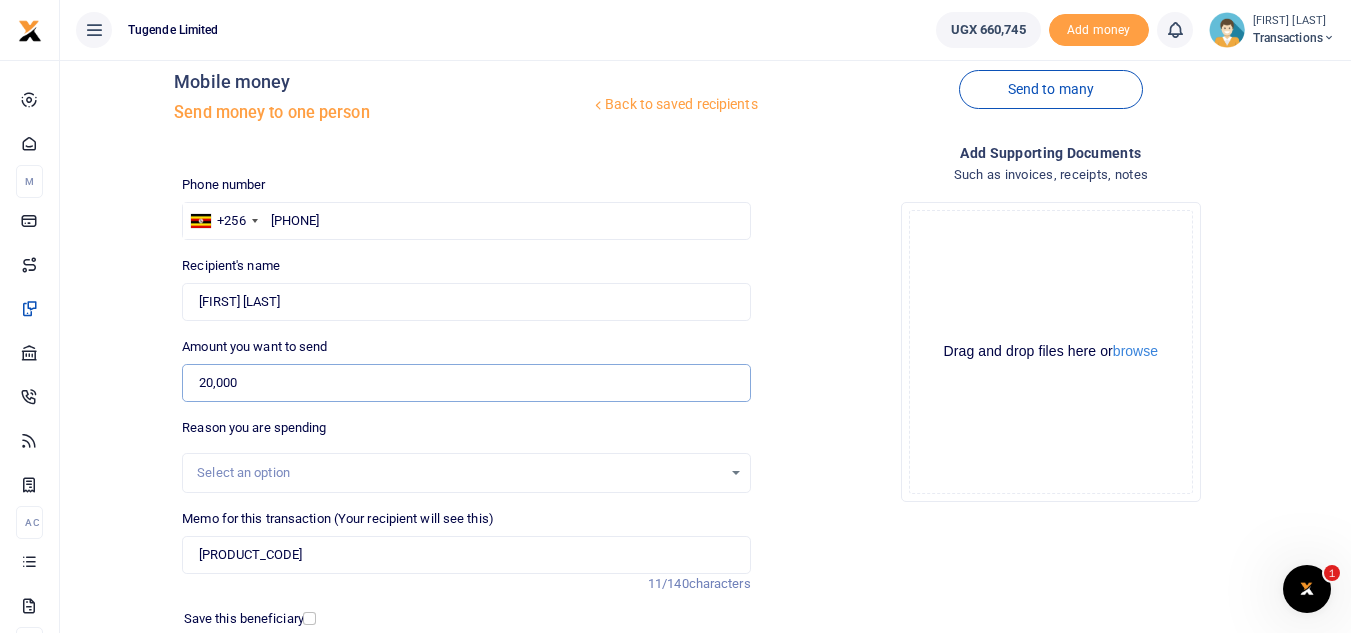 type on "20,000" 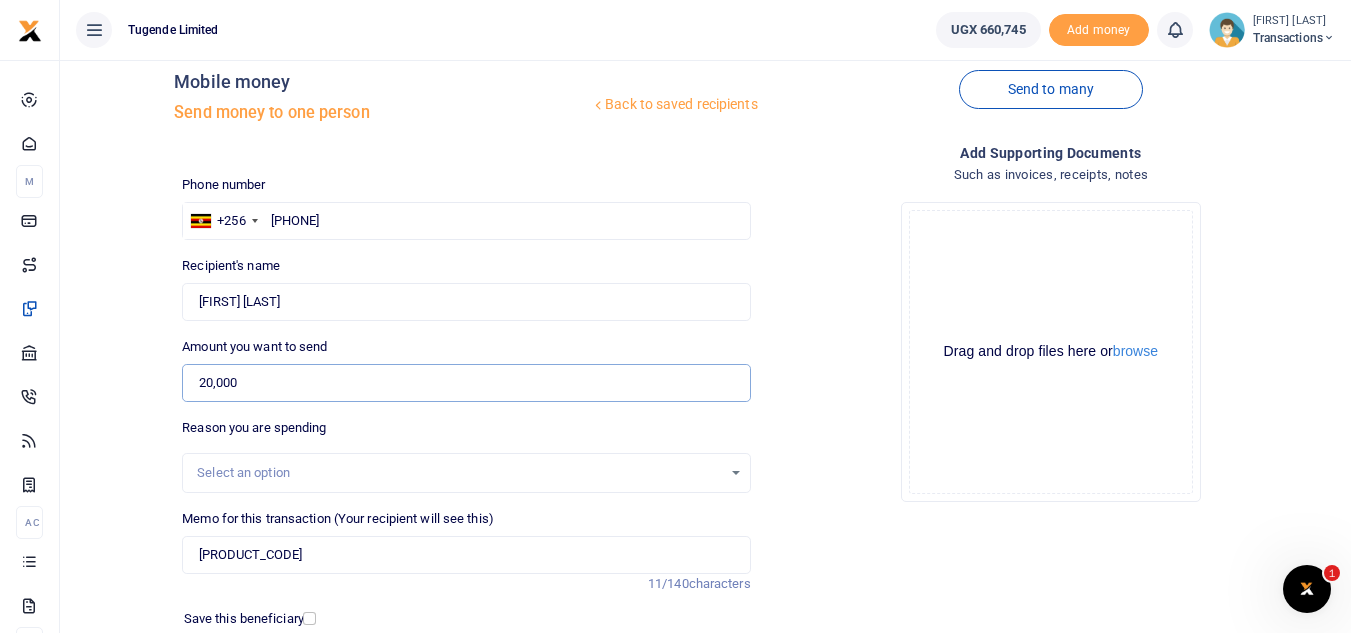 scroll, scrollTop: 233, scrollLeft: 0, axis: vertical 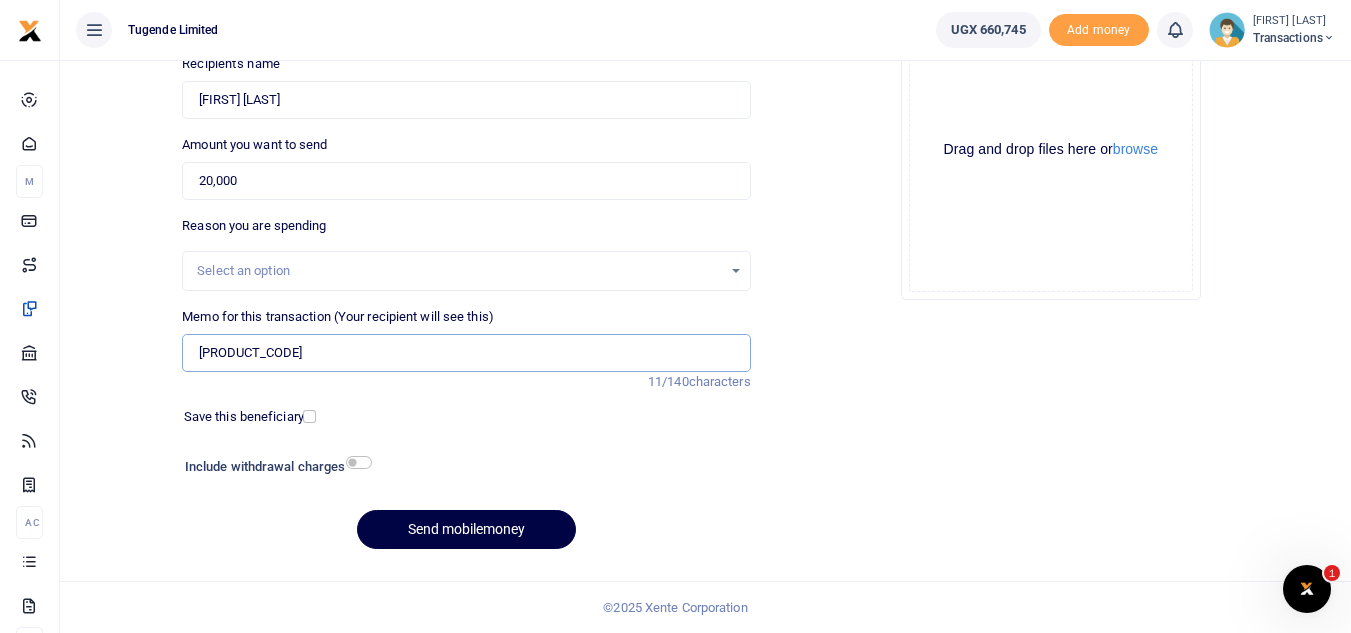click on "TLUG-016013" at bounding box center [466, 353] 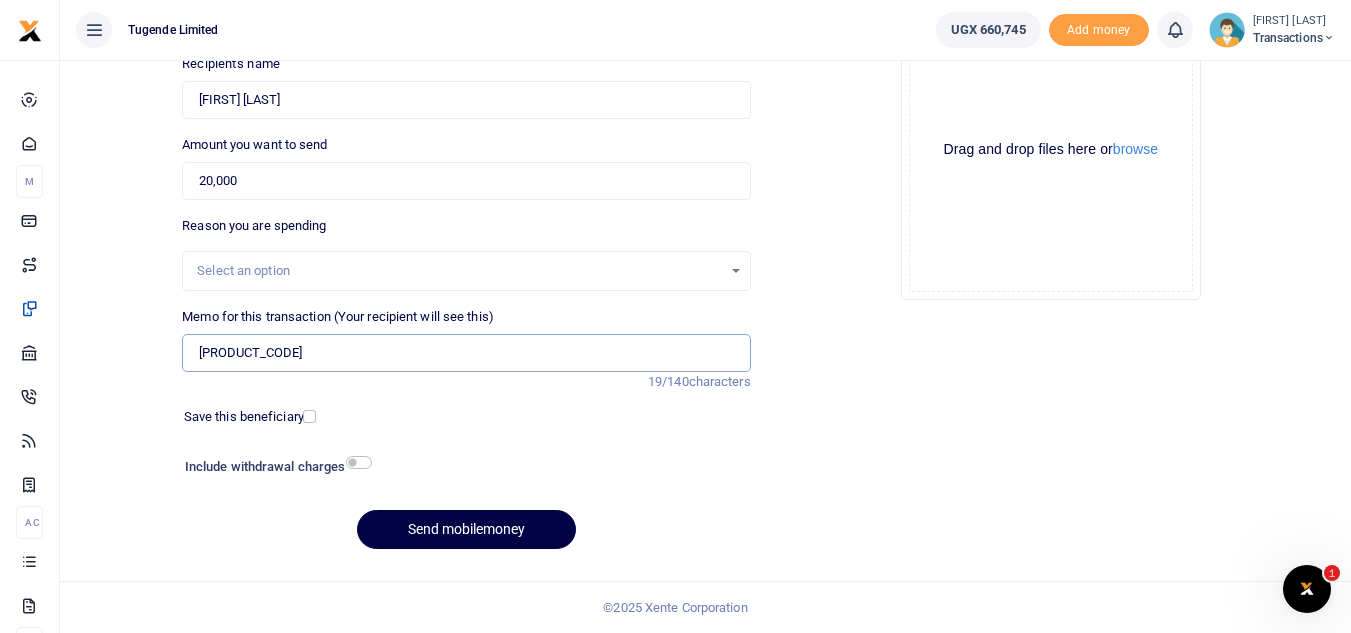 click on "UFZ300H TLUG-016013" at bounding box center [466, 353] 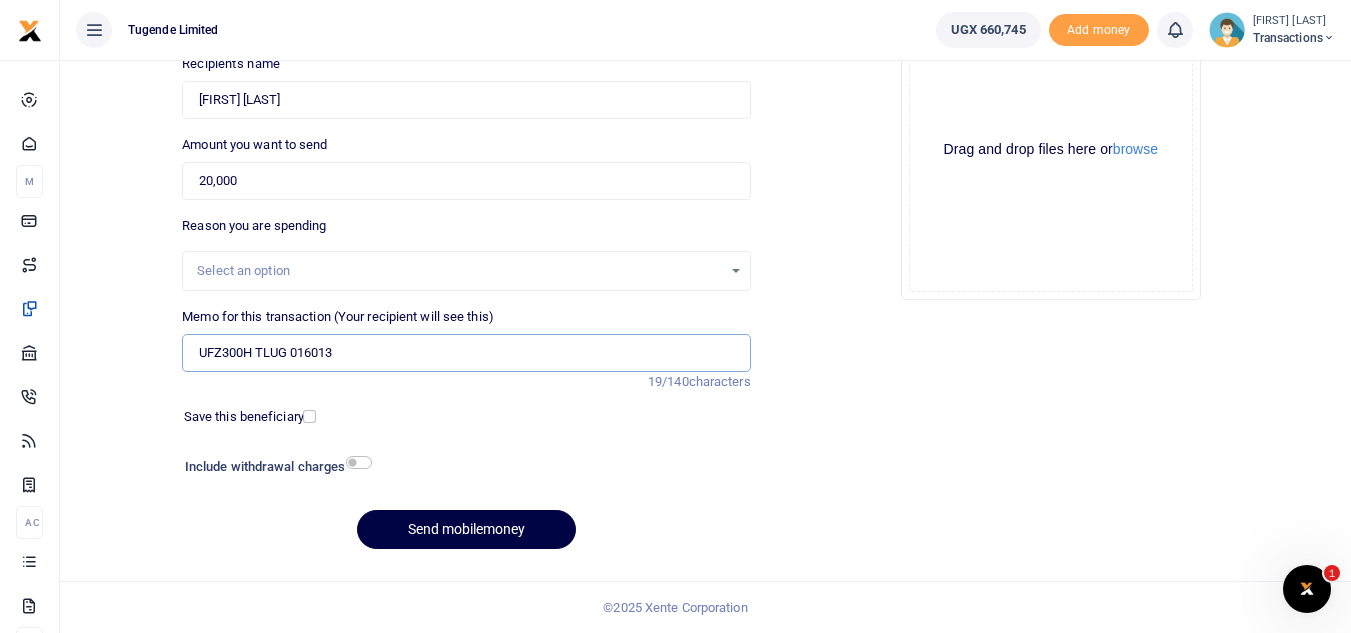 type on "UFZ300H TLUG 016013" 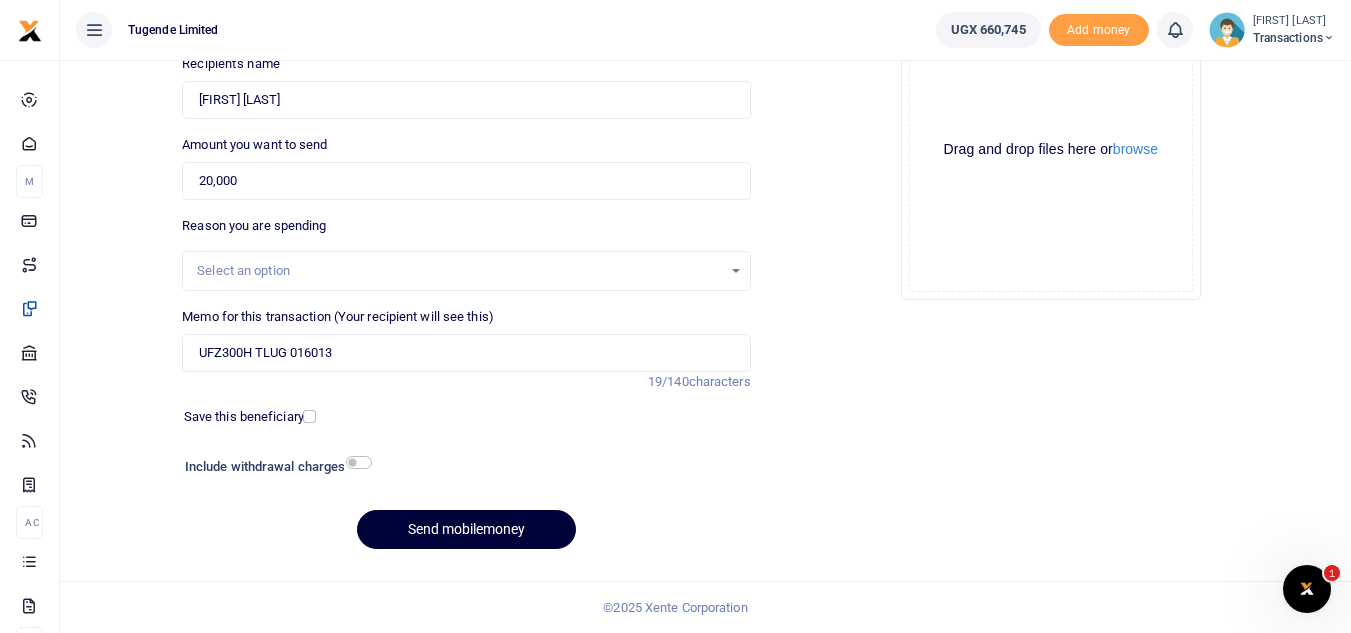 click on "Send mobilemoney" at bounding box center (466, 529) 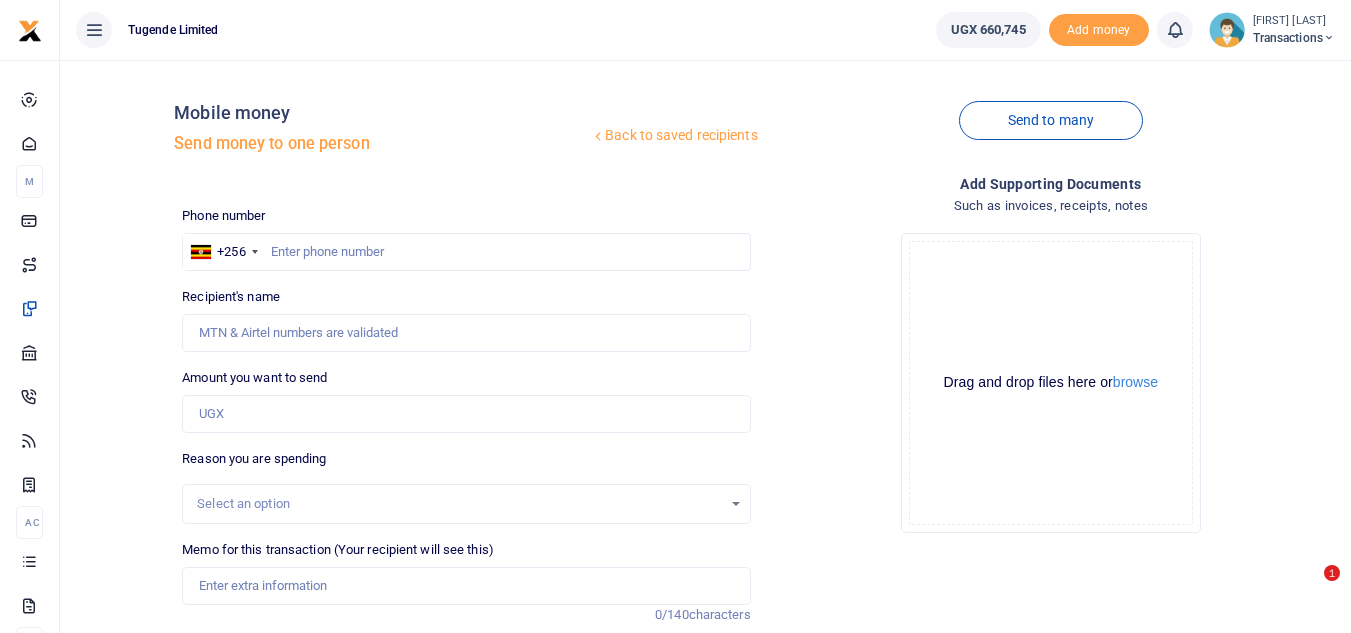 scroll, scrollTop: 233, scrollLeft: 0, axis: vertical 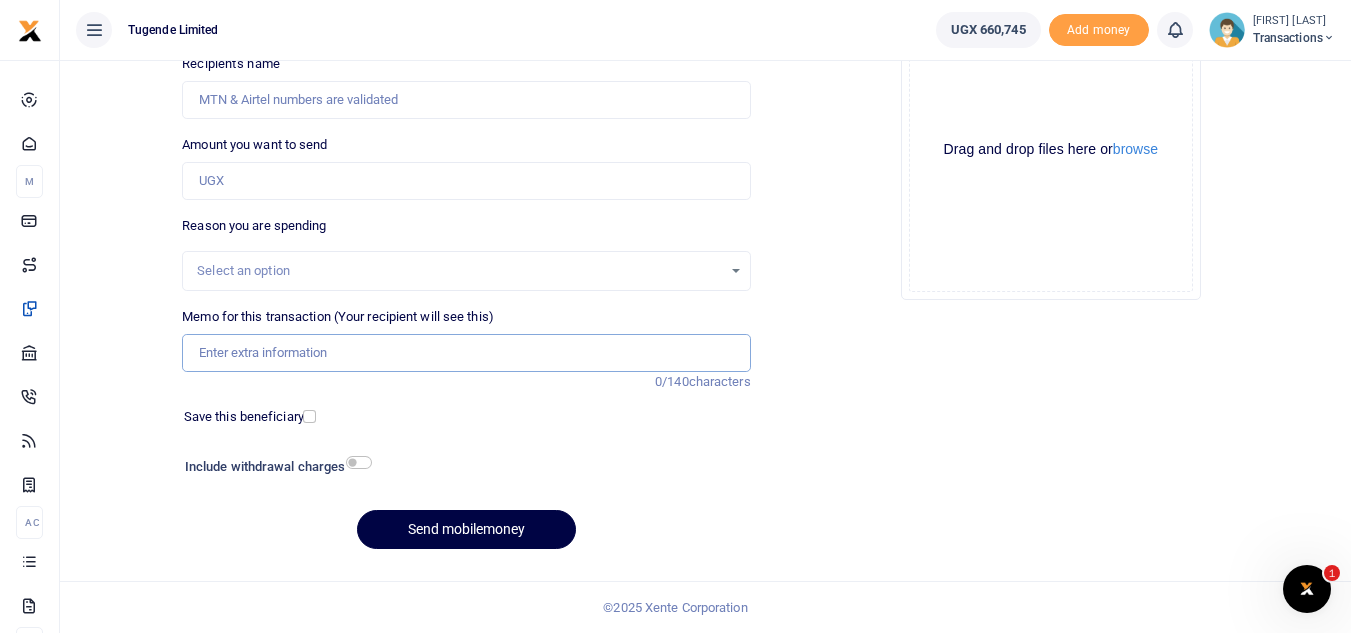 click on "Memo for this transaction (Your recipient will see this)" at bounding box center (466, 353) 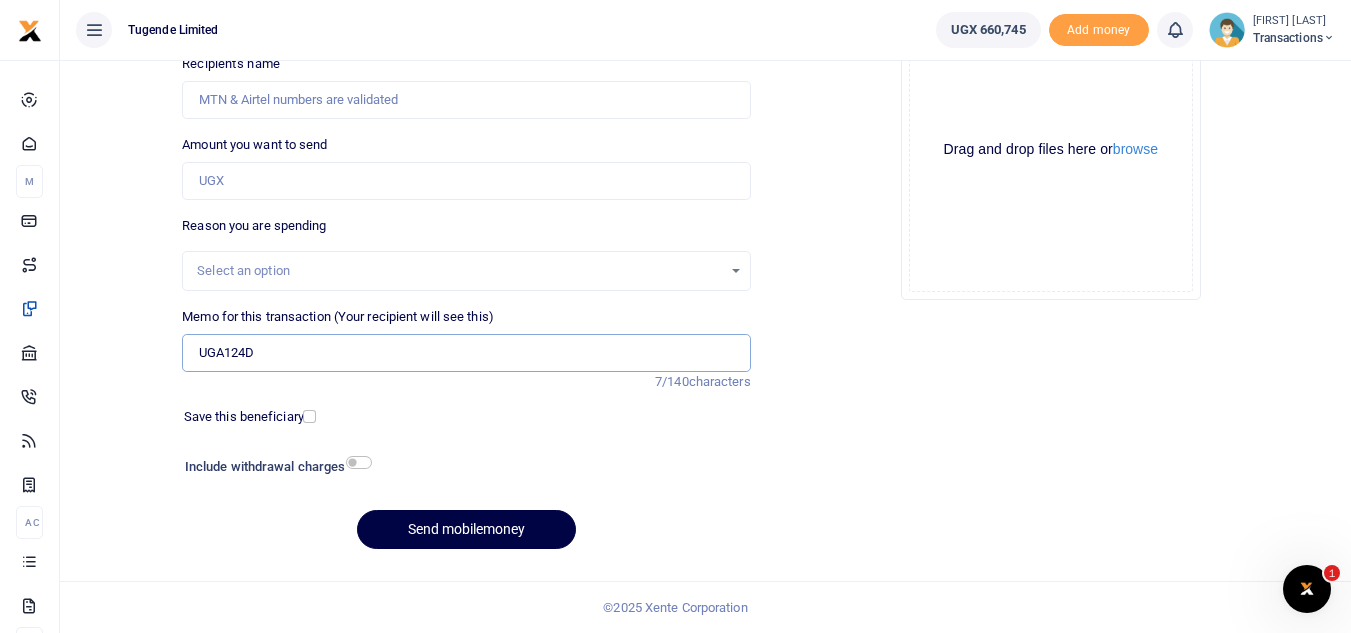 type on "UGA124D" 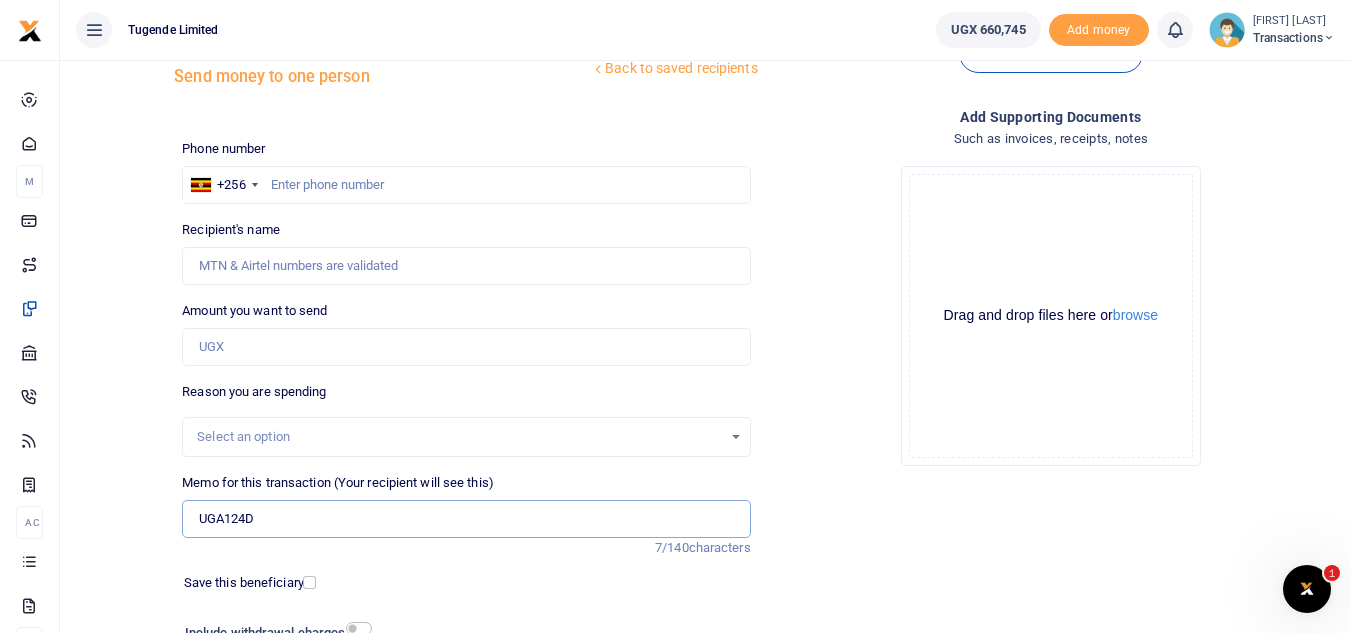 scroll, scrollTop: 0, scrollLeft: 0, axis: both 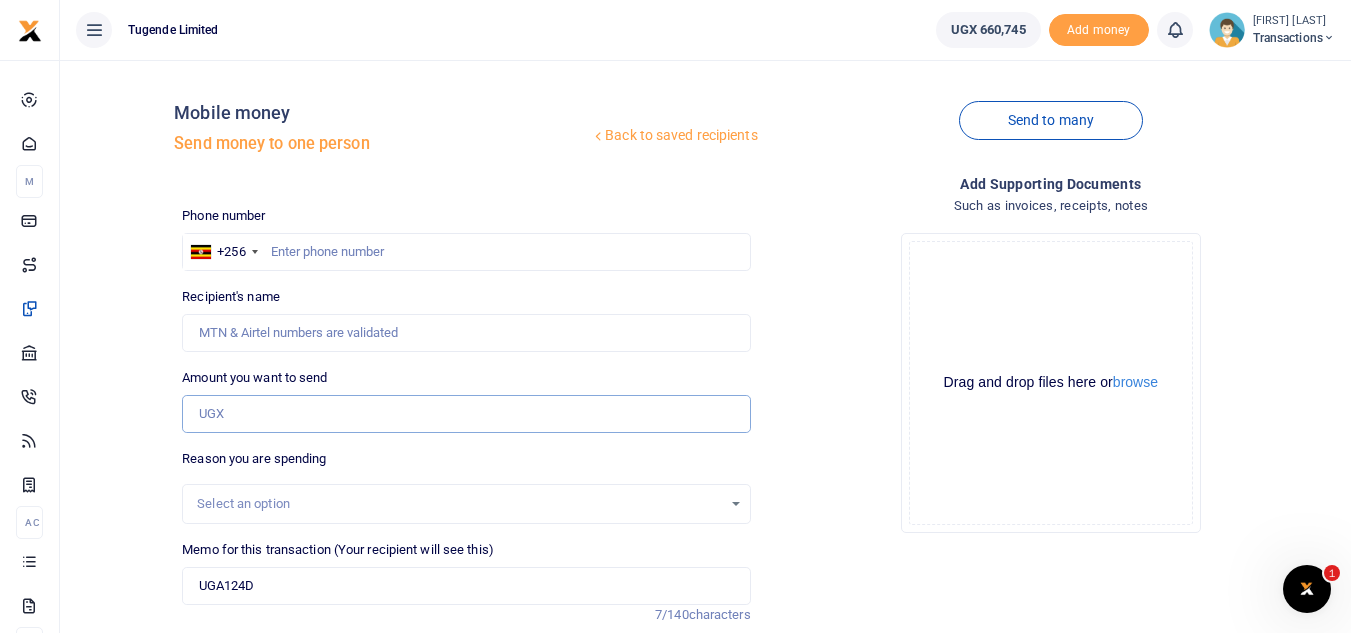 click on "Amount you want to send" at bounding box center (466, 414) 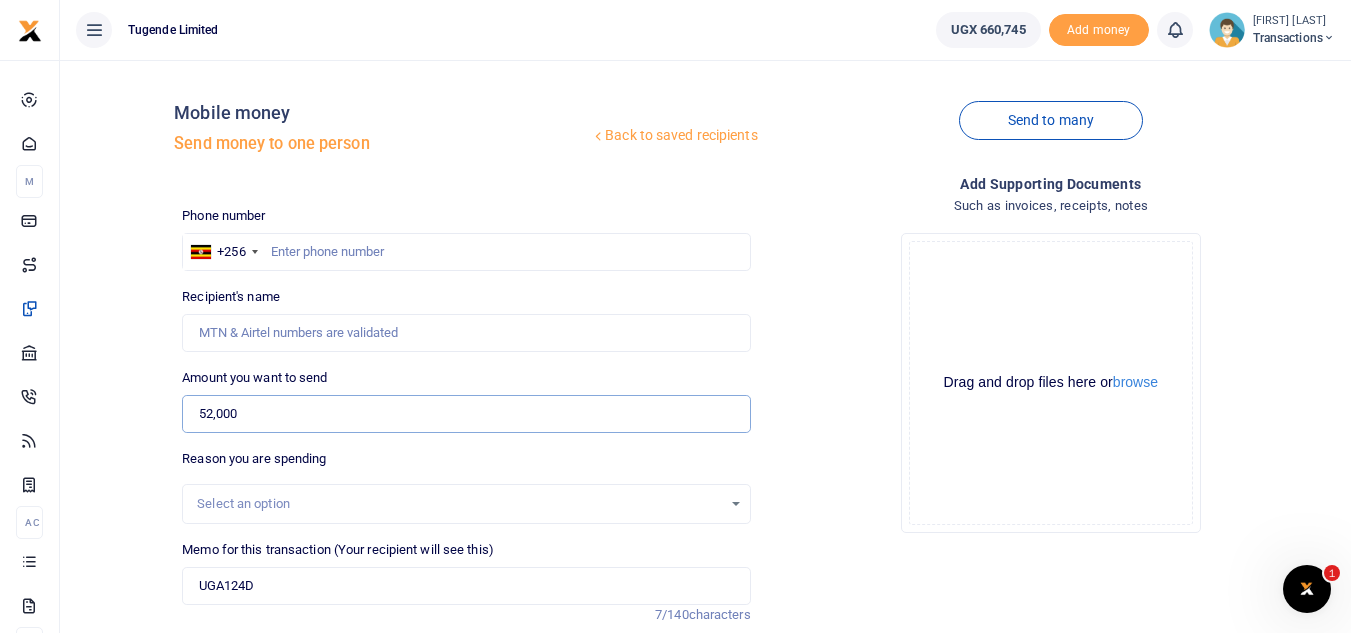type on "52,000" 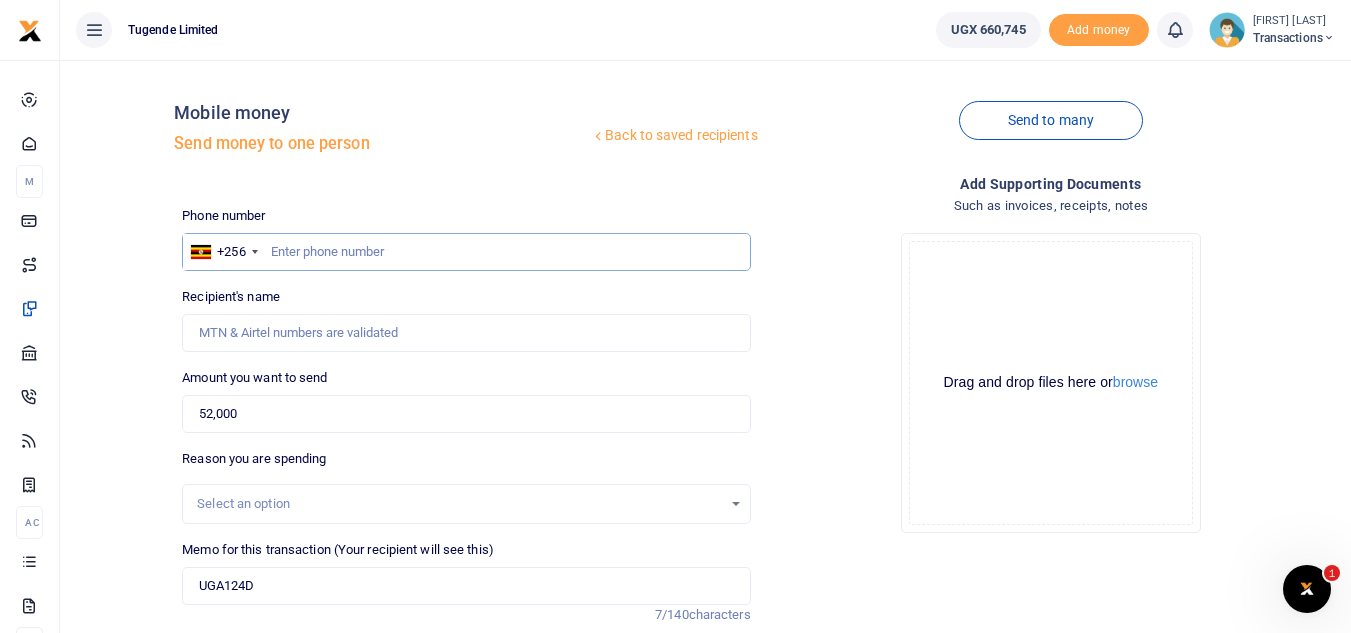 click at bounding box center [466, 252] 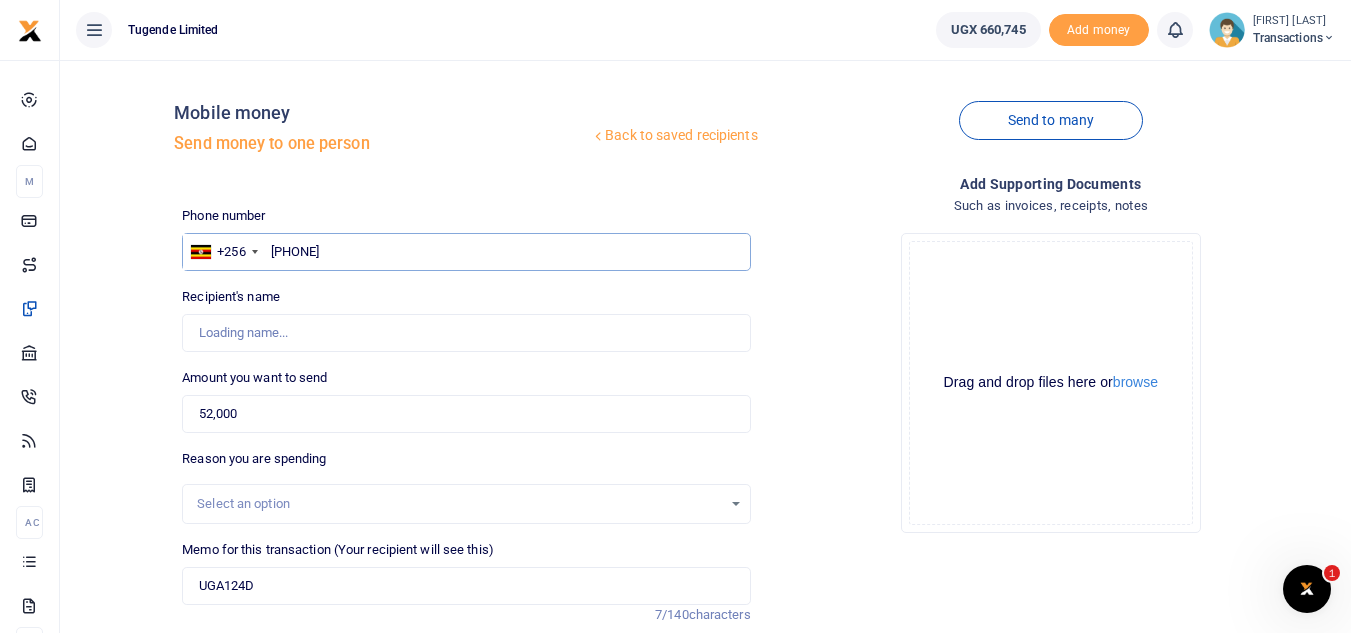 type on "Magret Nabbuto" 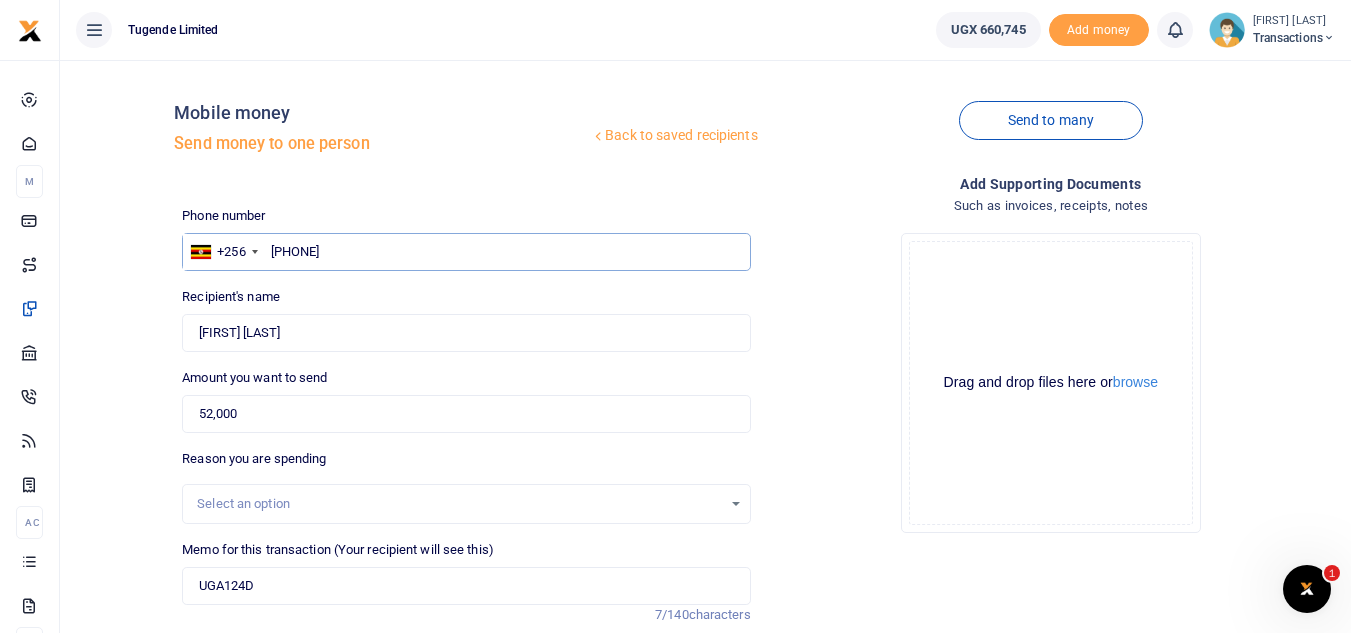 type on "785897402" 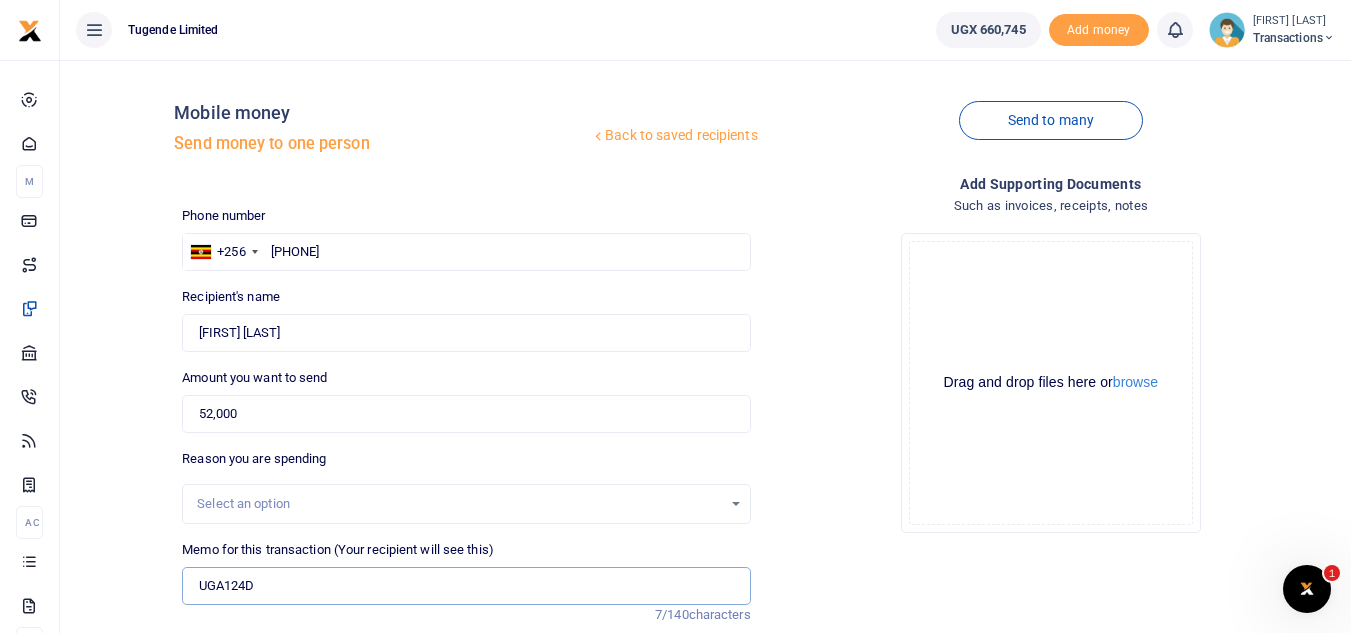 click on "UGA124D" at bounding box center (466, 586) 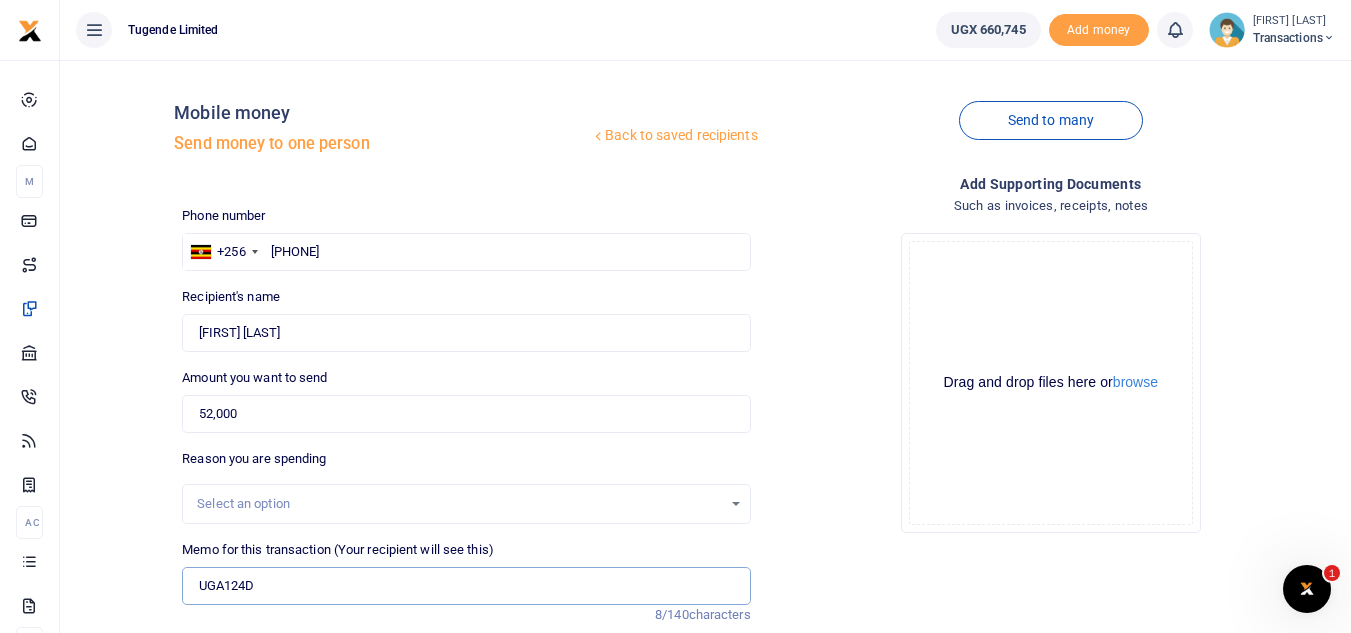 paste on "TLUG-015994" 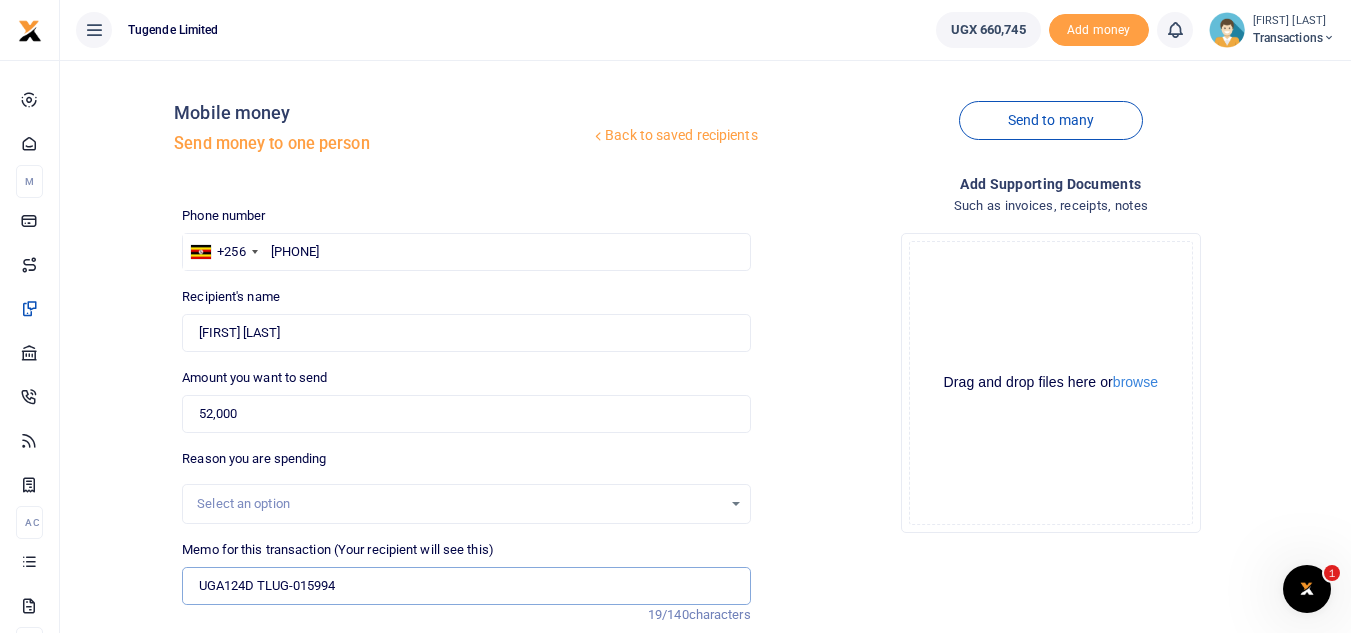 click on "UGA124D TLUG-015994" at bounding box center (466, 586) 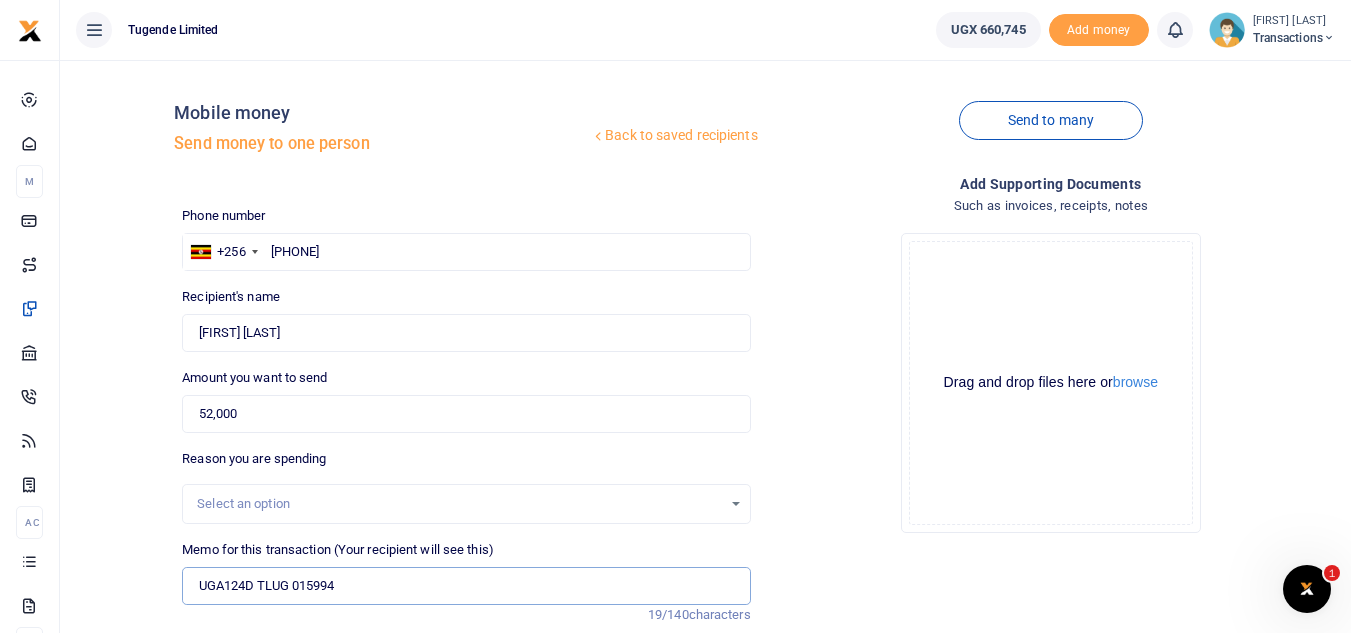 type on "UGA124D TLUG 015994" 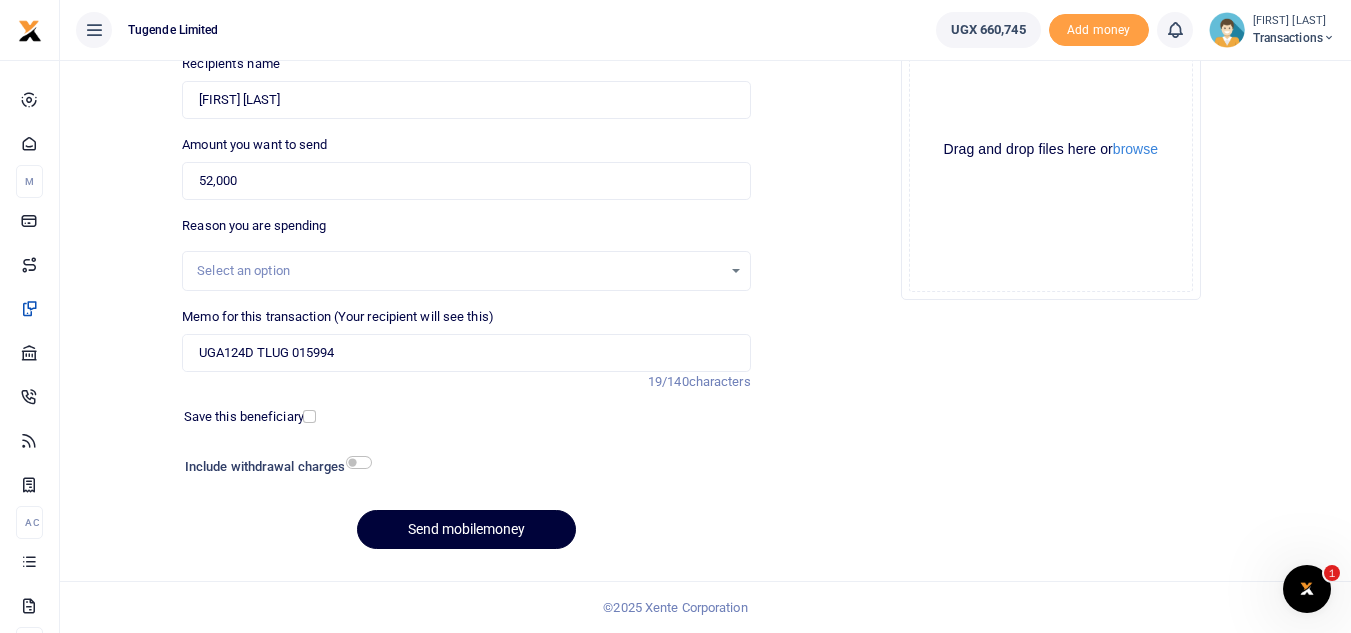 click on "Send mobilemoney" at bounding box center [466, 529] 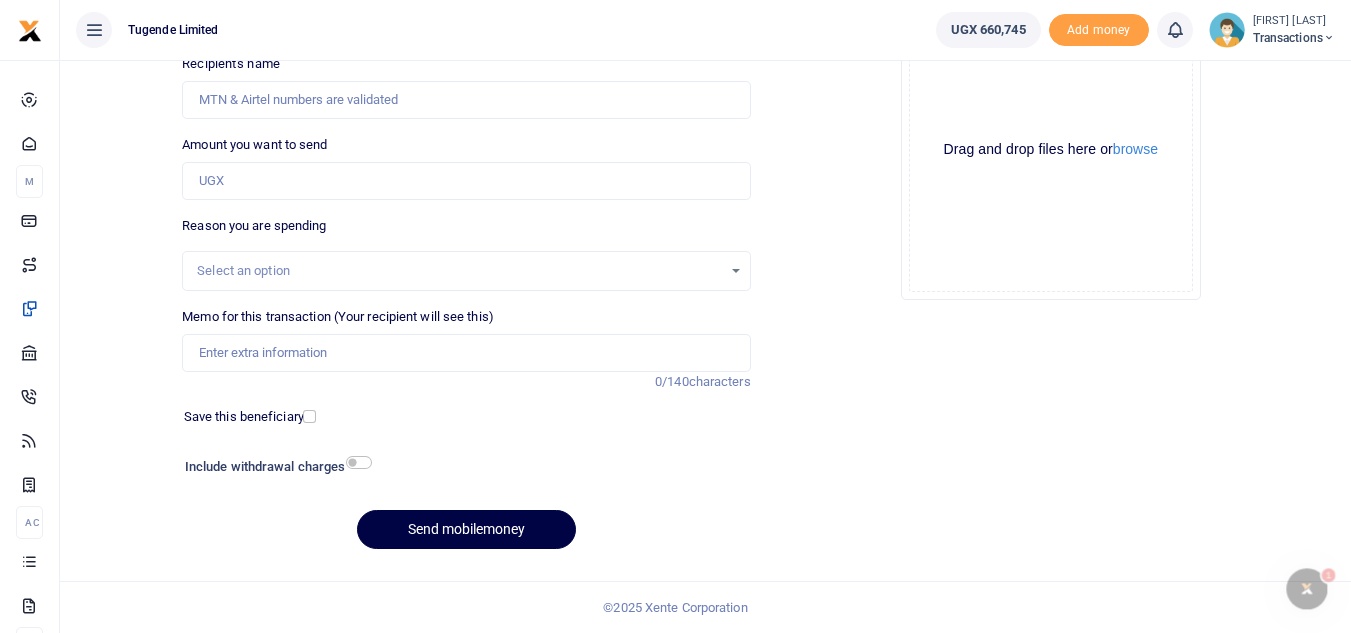 scroll, scrollTop: 0, scrollLeft: 0, axis: both 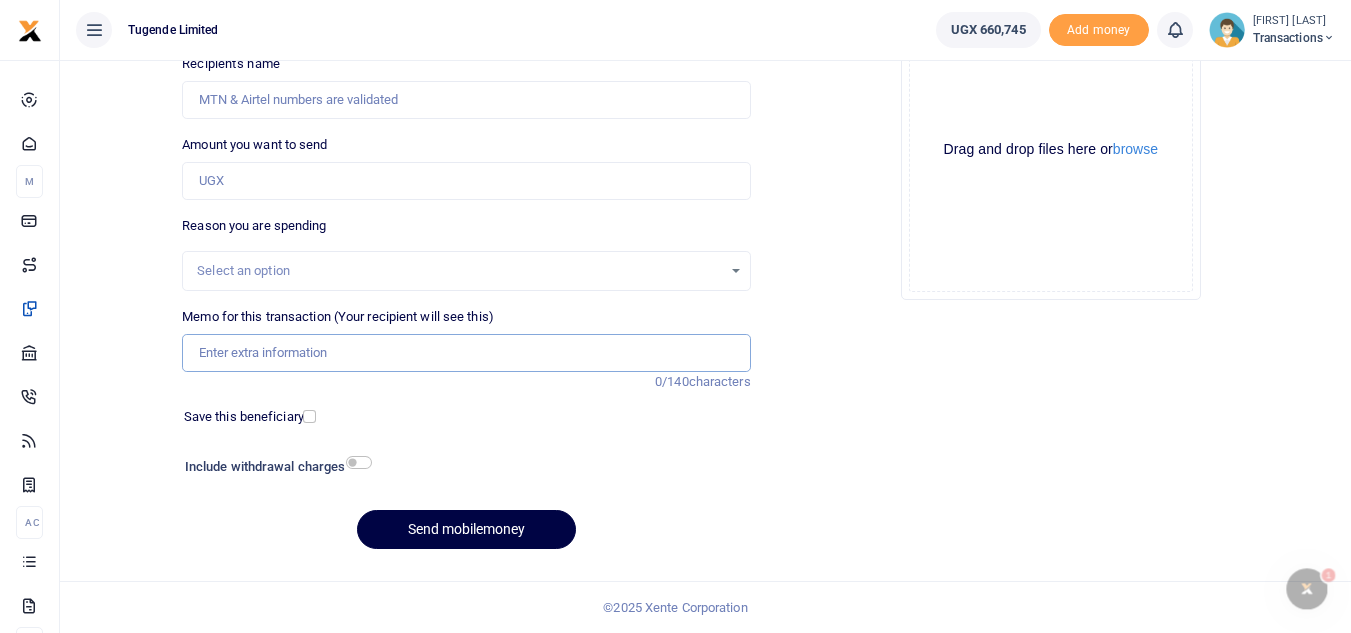 click on "Memo for this transaction (Your recipient will see this)" at bounding box center [466, 353] 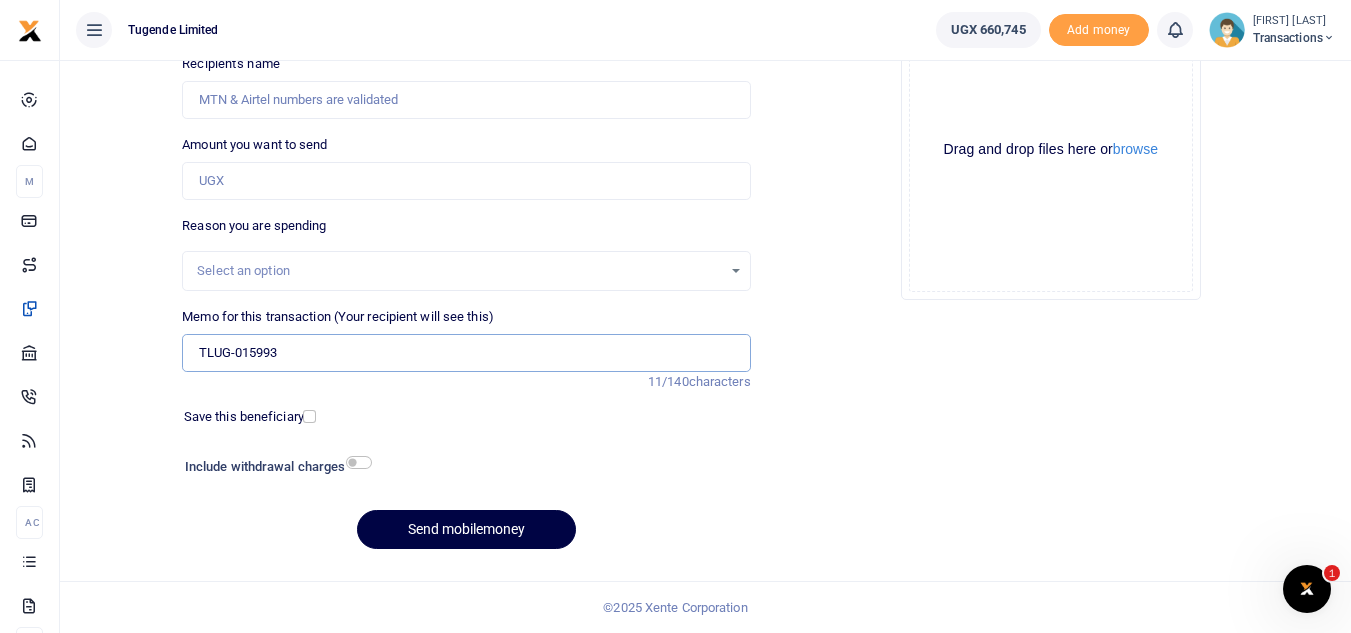 type on "TLUG-015993" 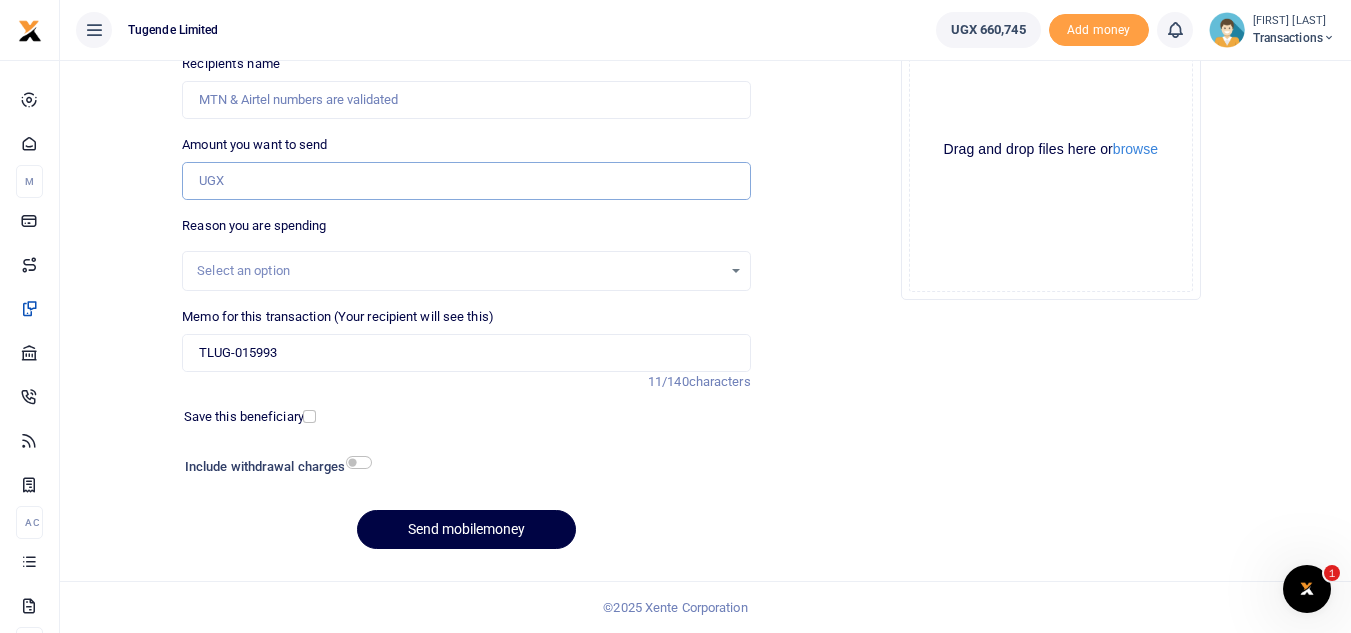 click on "Amount you want to send" at bounding box center [466, 181] 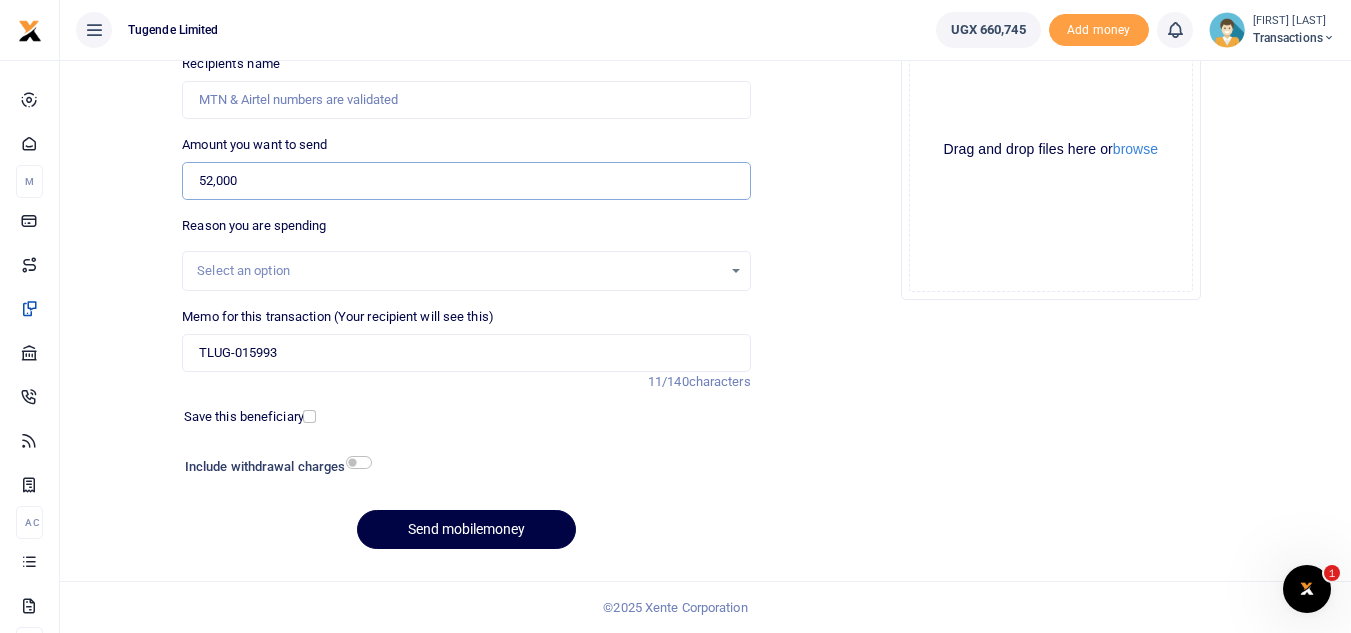 type on "52,000" 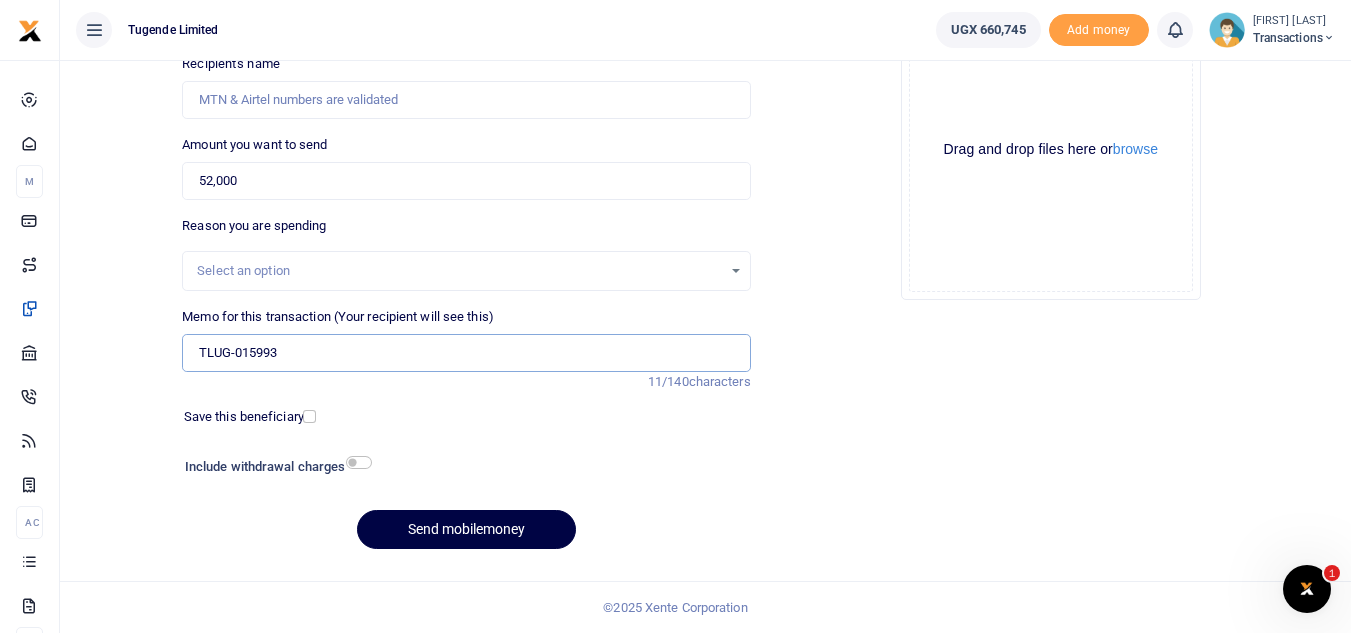 click on "TLUG-015993" at bounding box center [466, 353] 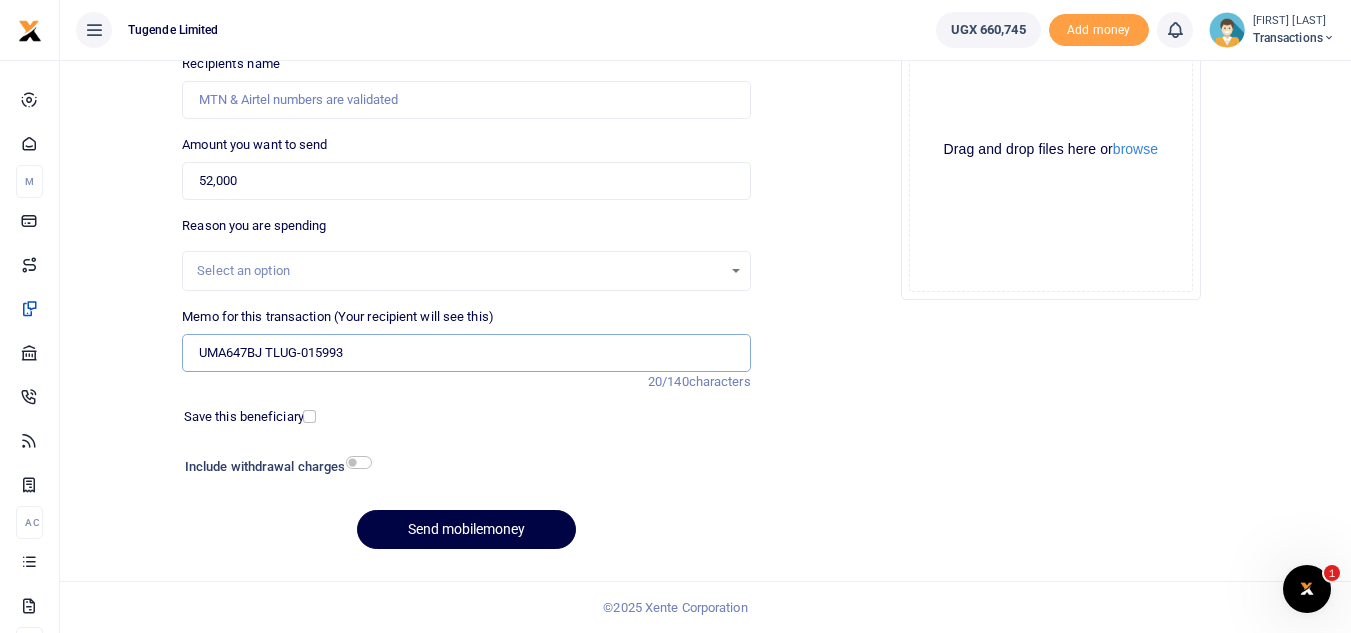 click on "UMA647BJ TLUG-015993" at bounding box center [466, 353] 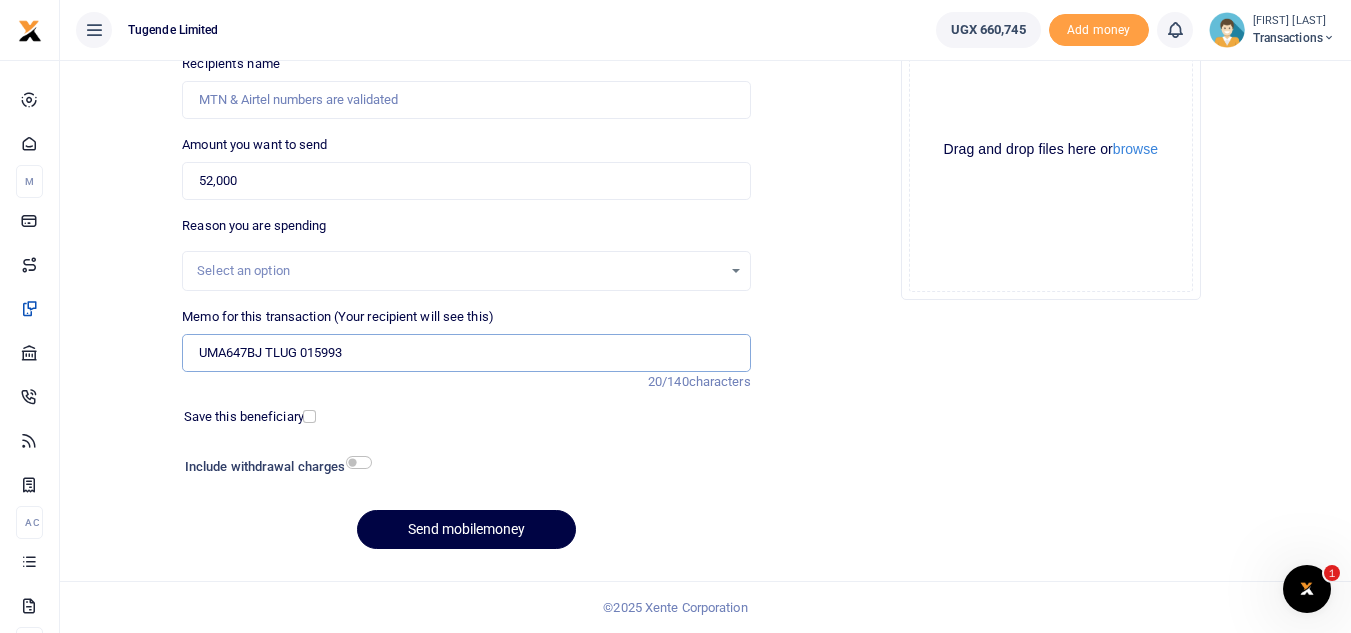 type on "UMA647BJ TLUG 015993" 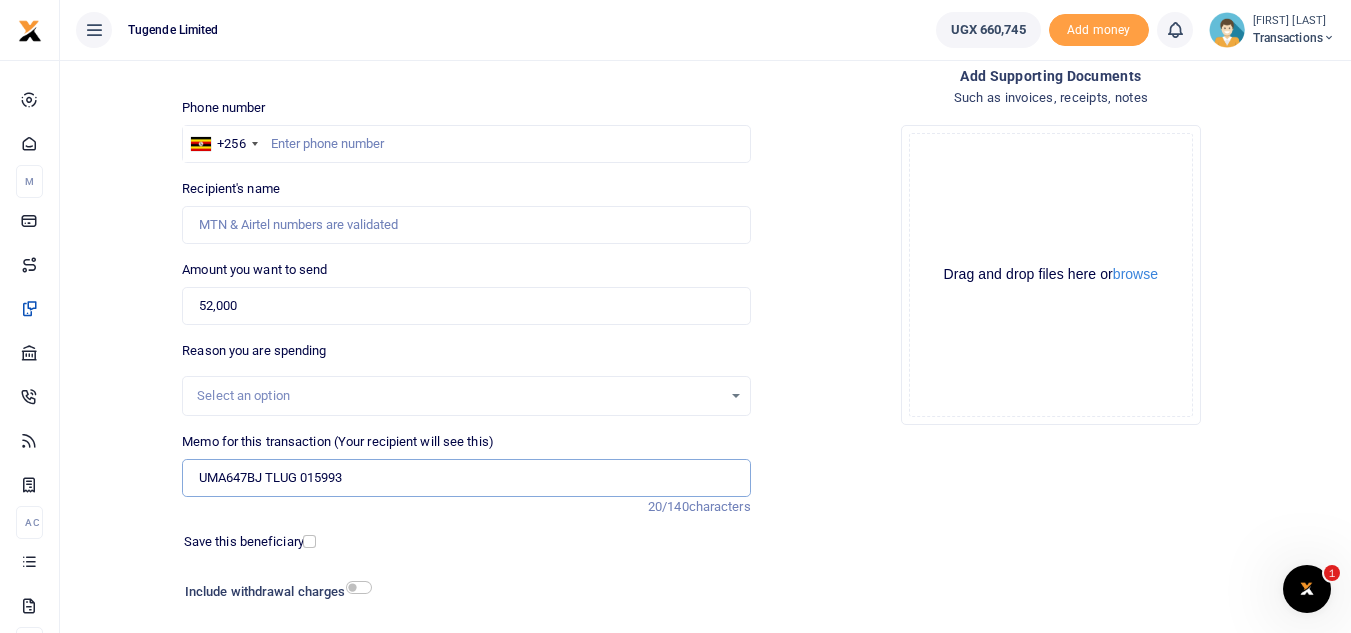 scroll, scrollTop: 107, scrollLeft: 0, axis: vertical 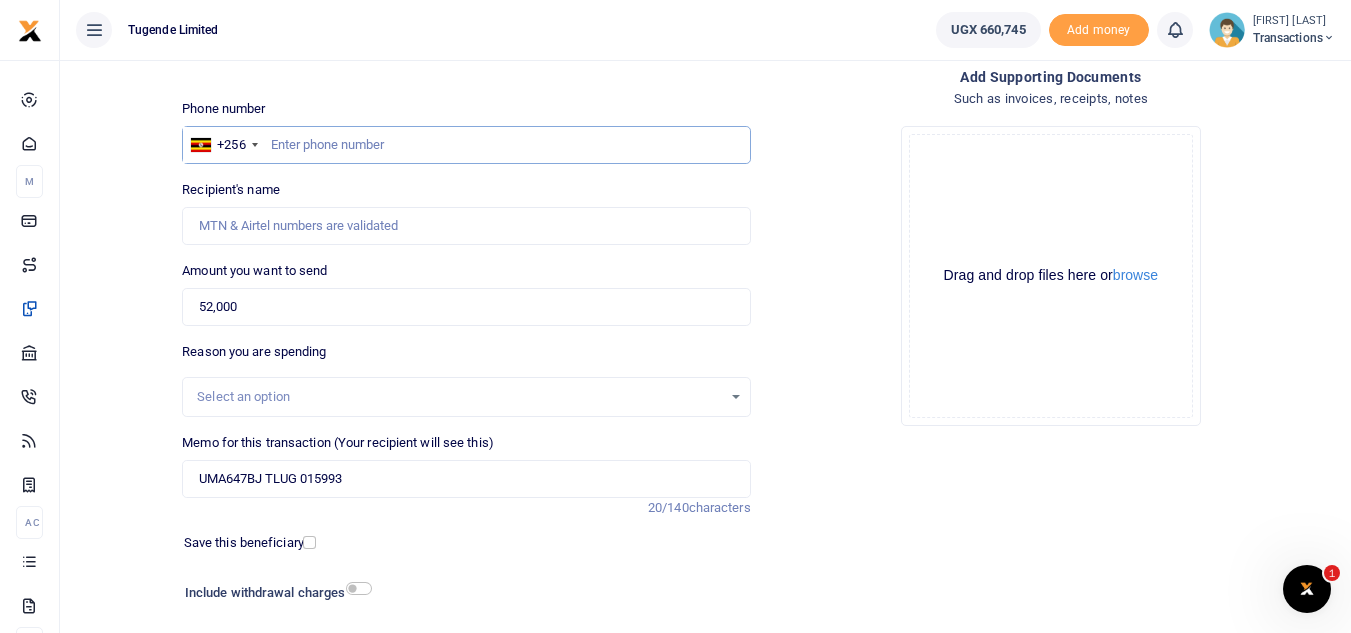 click at bounding box center (466, 145) 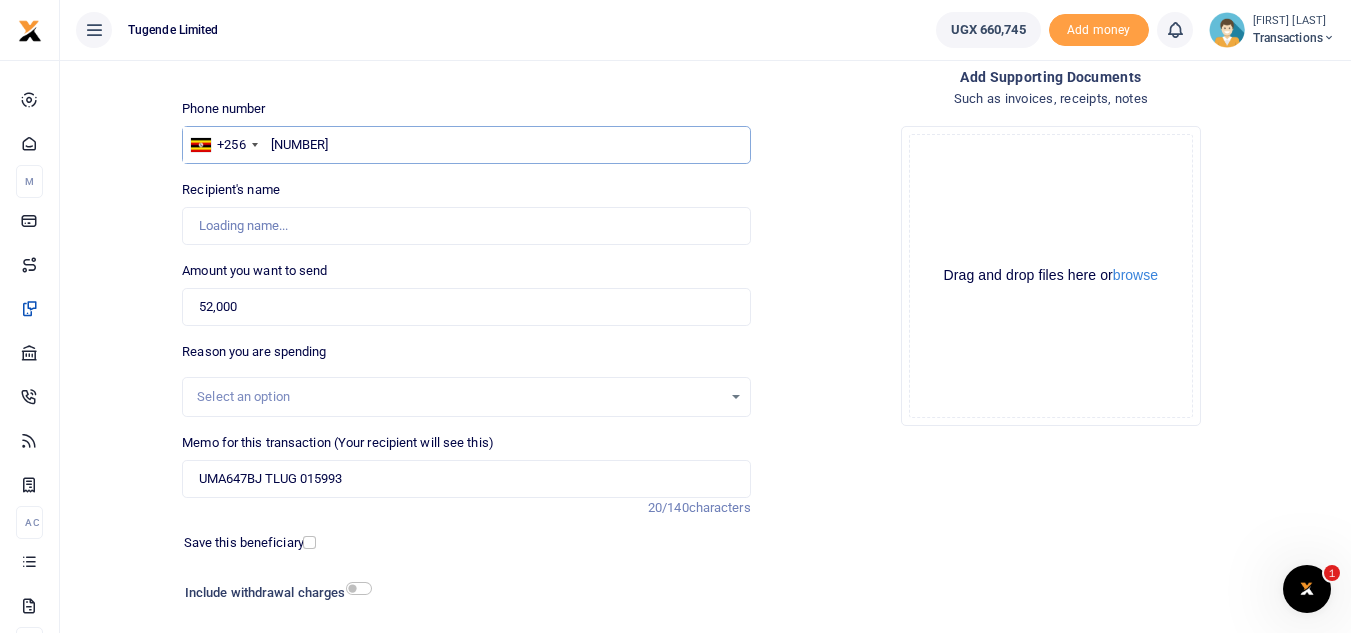 type on "[FIRST] [LAST]" 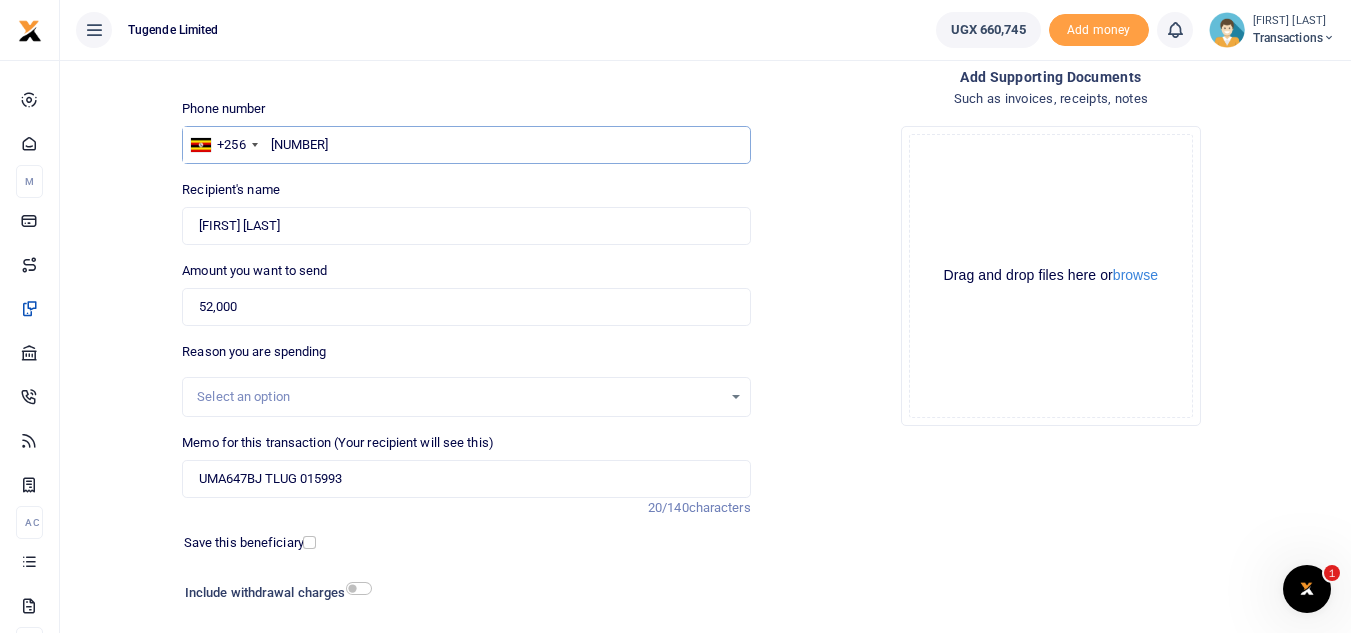 scroll, scrollTop: 233, scrollLeft: 0, axis: vertical 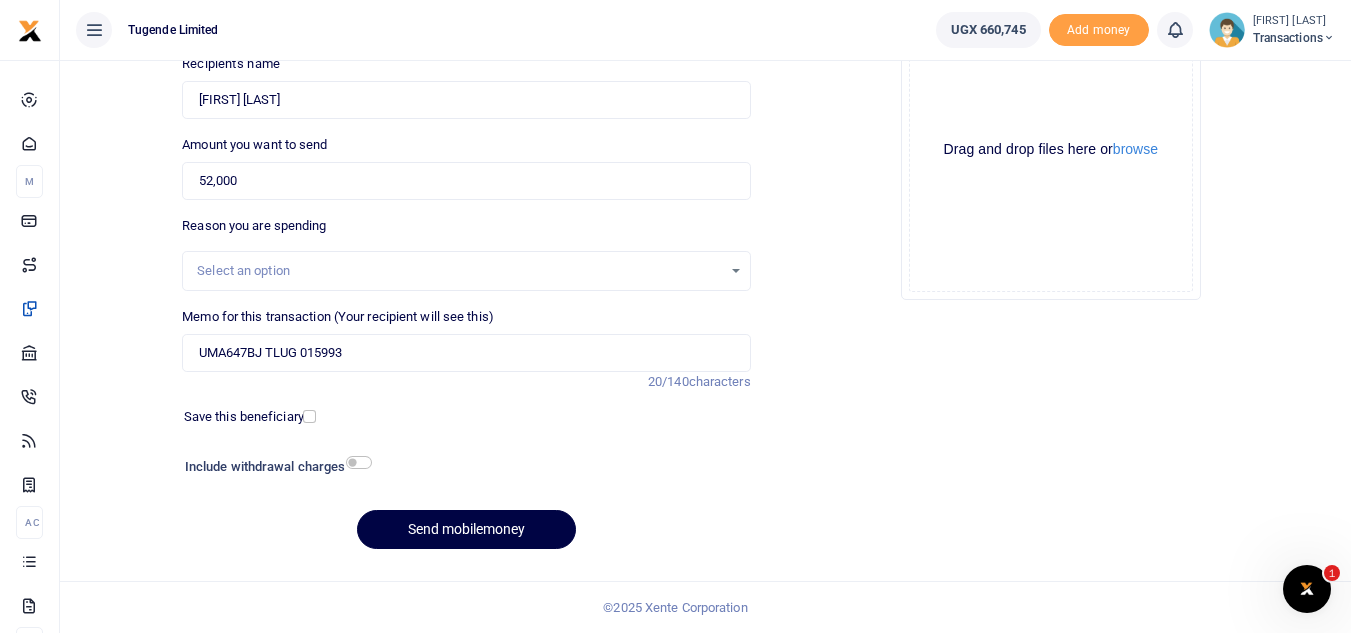 type on "[NUMBER]" 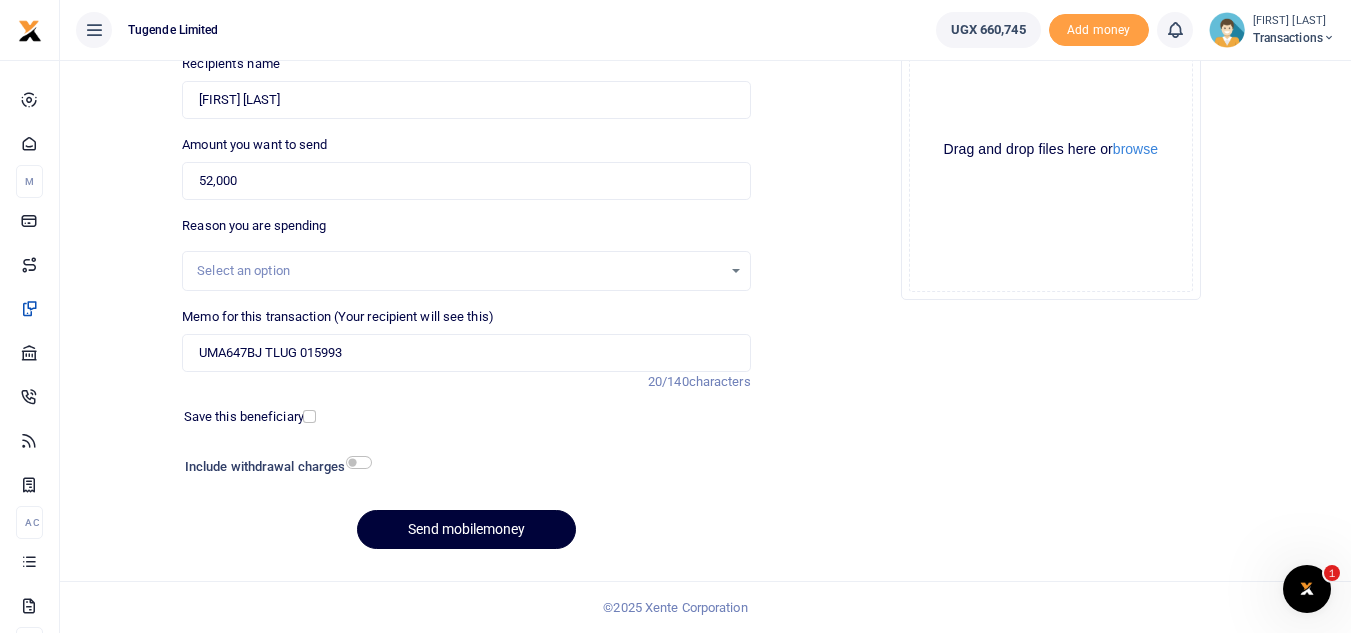 click on "Send mobilemoney" at bounding box center (466, 529) 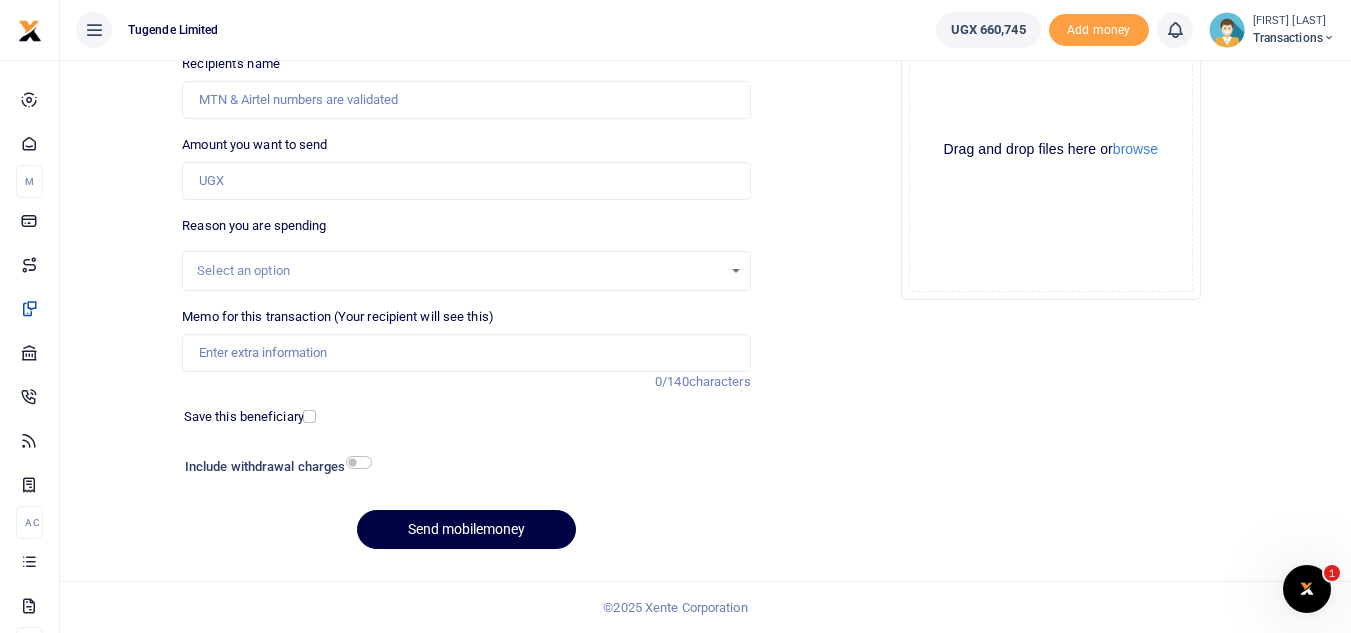 scroll, scrollTop: 0, scrollLeft: 0, axis: both 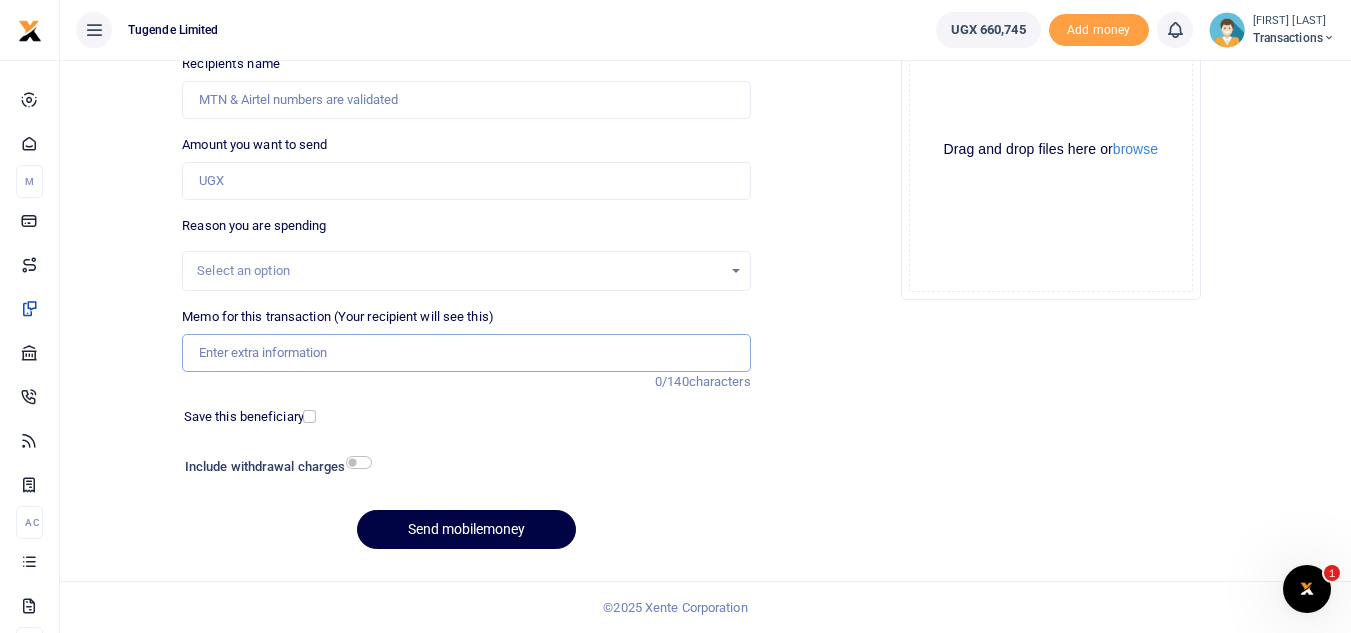 click on "Memo for this transaction (Your recipient will see this)" at bounding box center [466, 353] 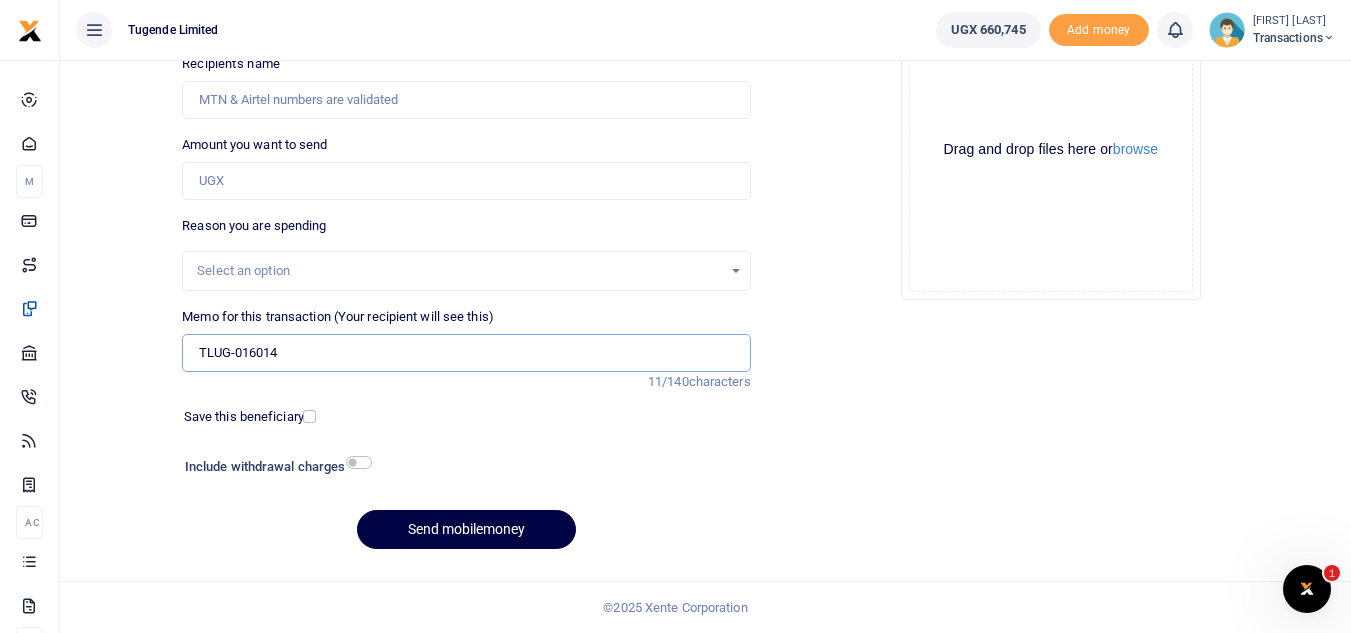 type on "TLUG-016014" 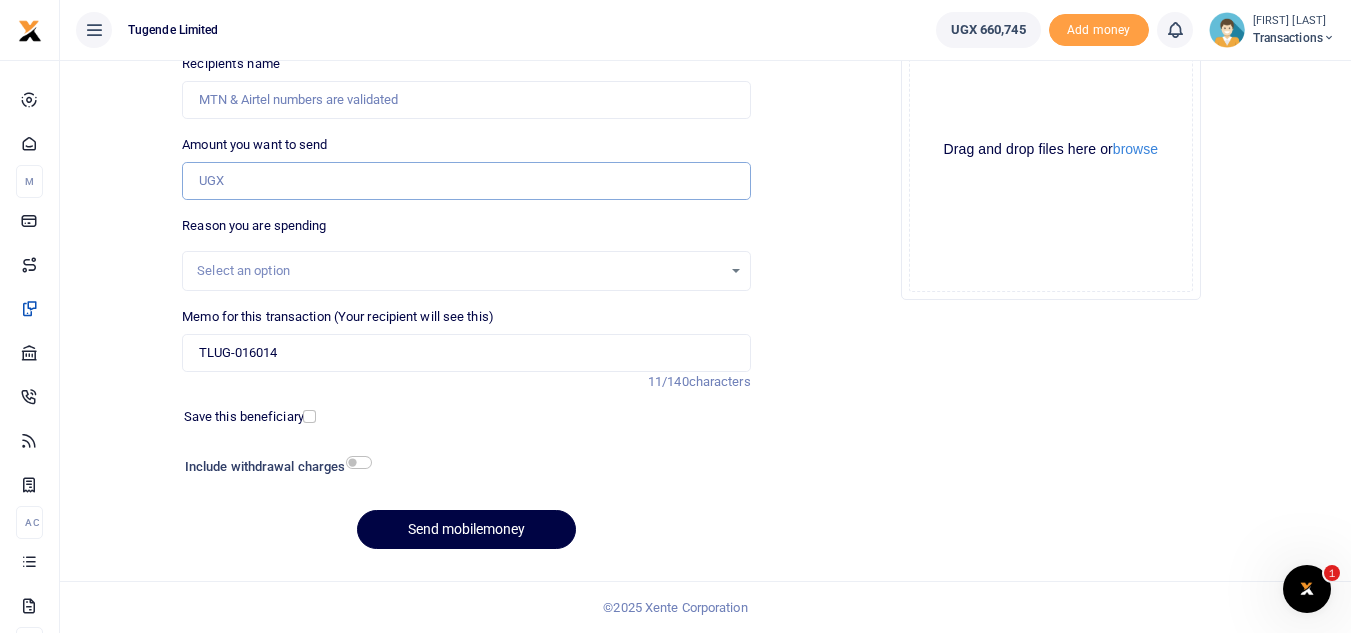 click on "Amount you want to send" at bounding box center (466, 181) 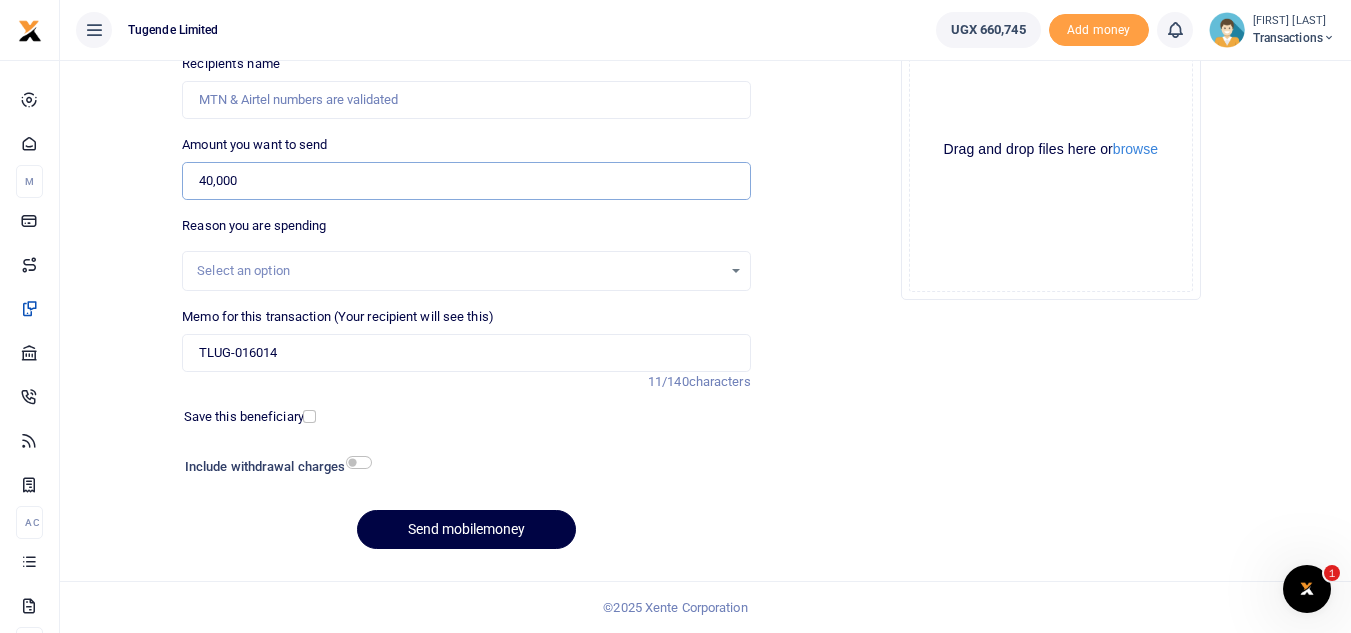 type on "40,000" 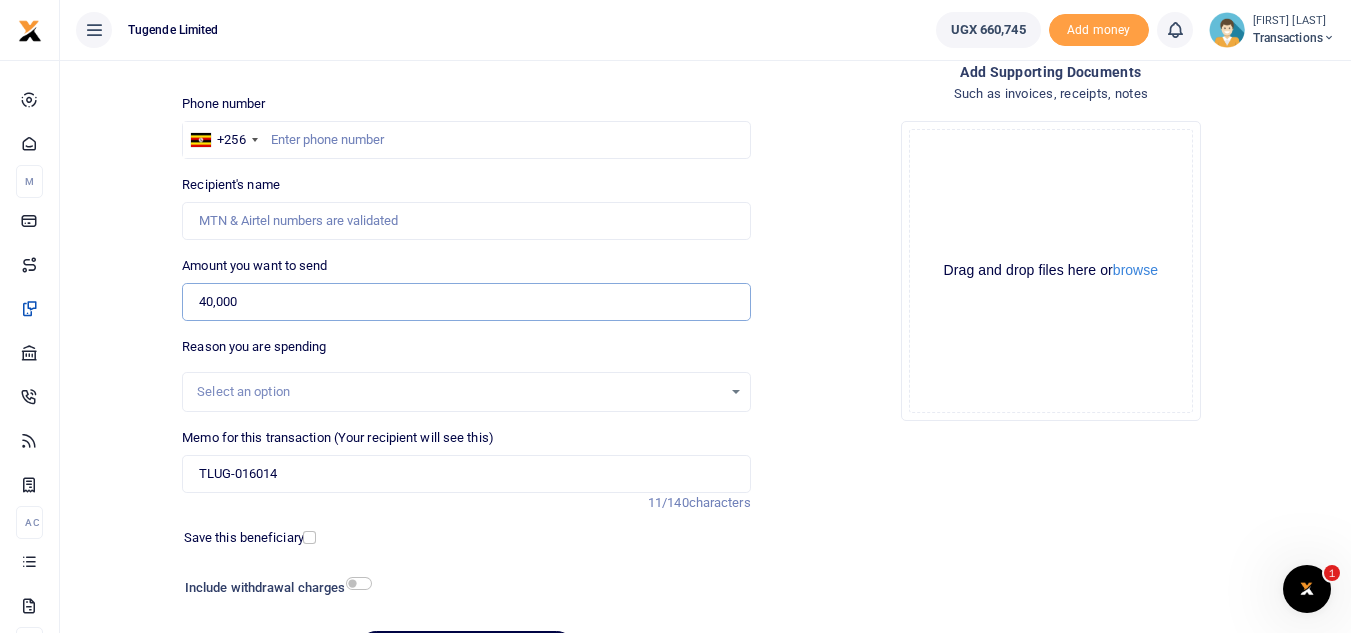 scroll, scrollTop: 111, scrollLeft: 0, axis: vertical 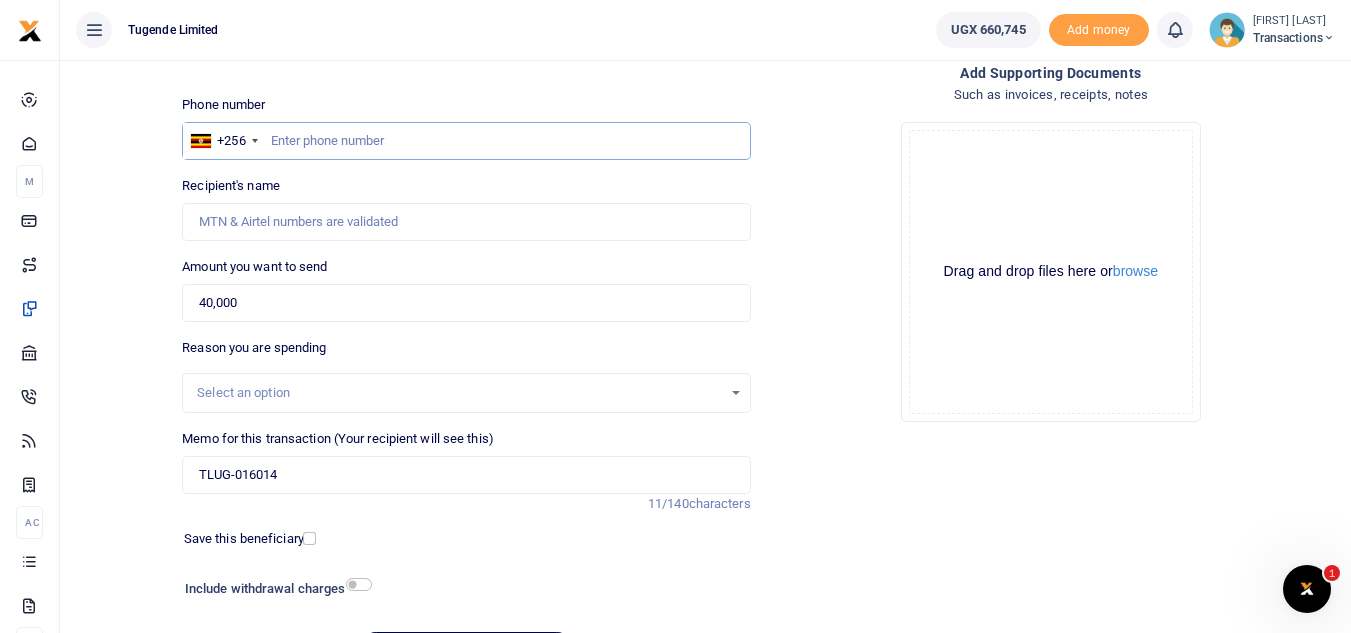 click at bounding box center (466, 141) 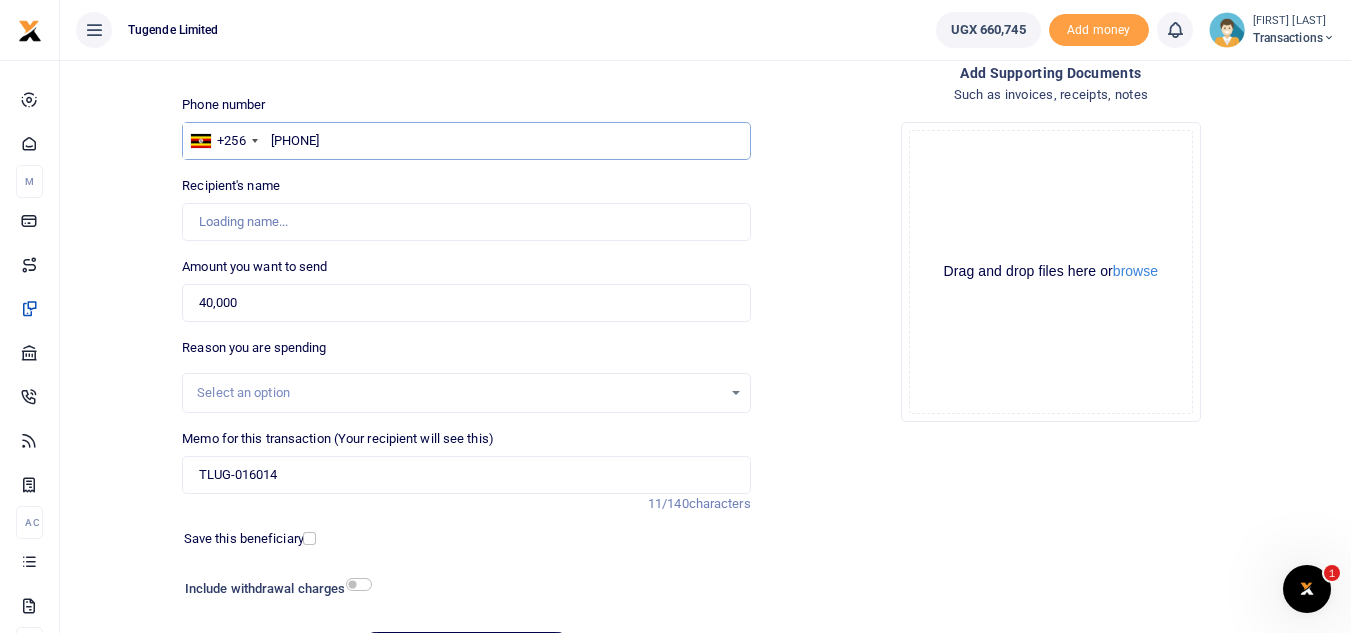 type on "750523153" 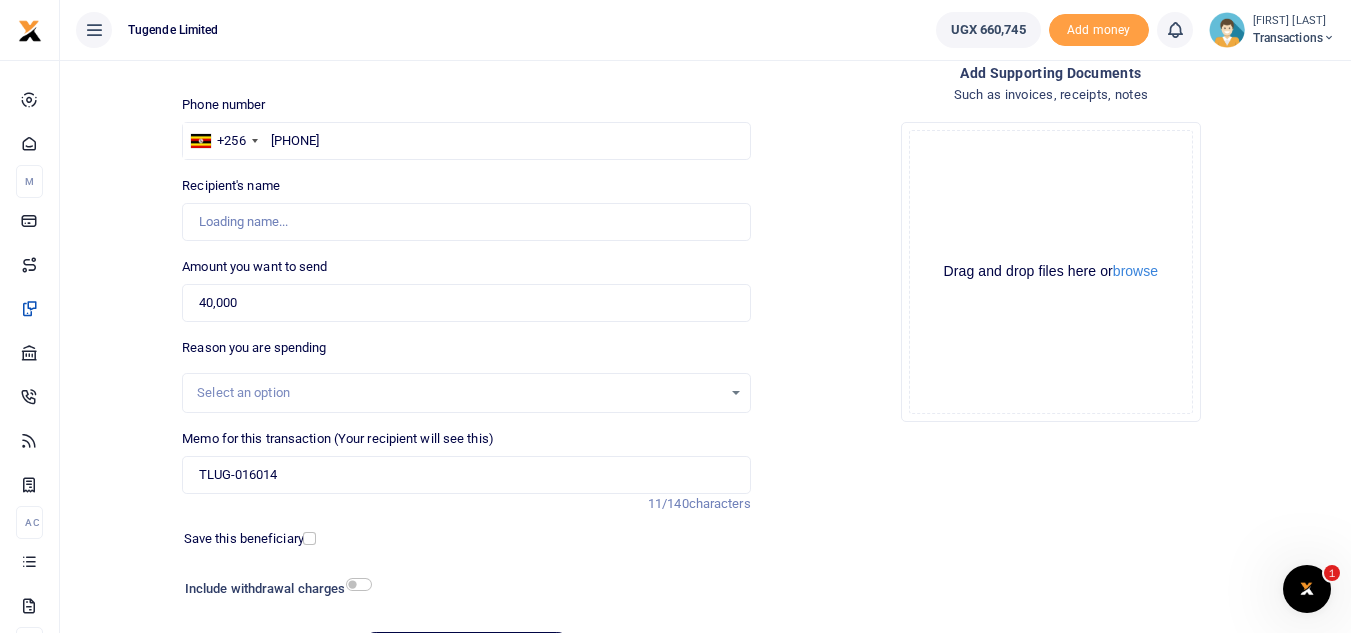 type on "Sowedi Waiswa" 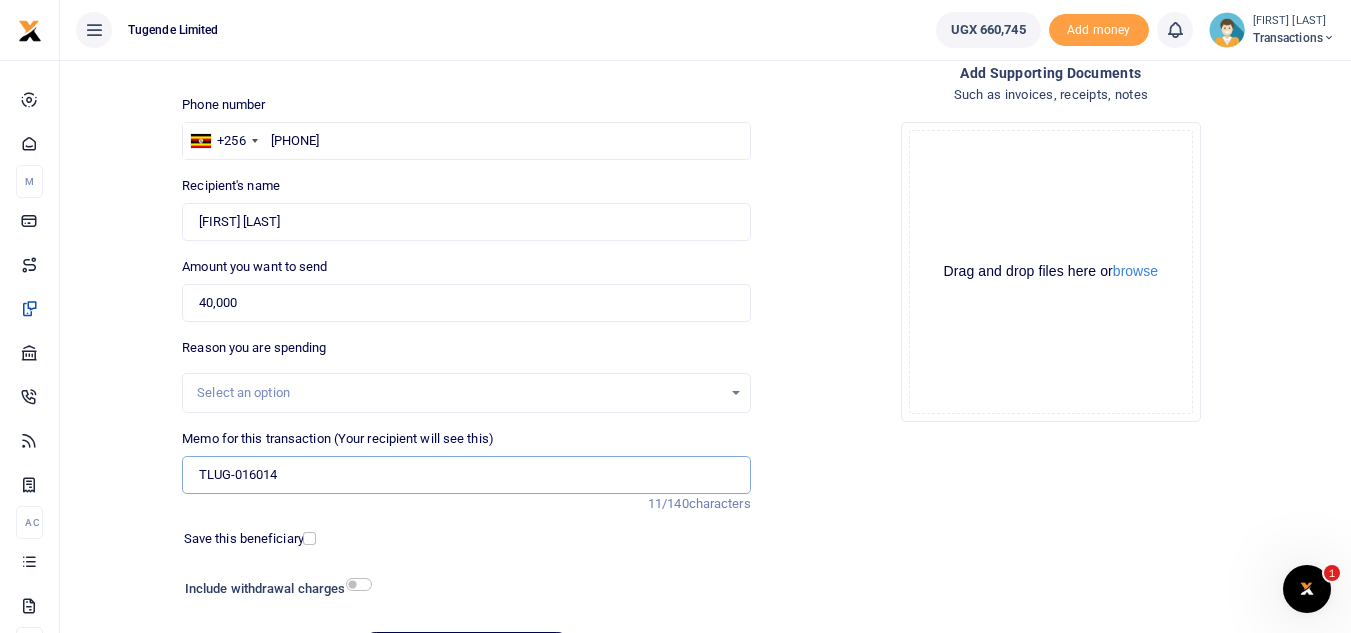 click on "TLUG-016014" at bounding box center [466, 475] 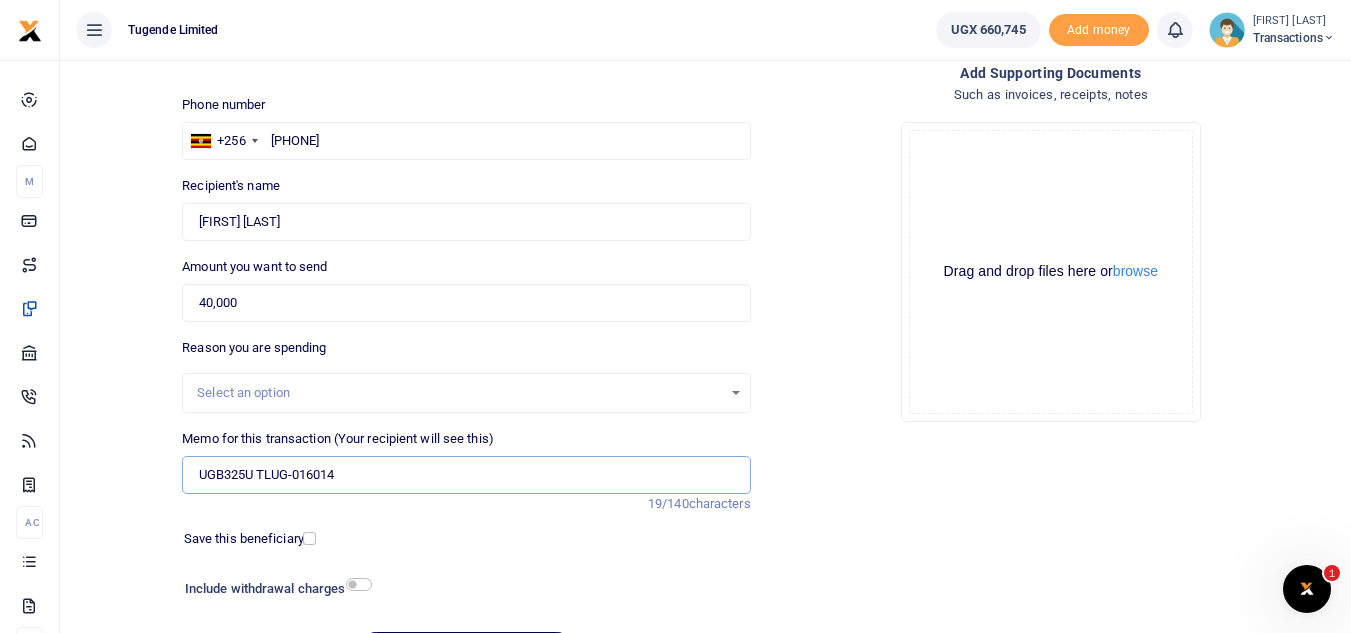 click on "UGB325U TLUG-016014" at bounding box center (466, 475) 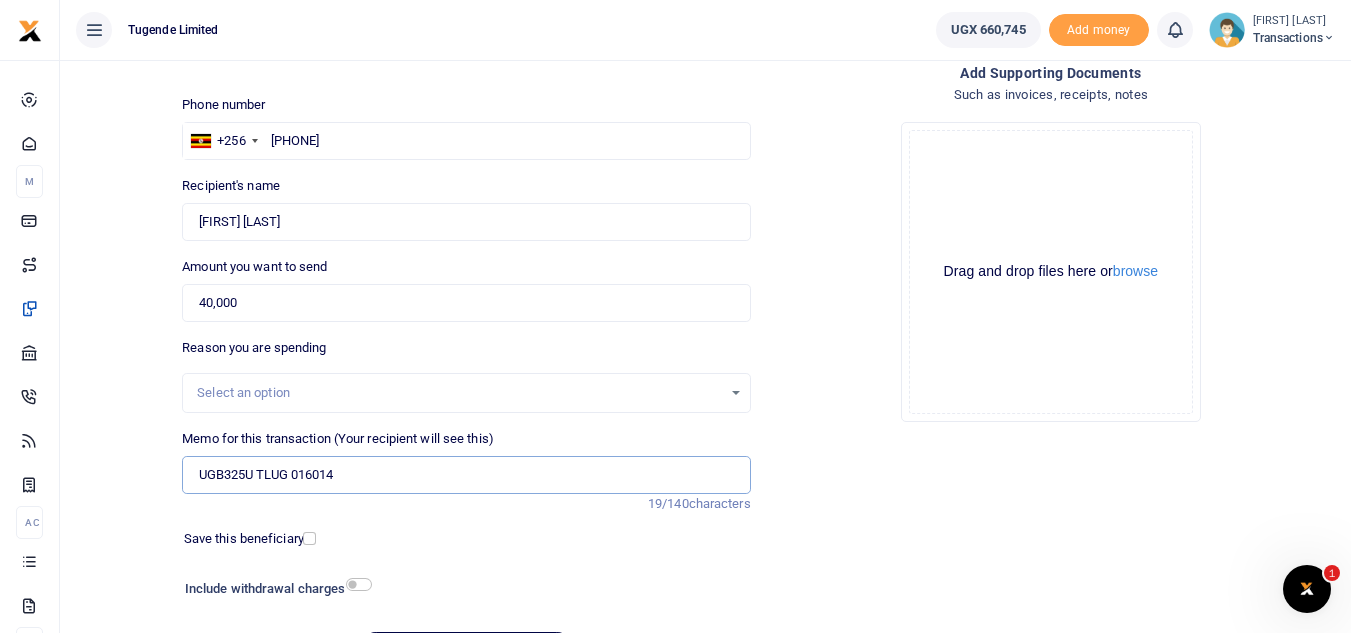 type on "UGB325U TLUG 016014" 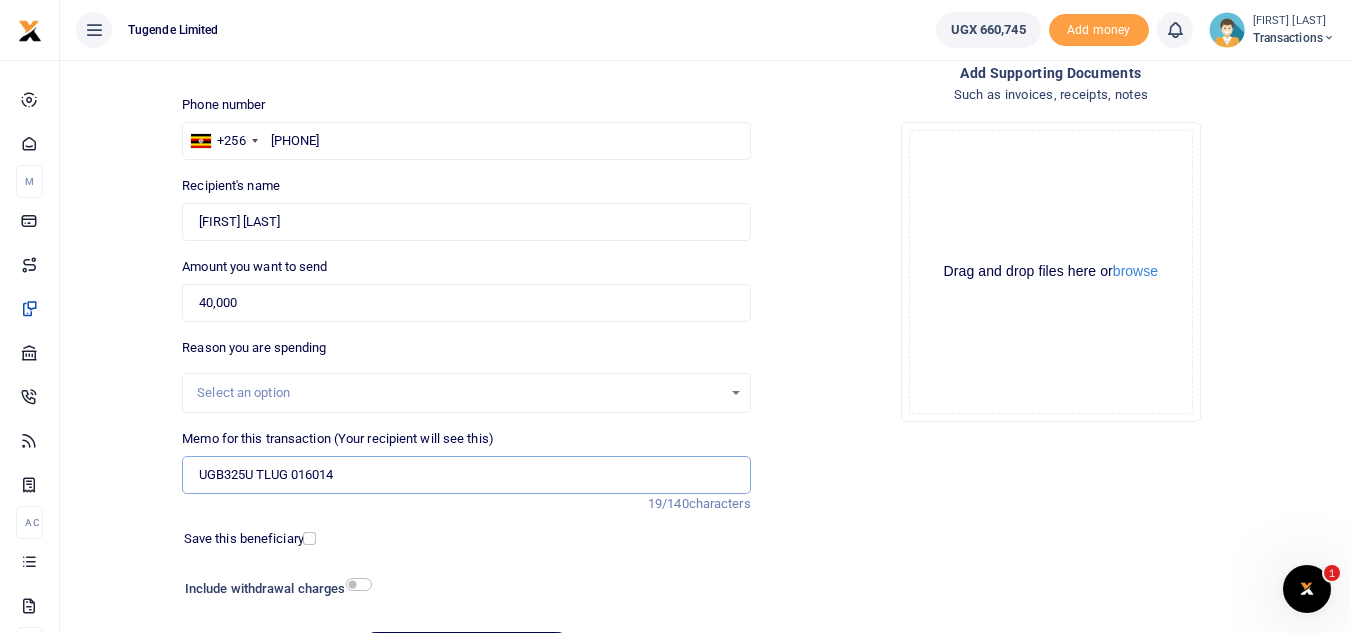 scroll, scrollTop: 233, scrollLeft: 0, axis: vertical 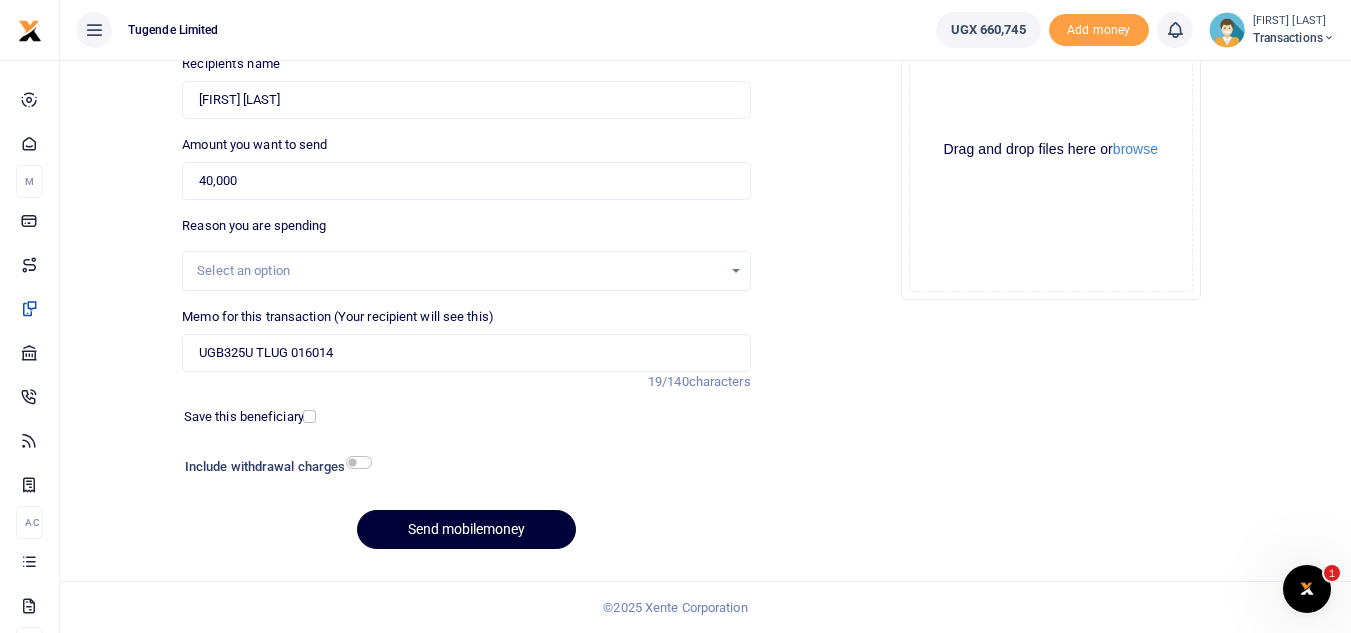 click on "Send mobilemoney" at bounding box center (466, 529) 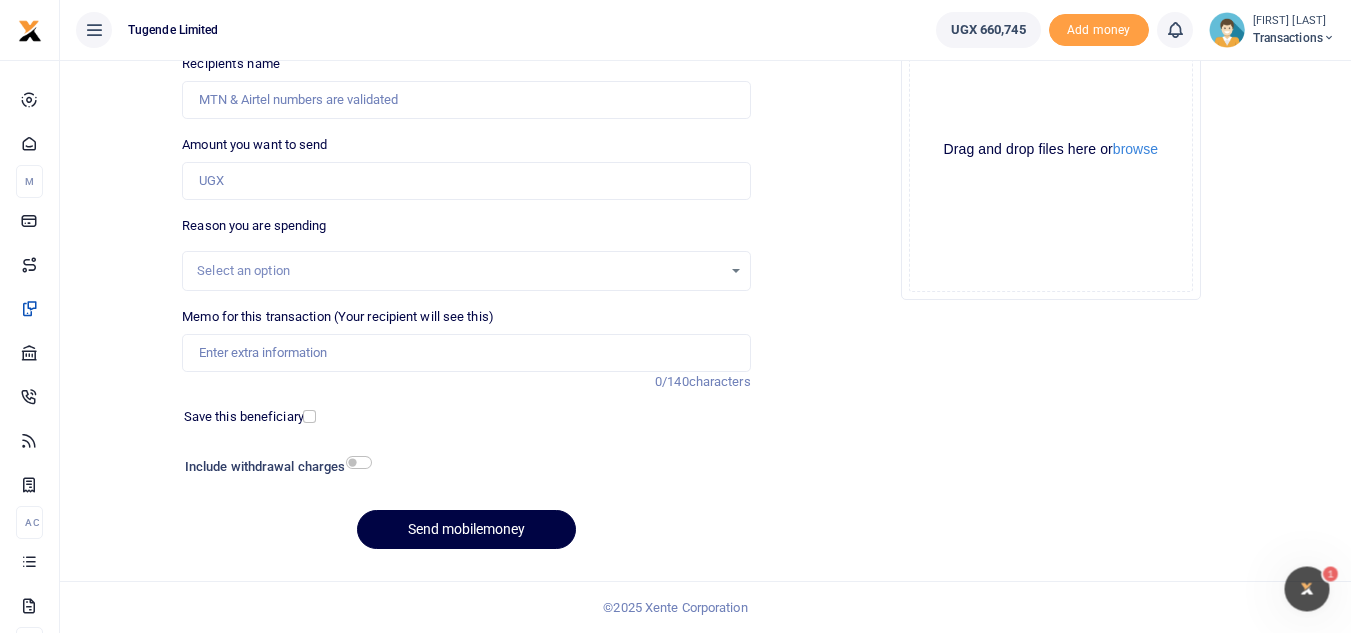 scroll, scrollTop: 0, scrollLeft: 0, axis: both 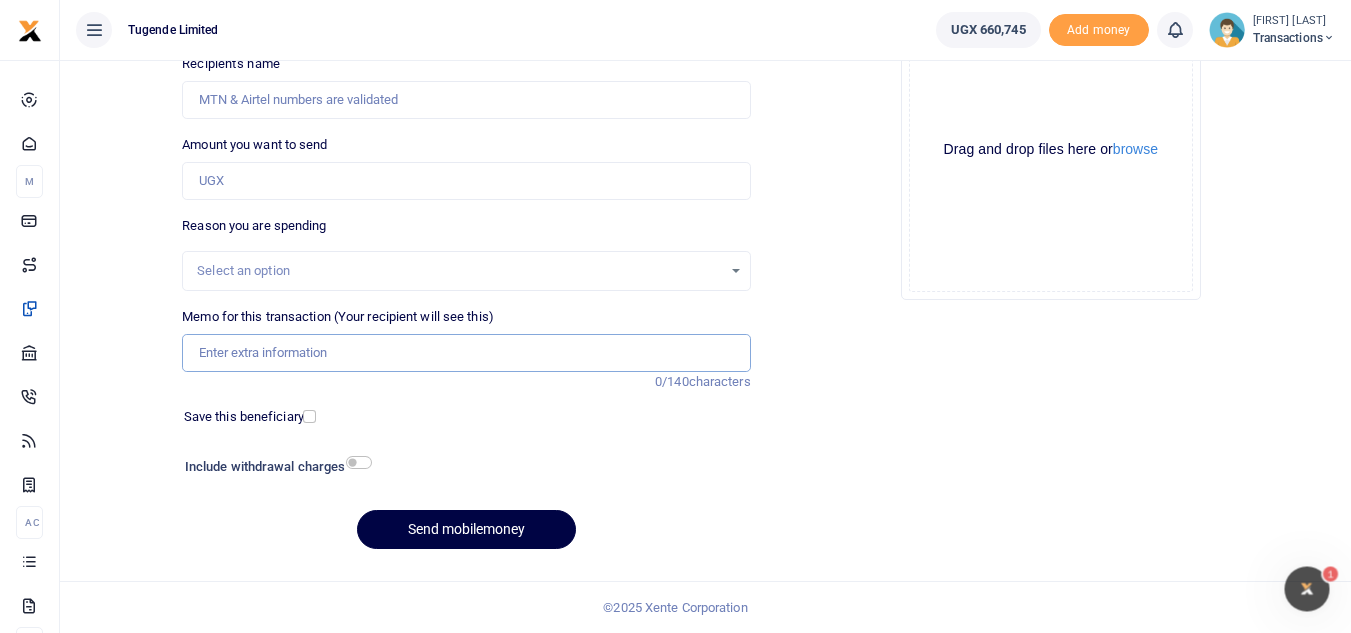 click on "Memo for this transaction (Your recipient will see this)" at bounding box center (466, 353) 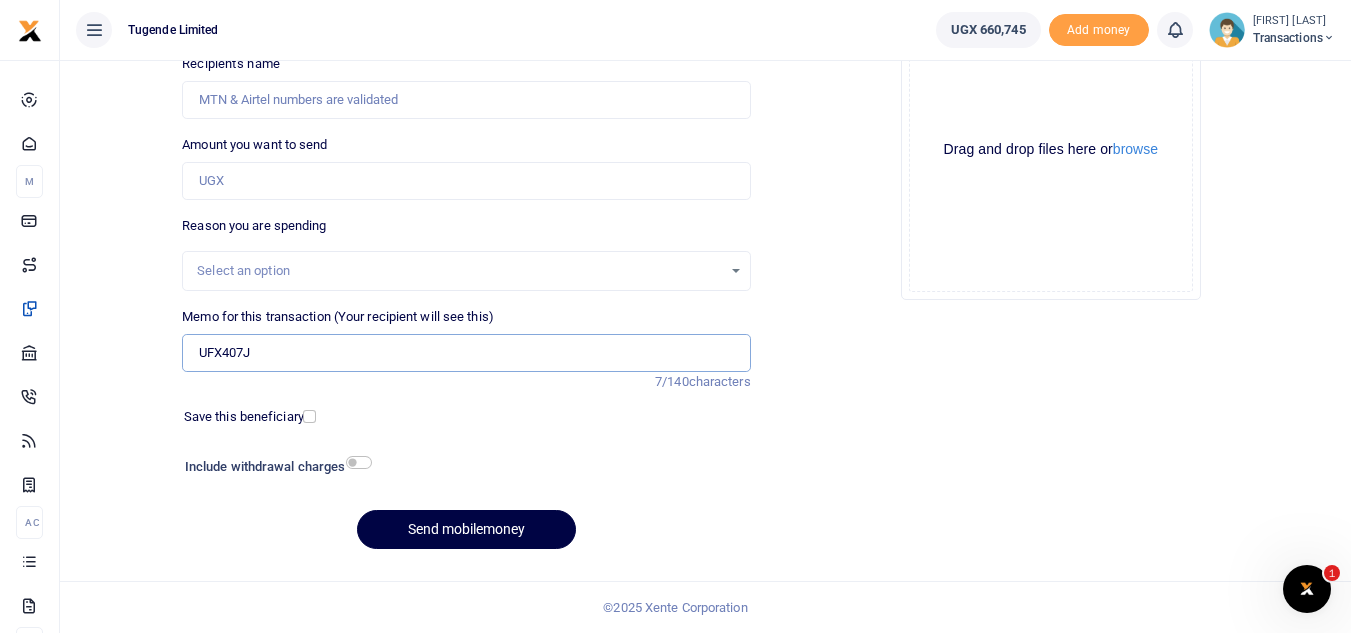 type on "UFX407J" 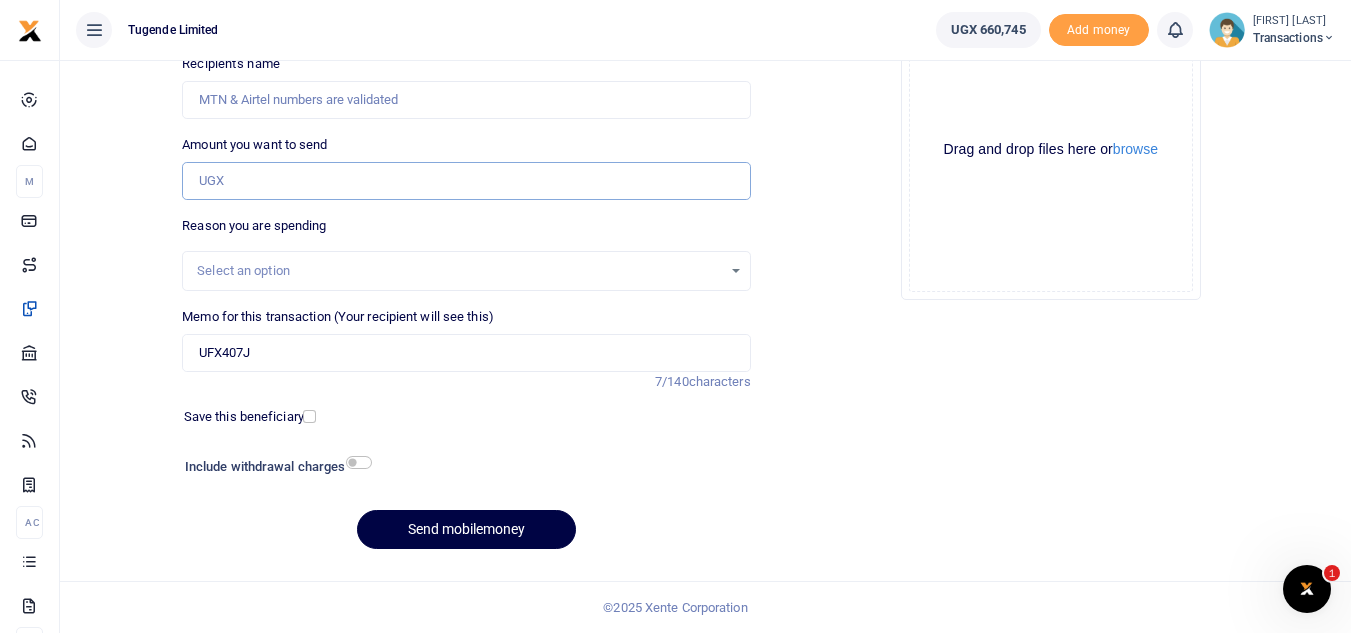 click on "Amount you want to send" at bounding box center (466, 181) 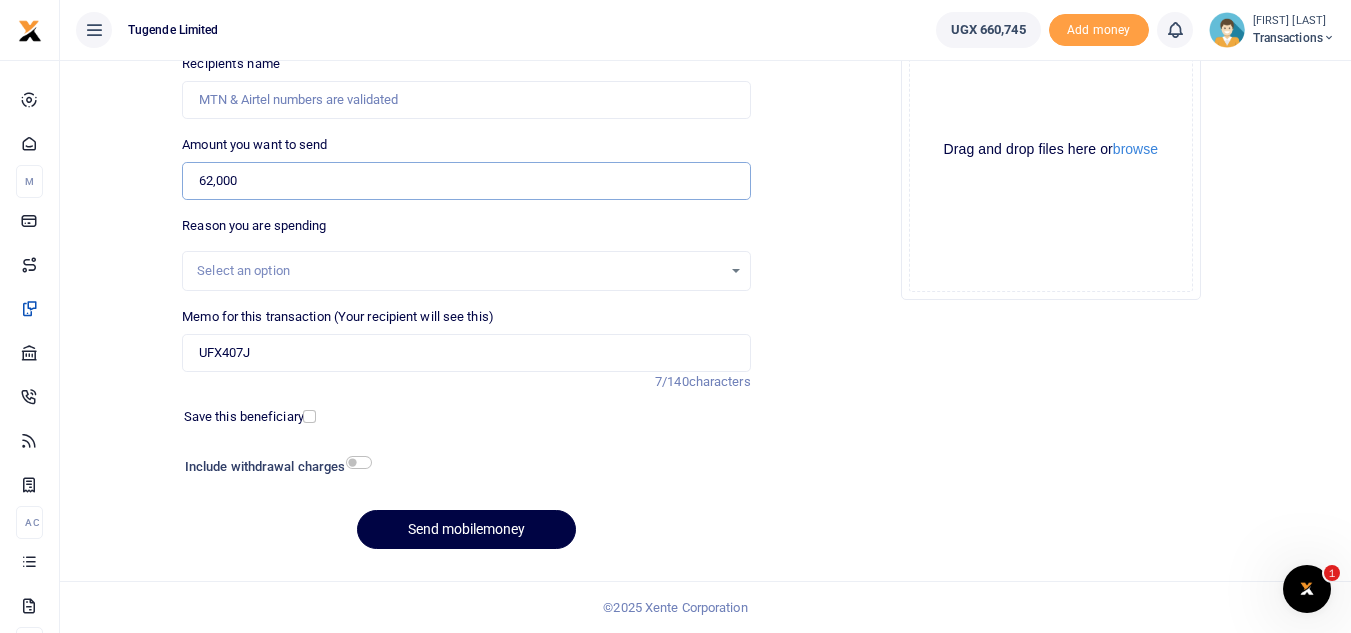 type on "62,000" 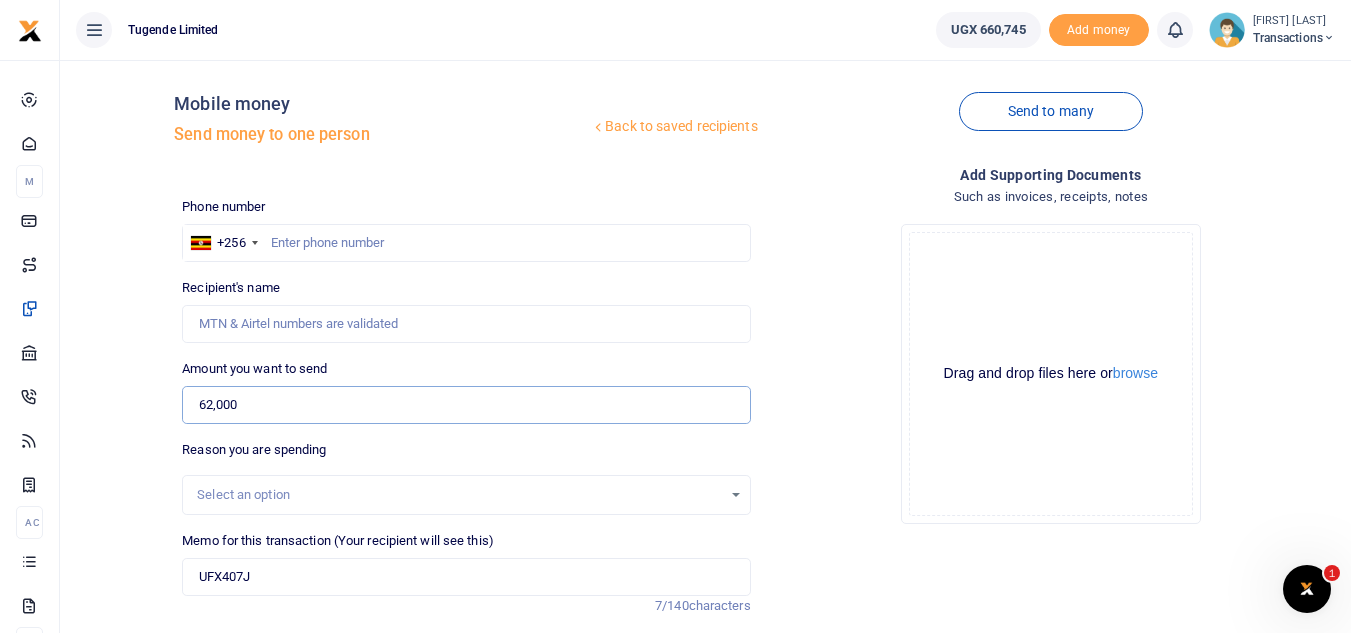 scroll, scrollTop: 8, scrollLeft: 0, axis: vertical 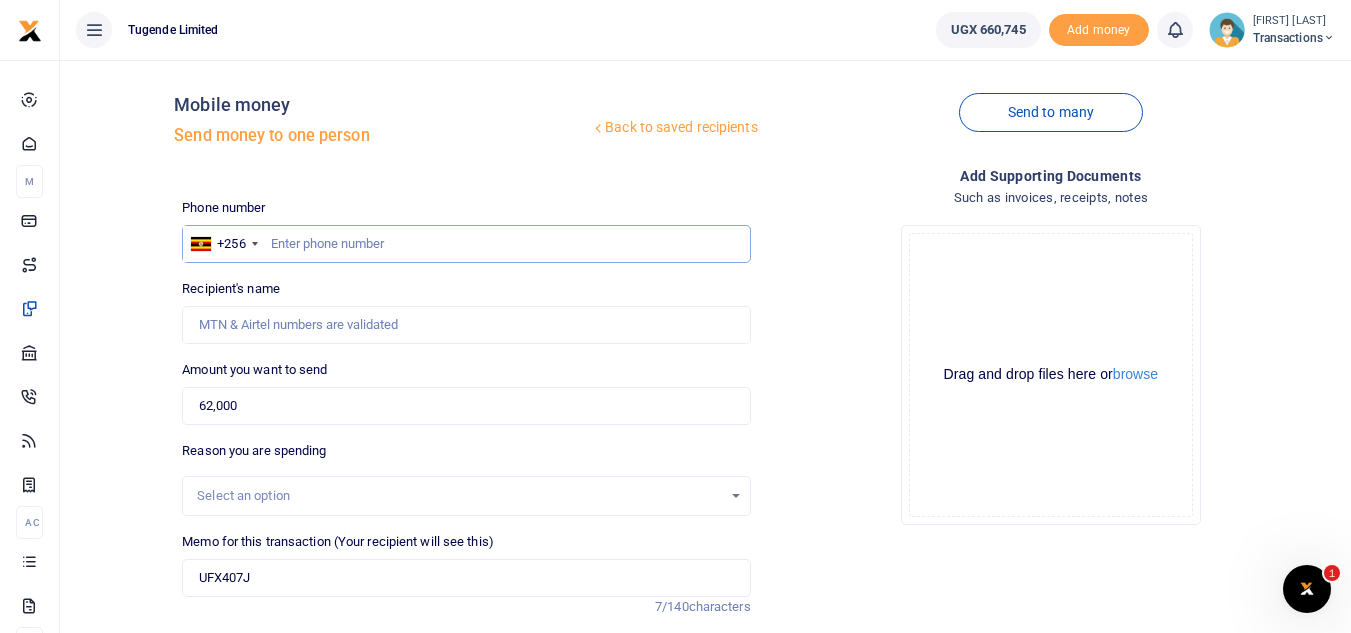 click at bounding box center (466, 244) 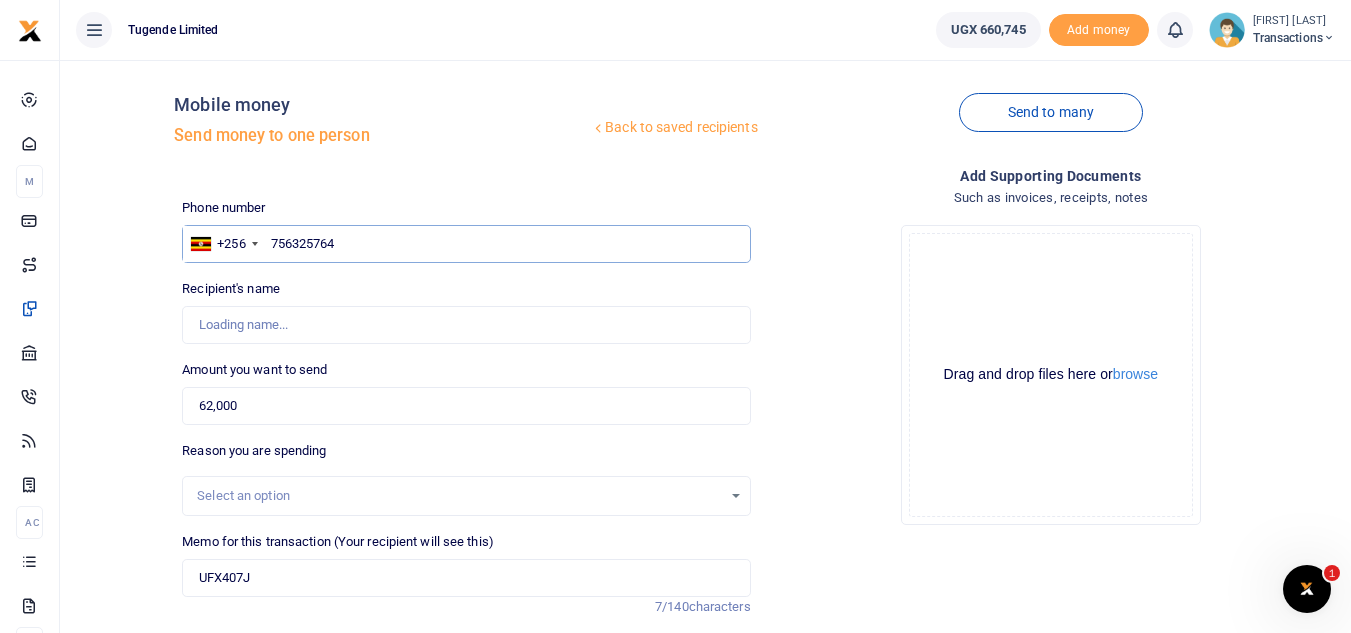 type on "756325764" 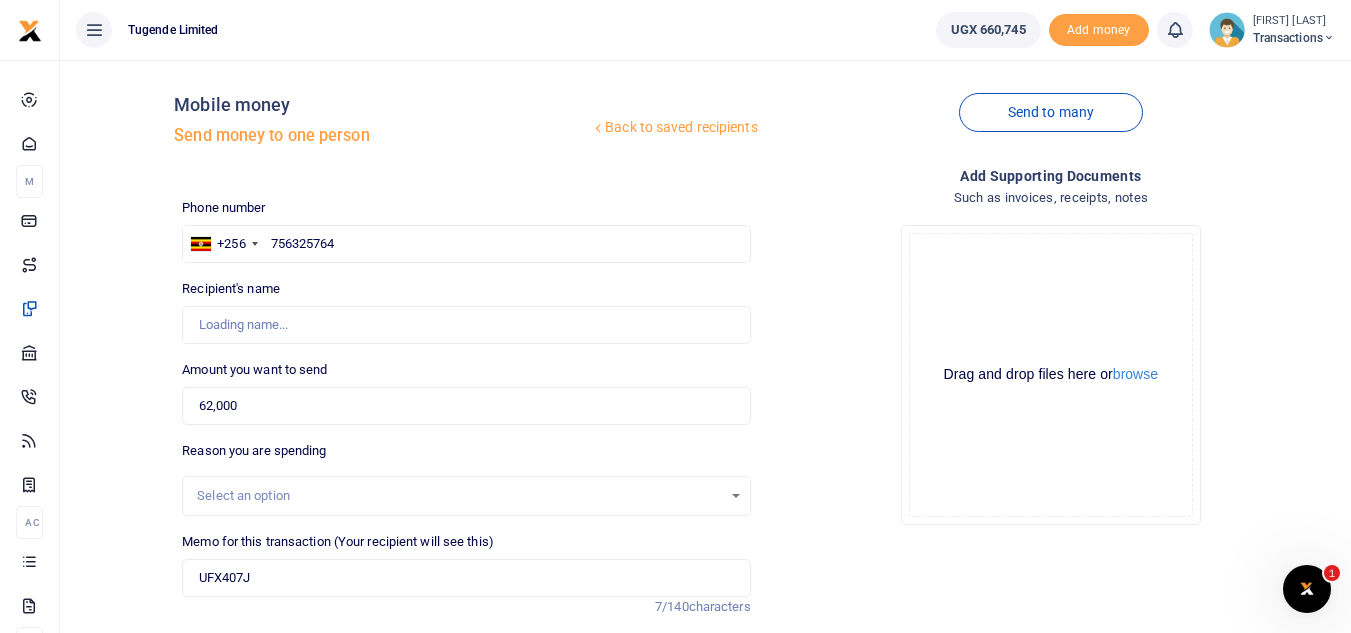 type on "Gilbert Tumusiime" 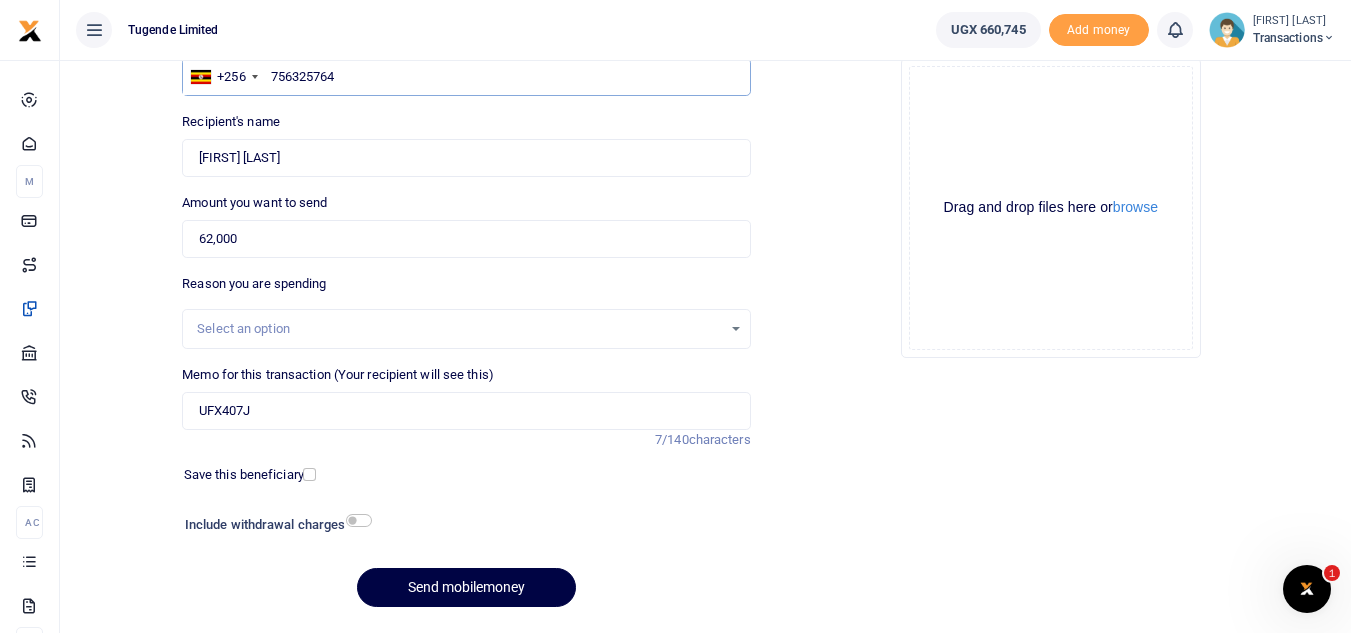 scroll, scrollTop: 179, scrollLeft: 0, axis: vertical 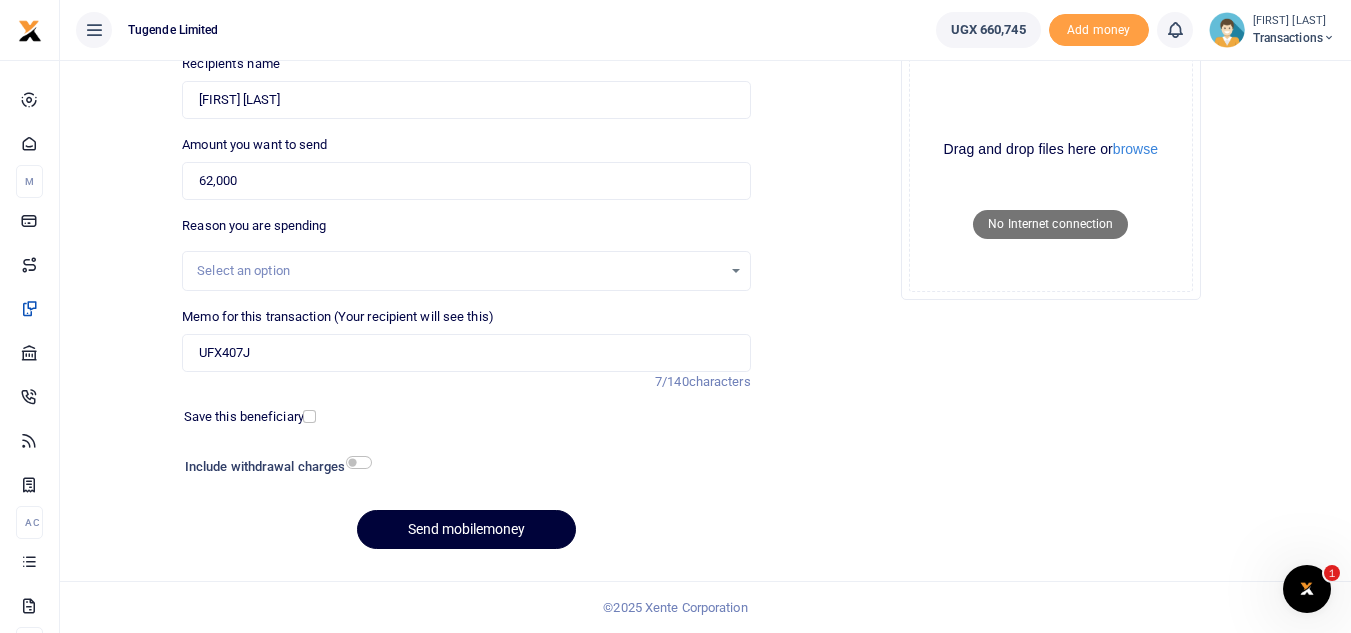 click on "Send mobilemoney" at bounding box center [466, 529] 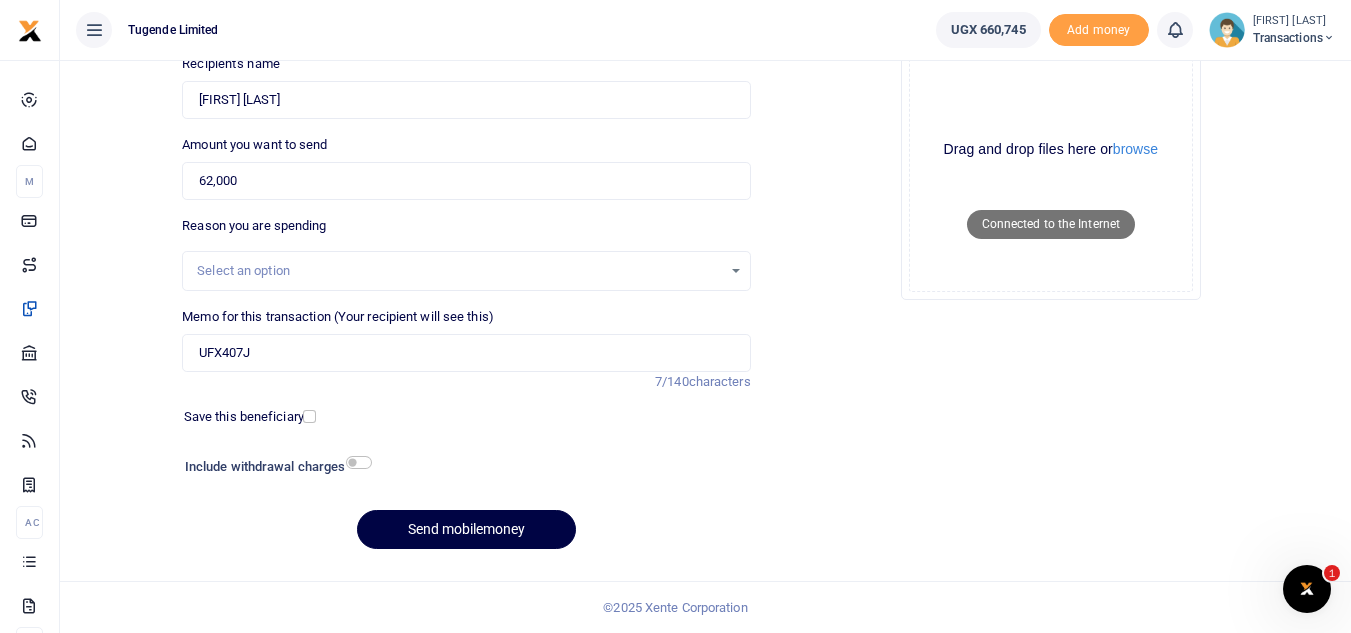 click on "Add supporting Documents
Such as invoices, receipts, notes
Drop your files here Drag and drop files here or  browse Powered by  Uppy Connected to the Internet" at bounding box center (1051, 253) 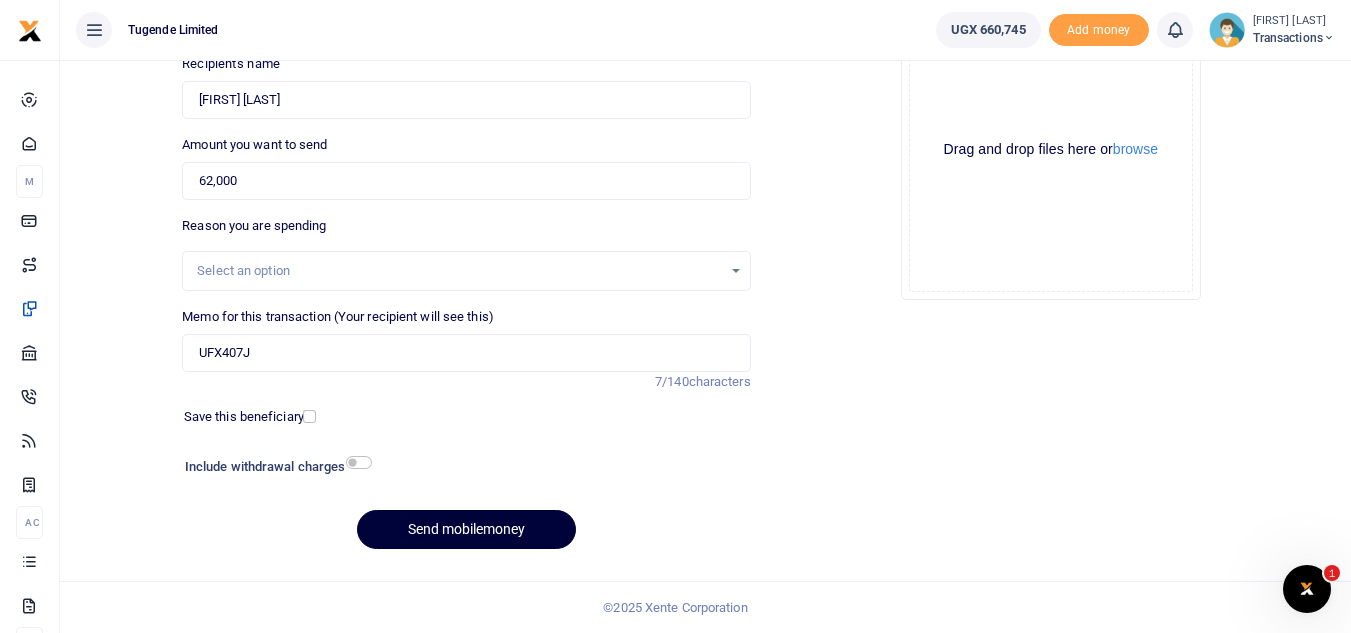 click on "Send mobilemoney" at bounding box center [466, 529] 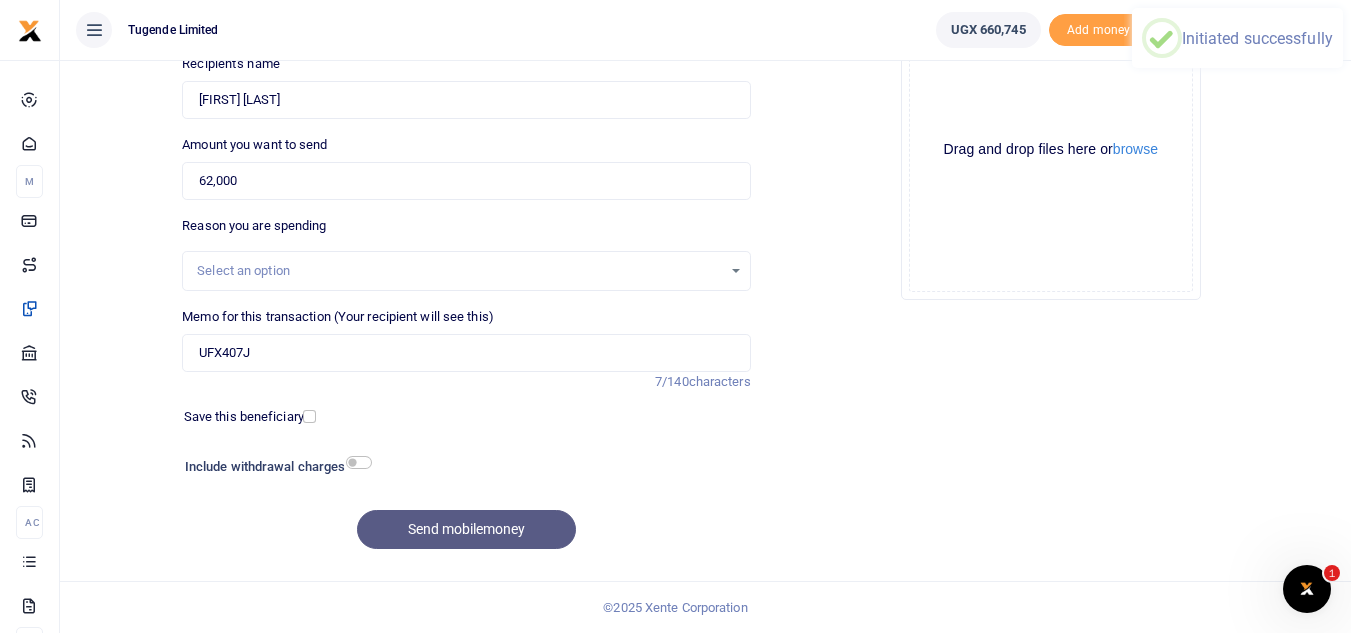 scroll, scrollTop: 0, scrollLeft: 0, axis: both 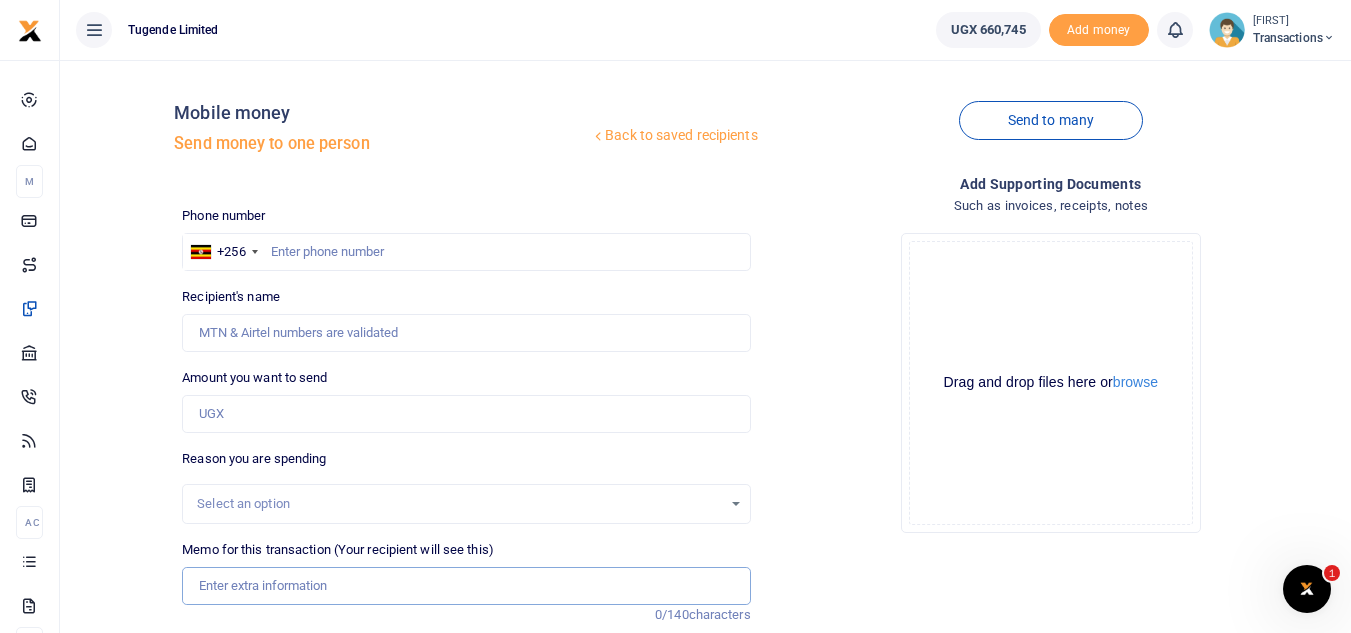 click on "Memo for this transaction (Your recipient will see this)" at bounding box center (466, 586) 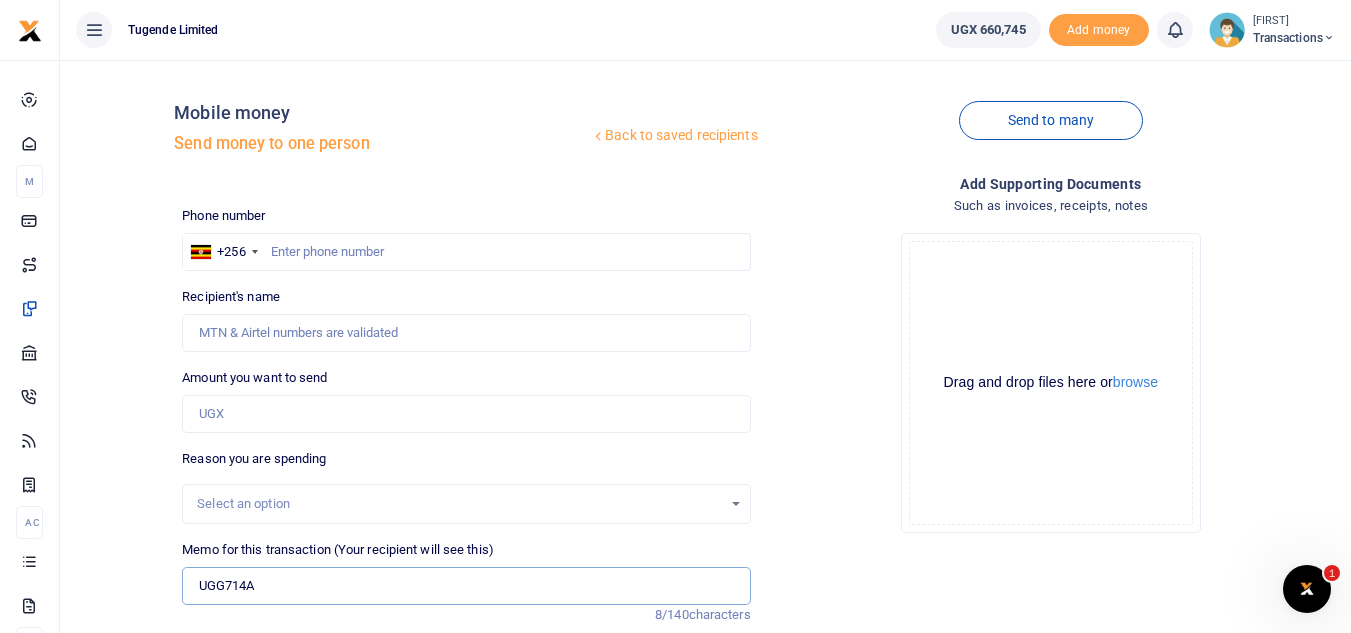 type on "UGG714A" 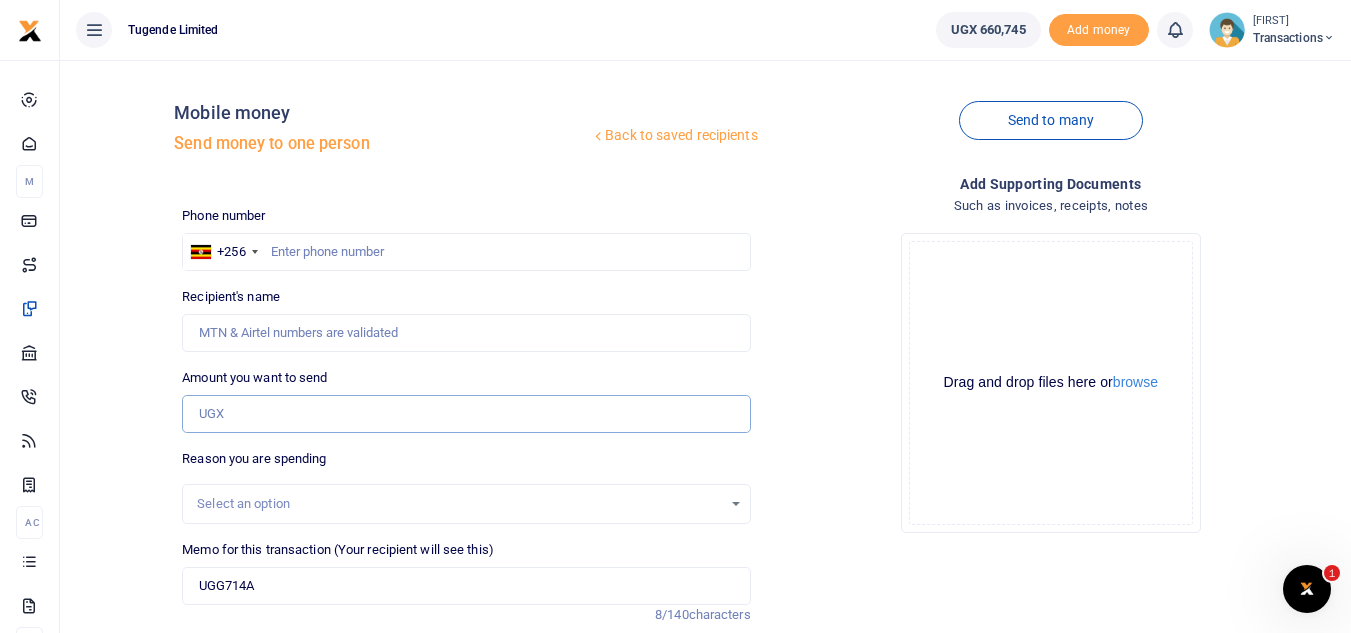 click on "Amount you want to send" at bounding box center (466, 414) 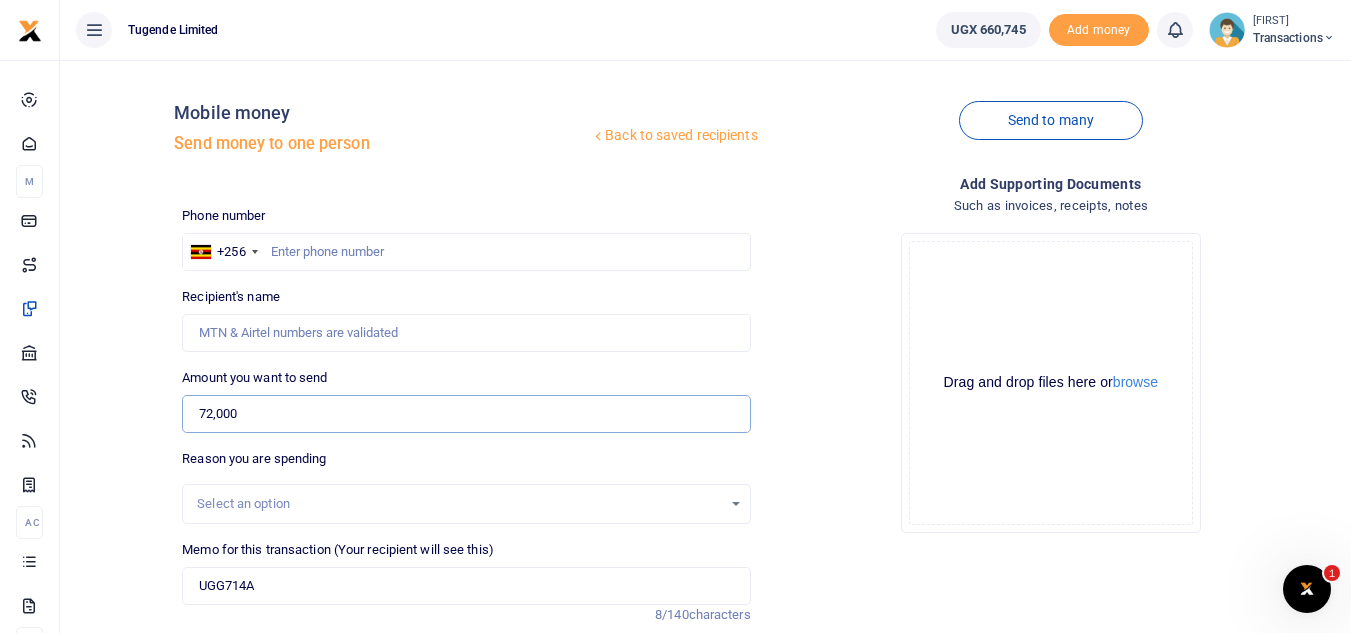 type on "72,000" 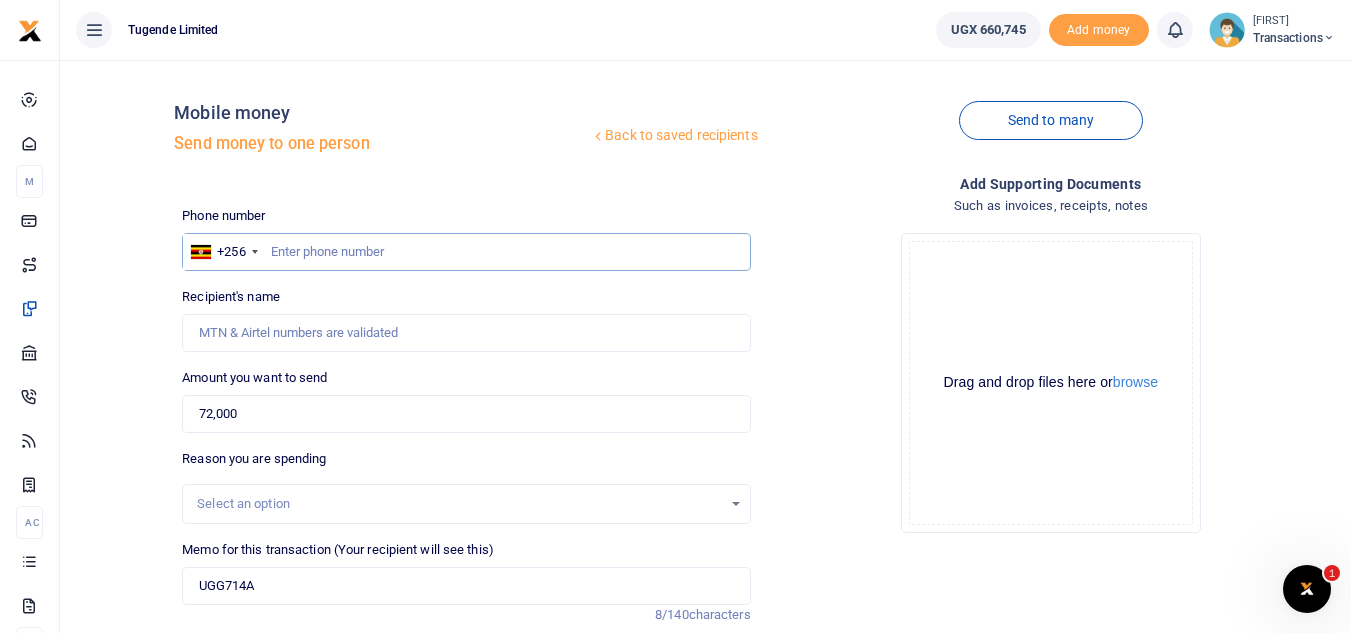 click at bounding box center [466, 252] 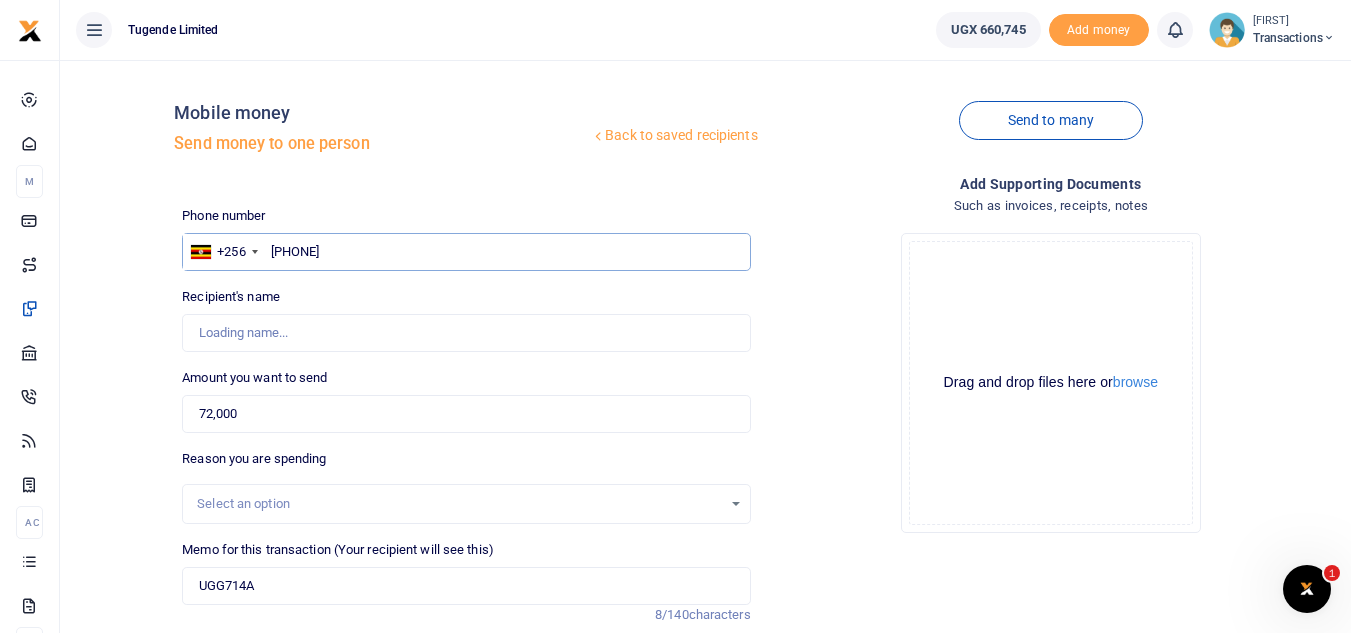type on "[PHONE]" 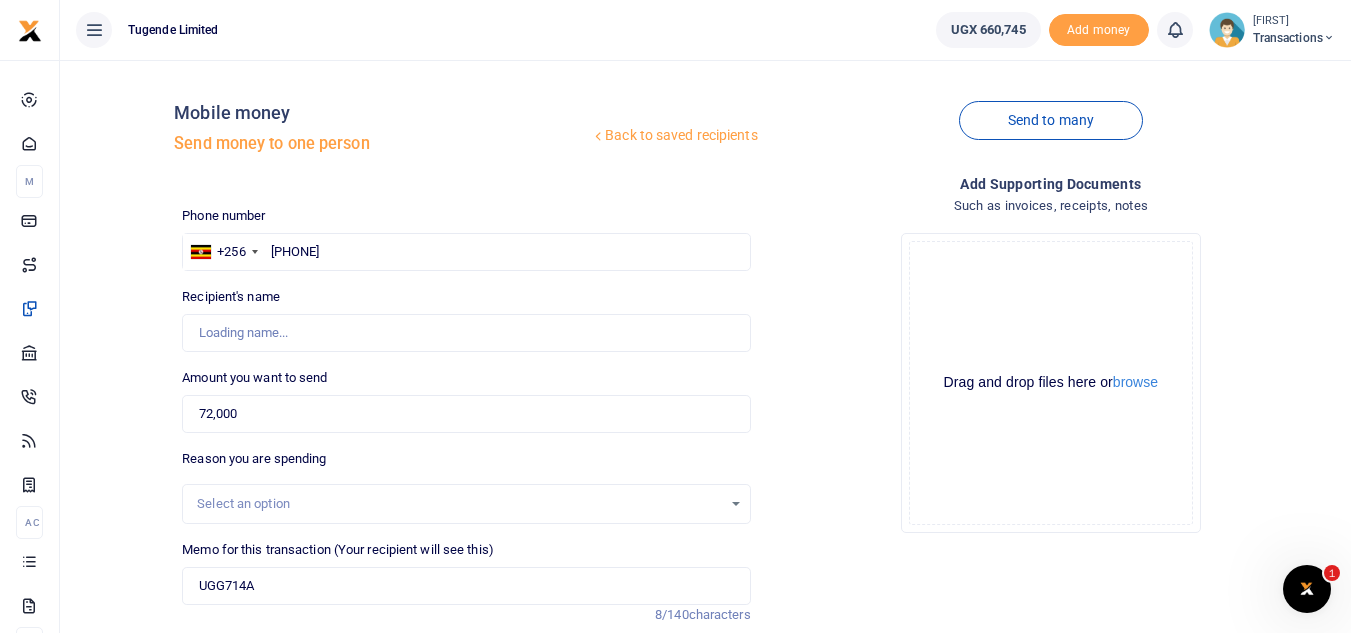 type on "[FIRST] [LAST]" 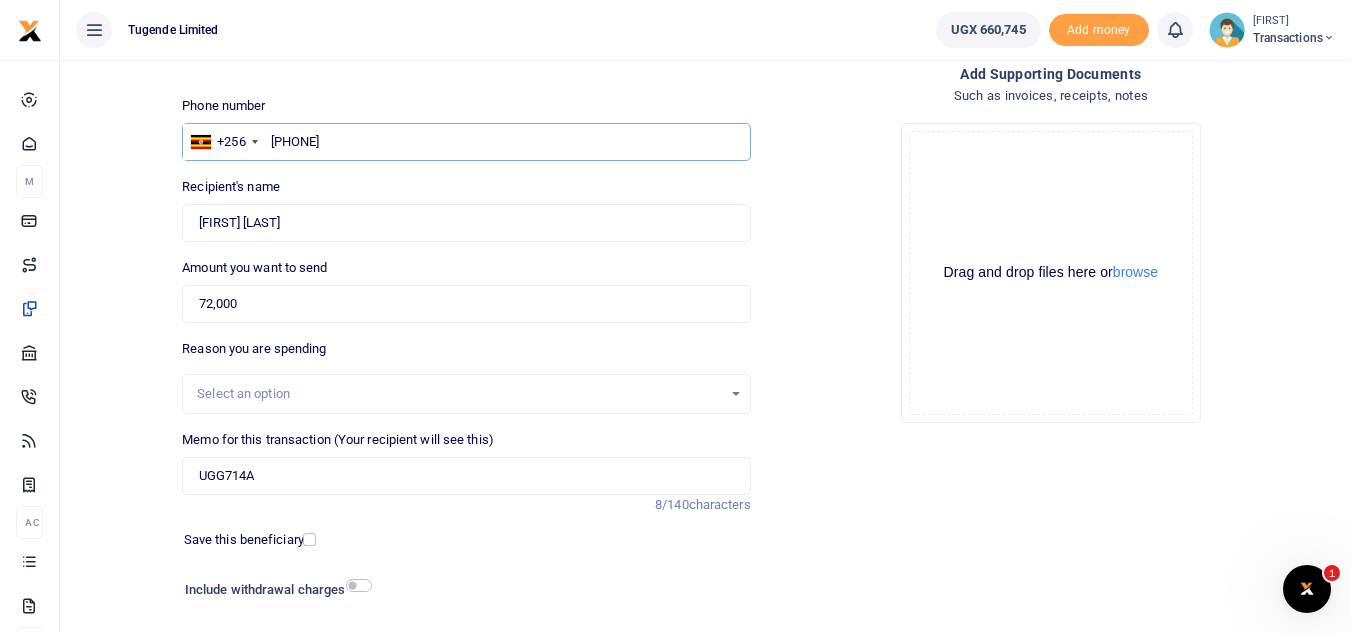 scroll, scrollTop: 111, scrollLeft: 0, axis: vertical 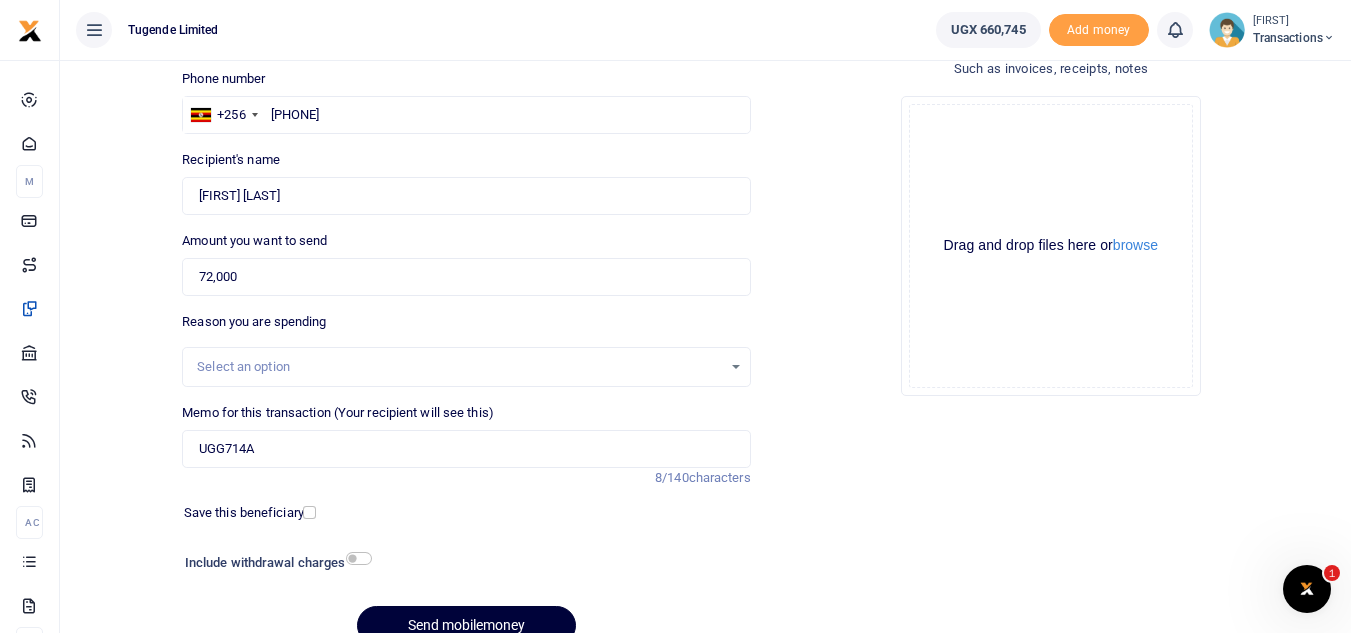click on "Send mobilemoney" at bounding box center [466, 625] 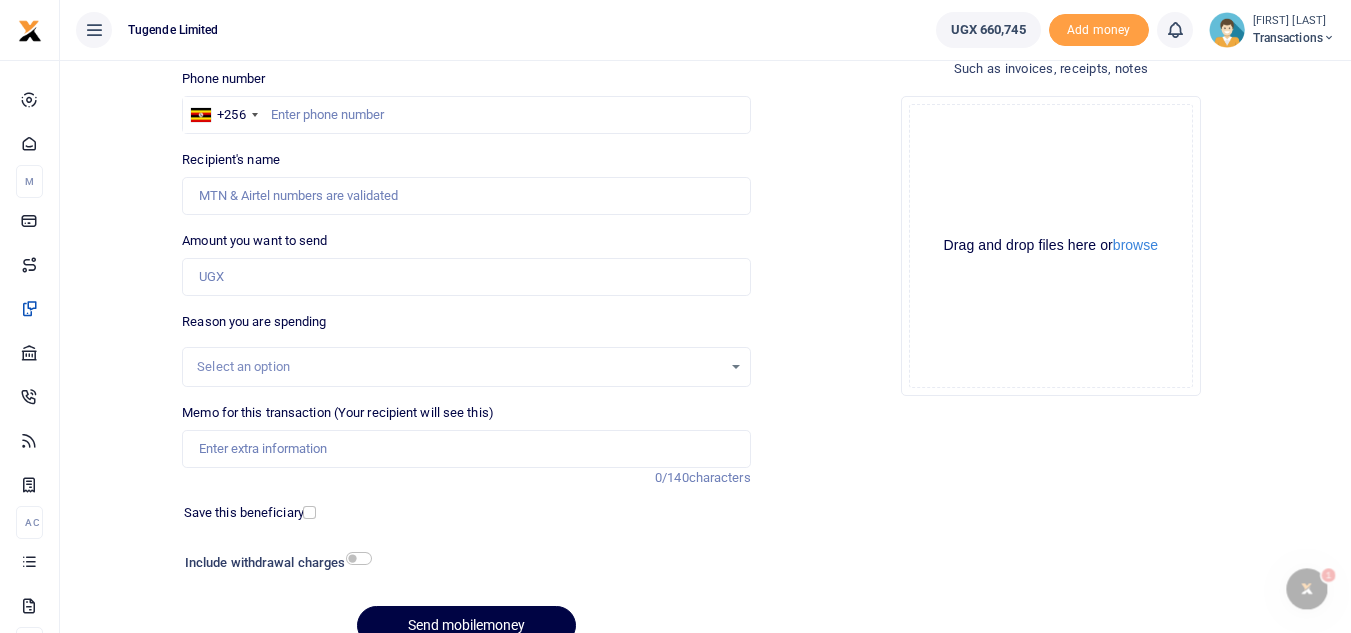 scroll, scrollTop: 0, scrollLeft: 0, axis: both 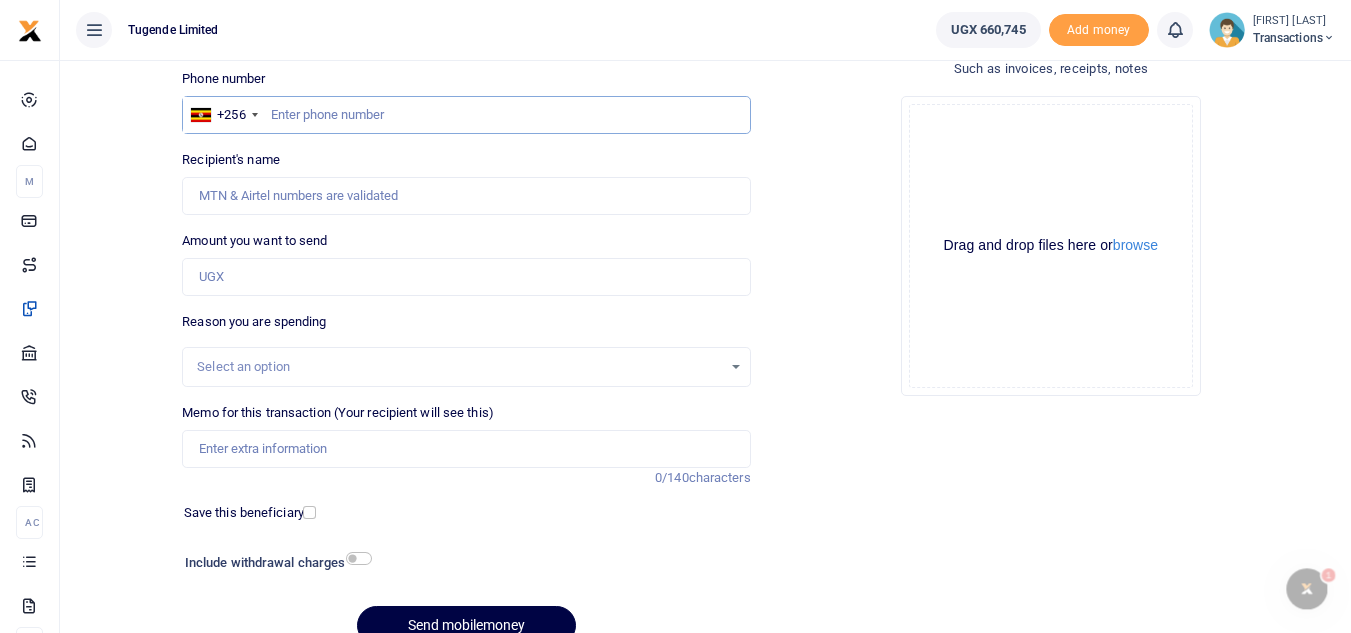 click at bounding box center (466, 115) 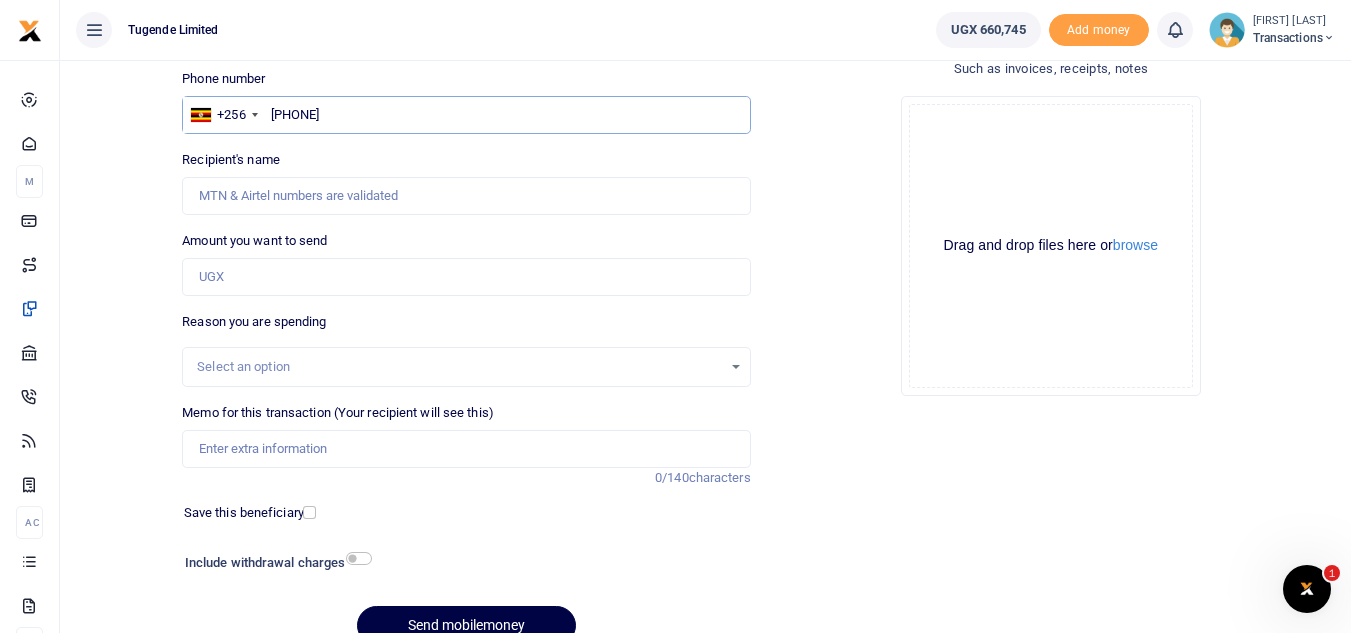 type on "[PHONE]" 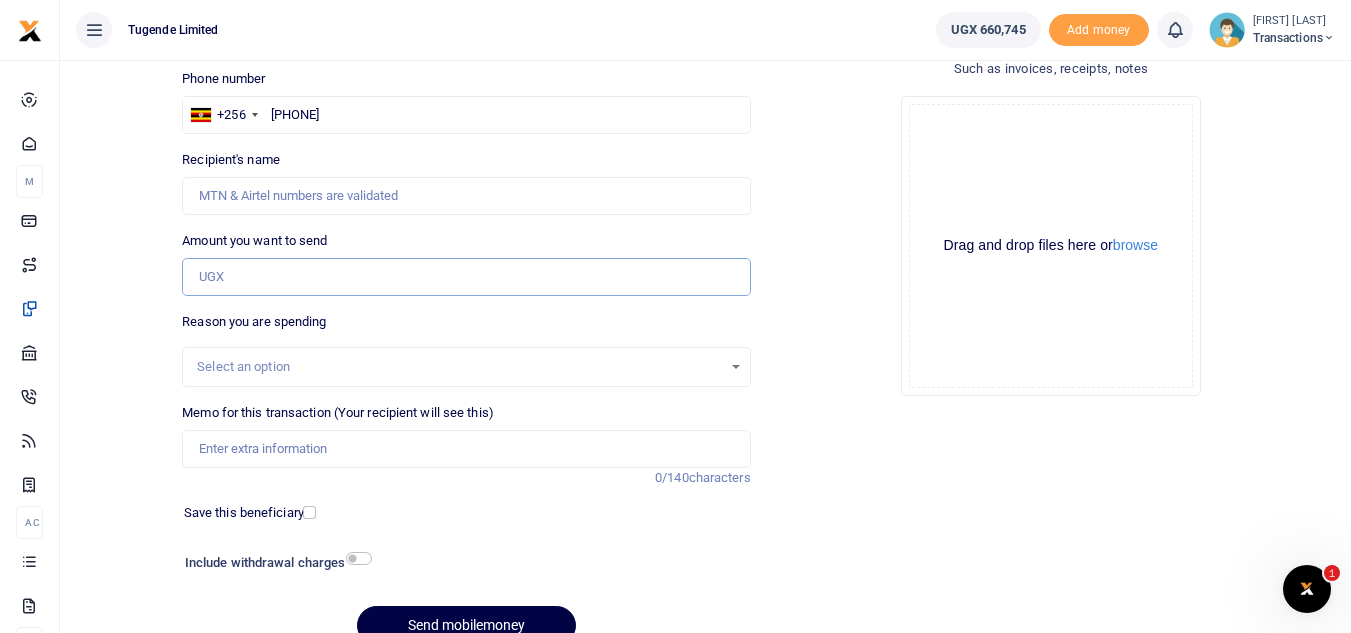 click on "Amount you want to send" at bounding box center (466, 277) 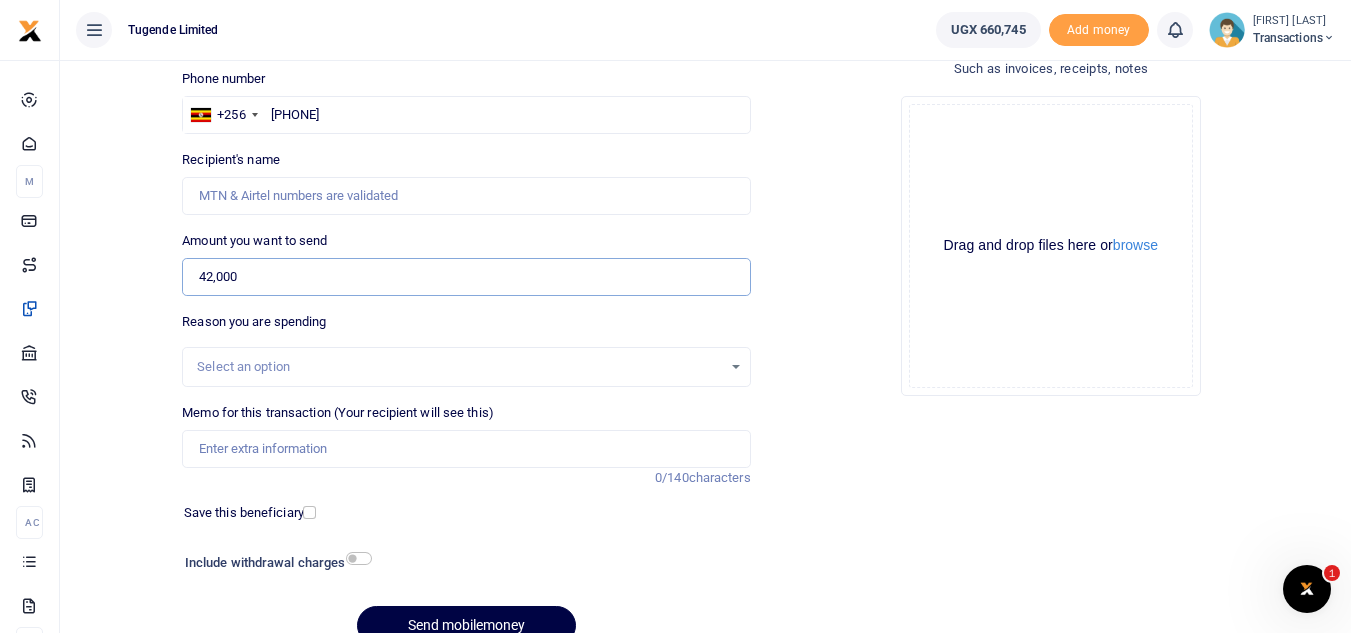 type on "42,000" 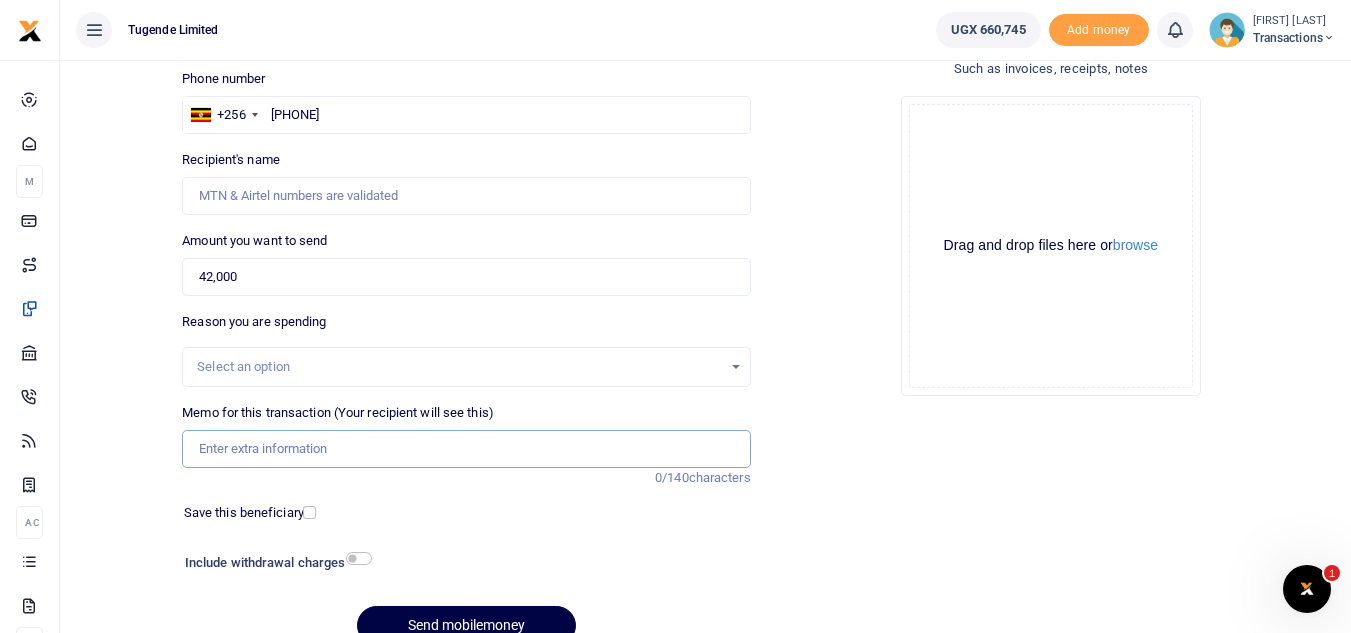 click on "Memo for this transaction (Your recipient will see this)" at bounding box center (466, 449) 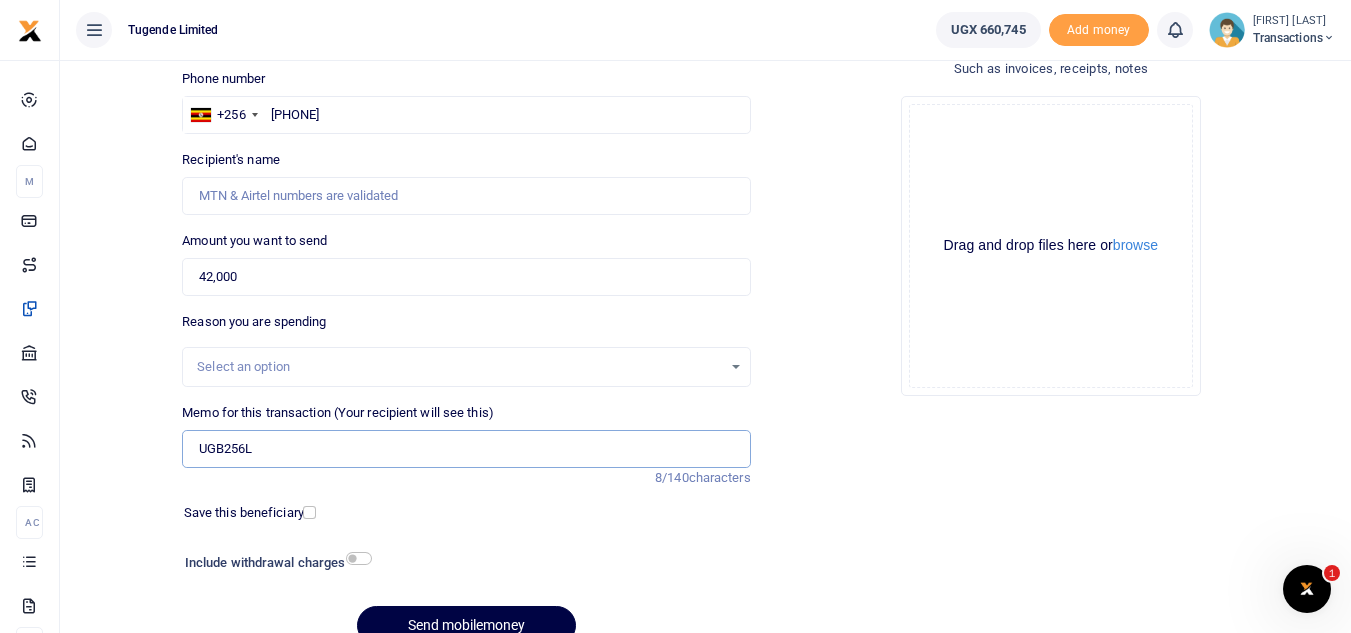 type on "UGB256L" 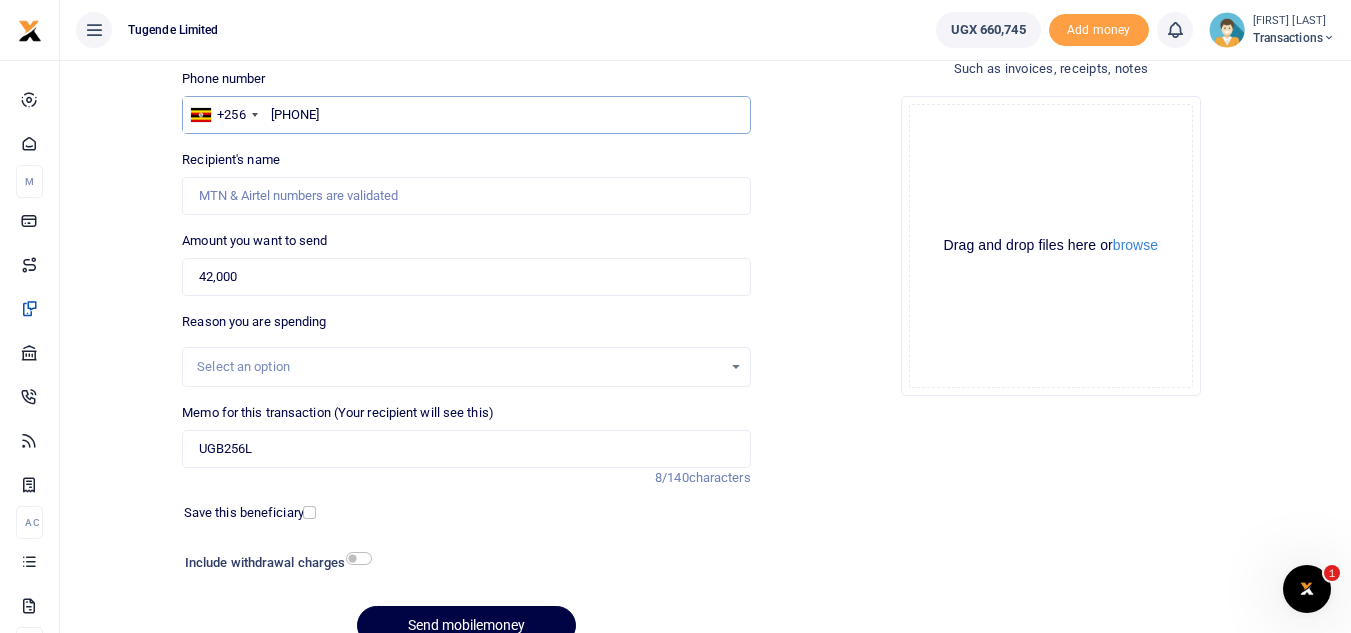 click on "7905103020" at bounding box center [466, 115] 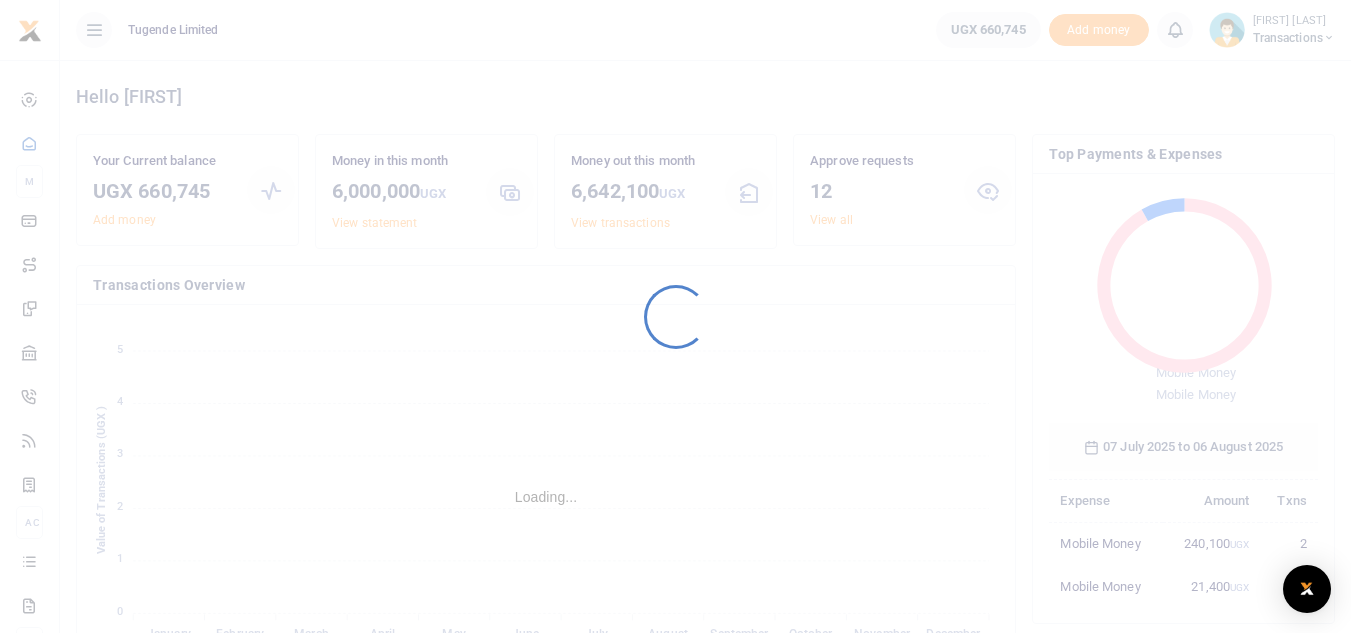 scroll, scrollTop: 0, scrollLeft: 0, axis: both 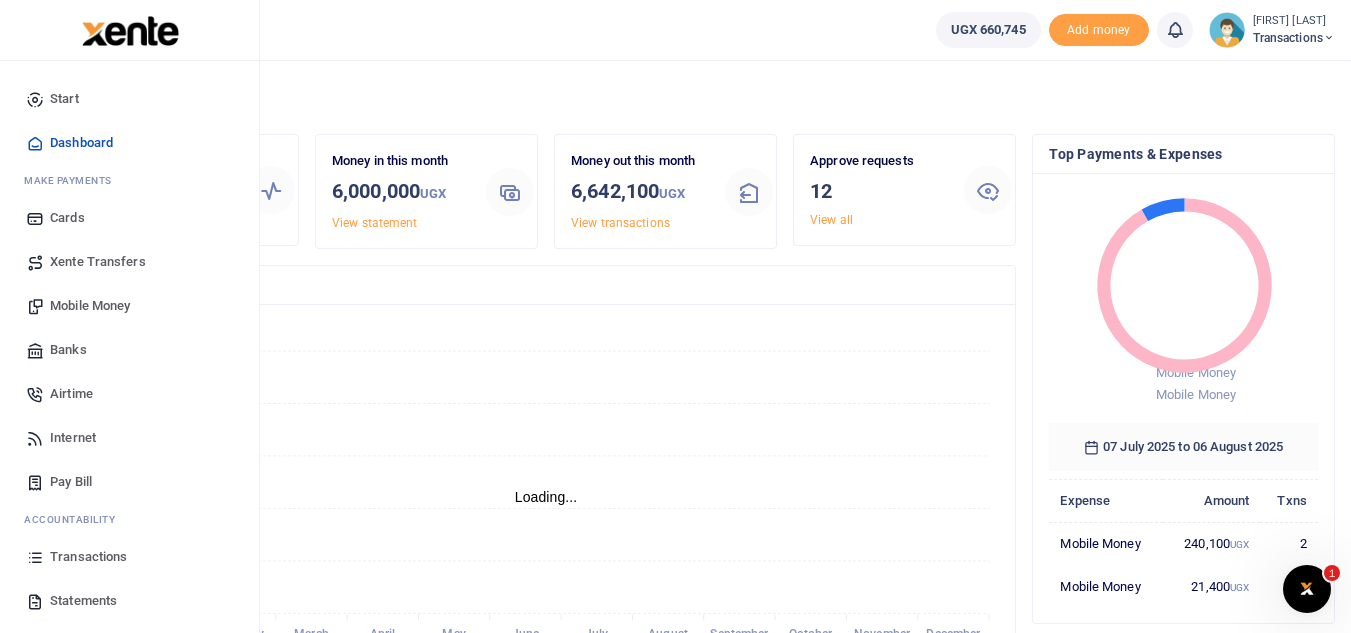 click on "Mobile Money" at bounding box center (90, 306) 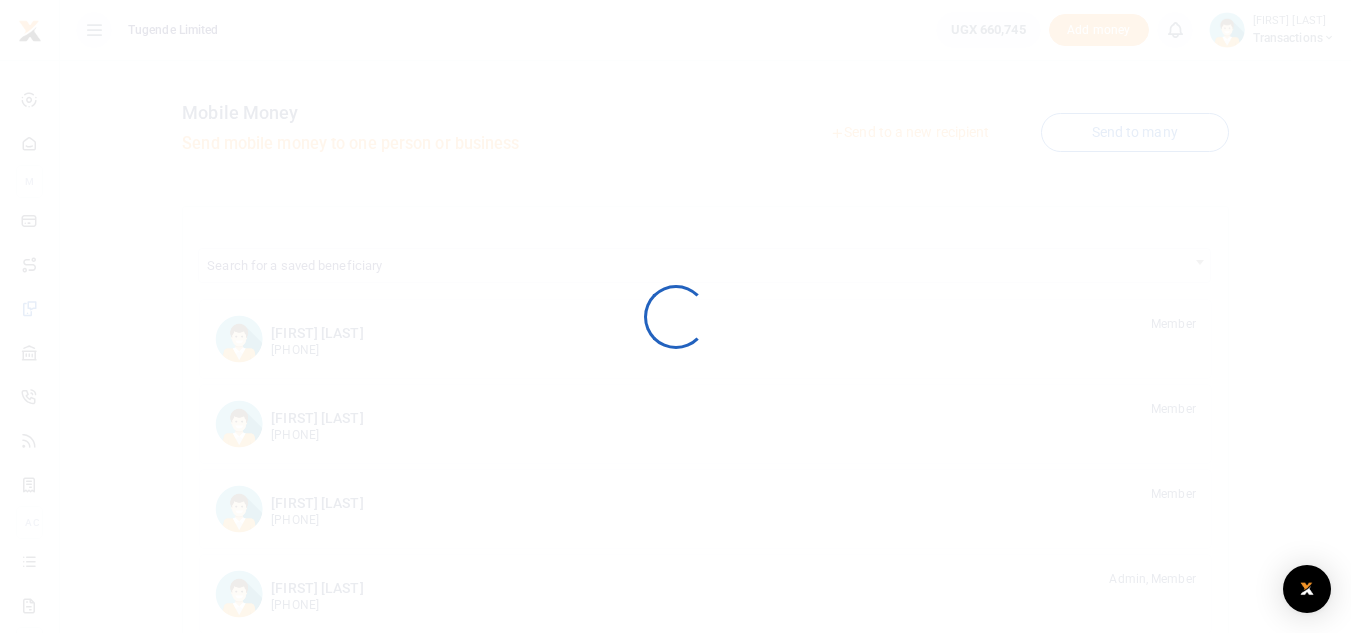 scroll, scrollTop: 0, scrollLeft: 0, axis: both 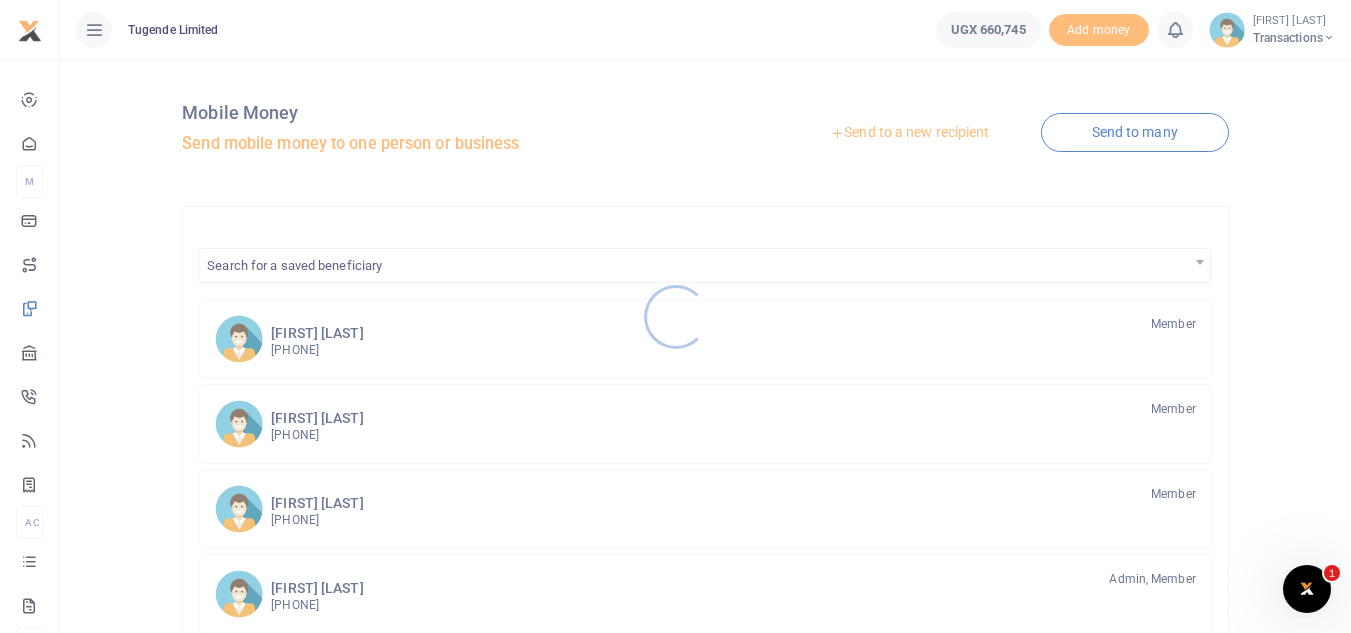 click at bounding box center (675, 316) 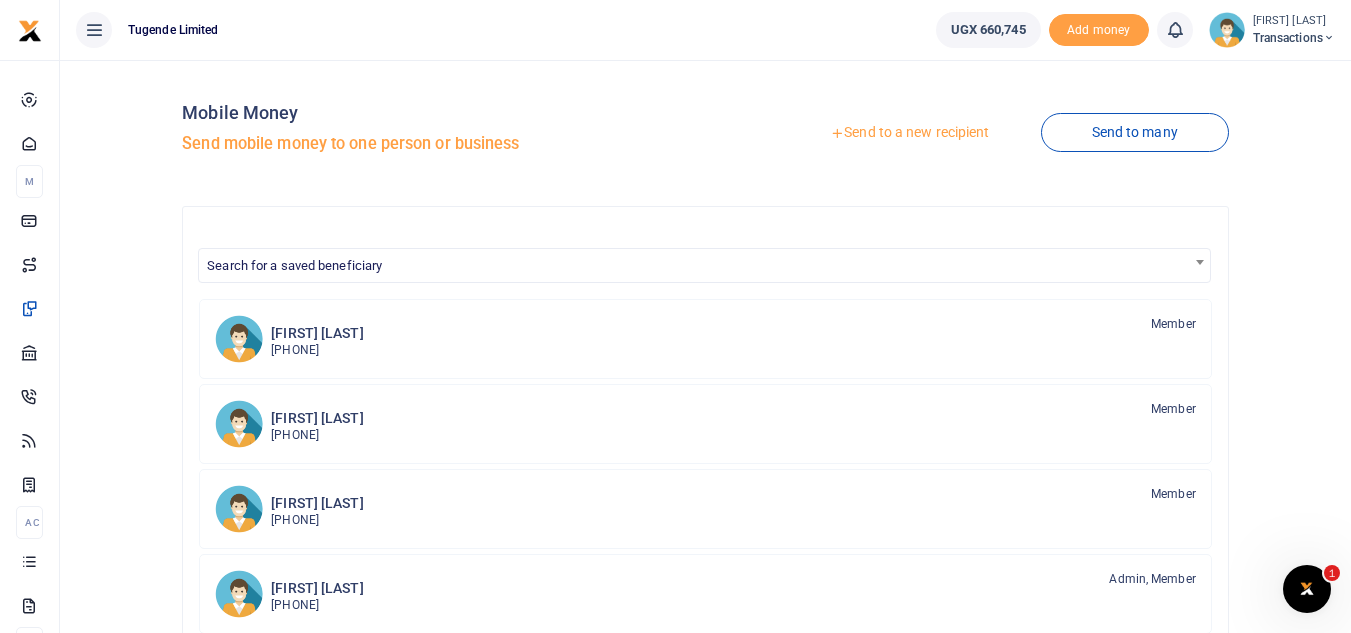 click on "Send to a new recipient" at bounding box center [909, 133] 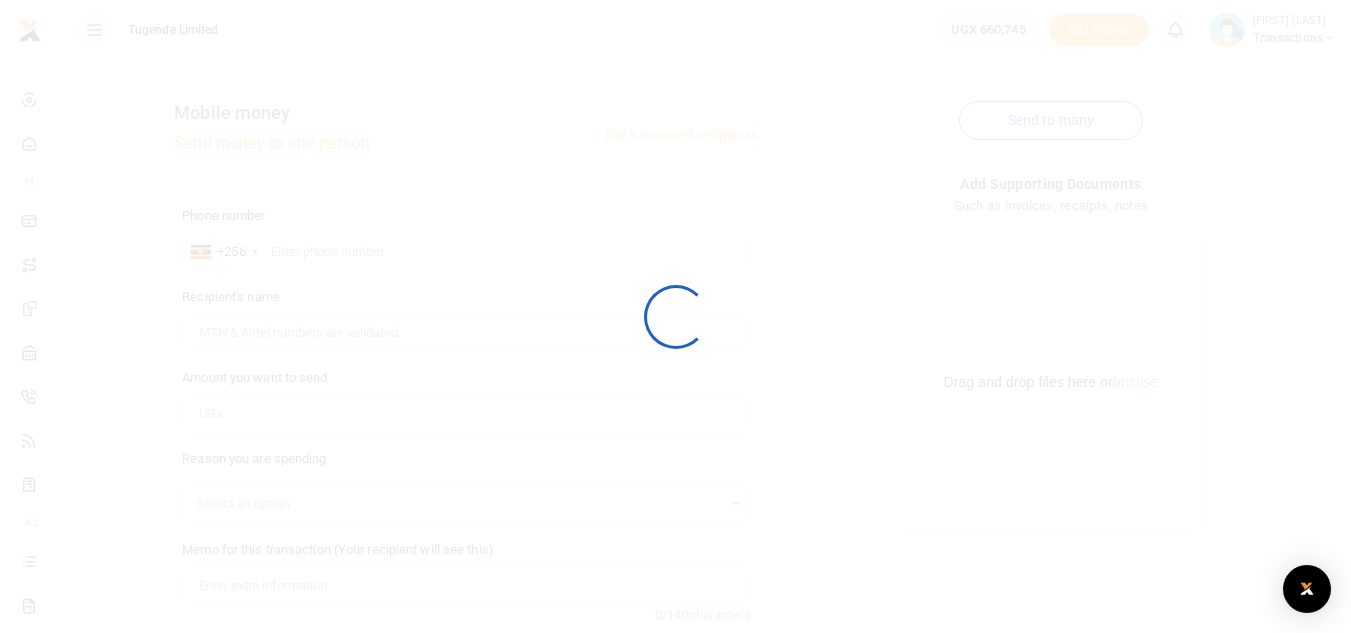 scroll, scrollTop: 0, scrollLeft: 0, axis: both 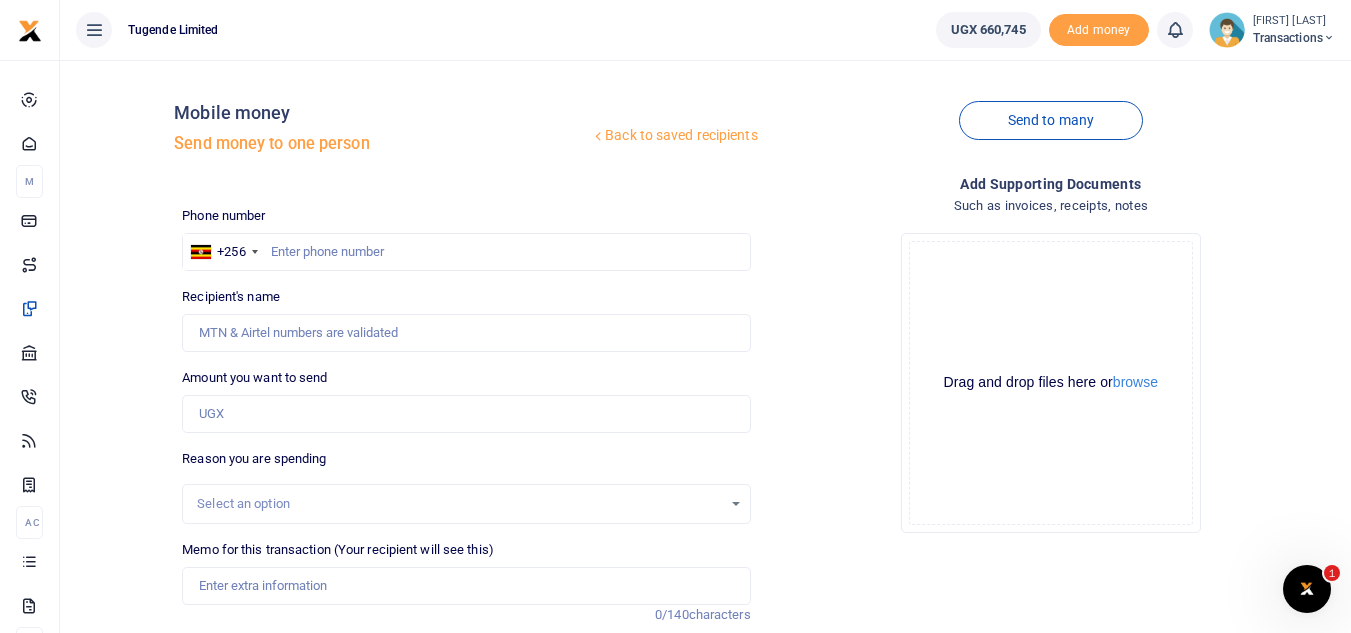 click at bounding box center (675, 316) 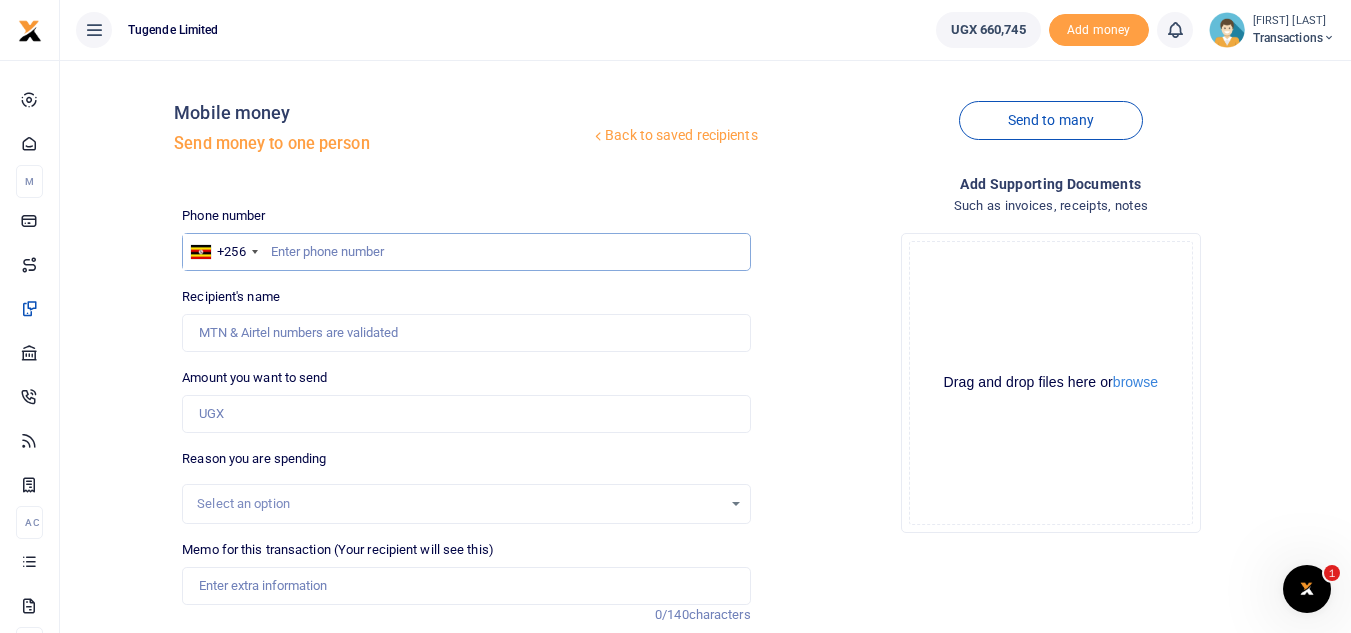 click at bounding box center [466, 252] 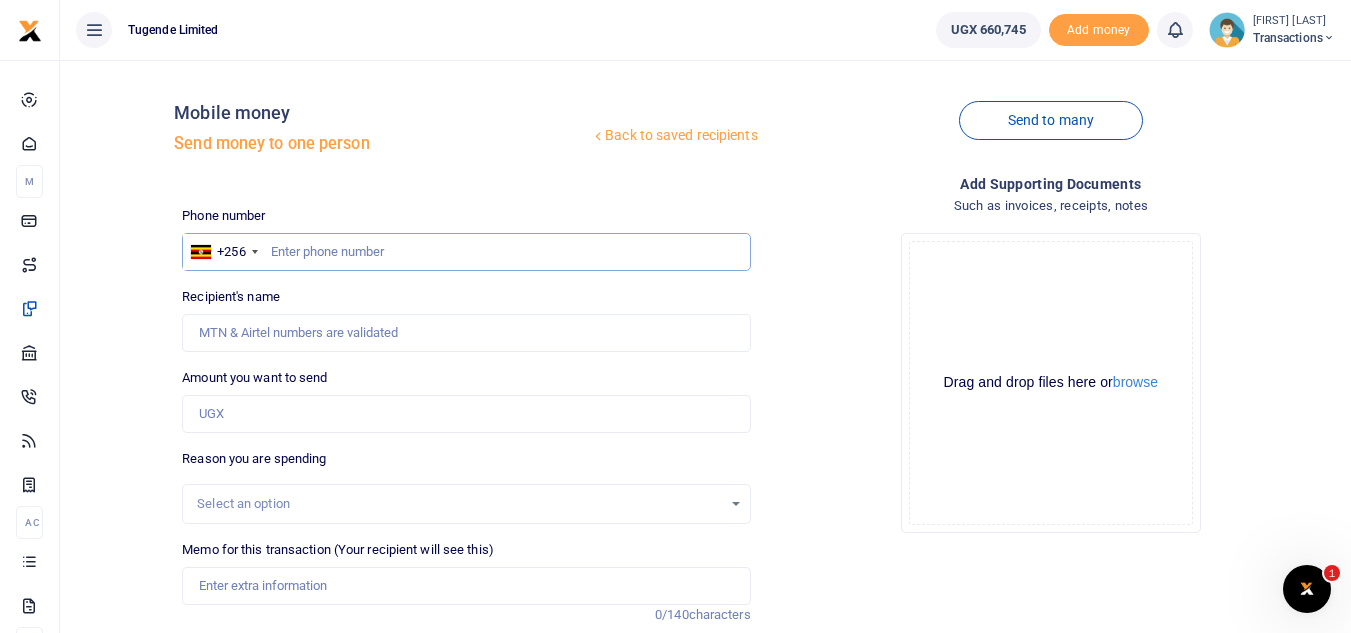 paste on "776522393" 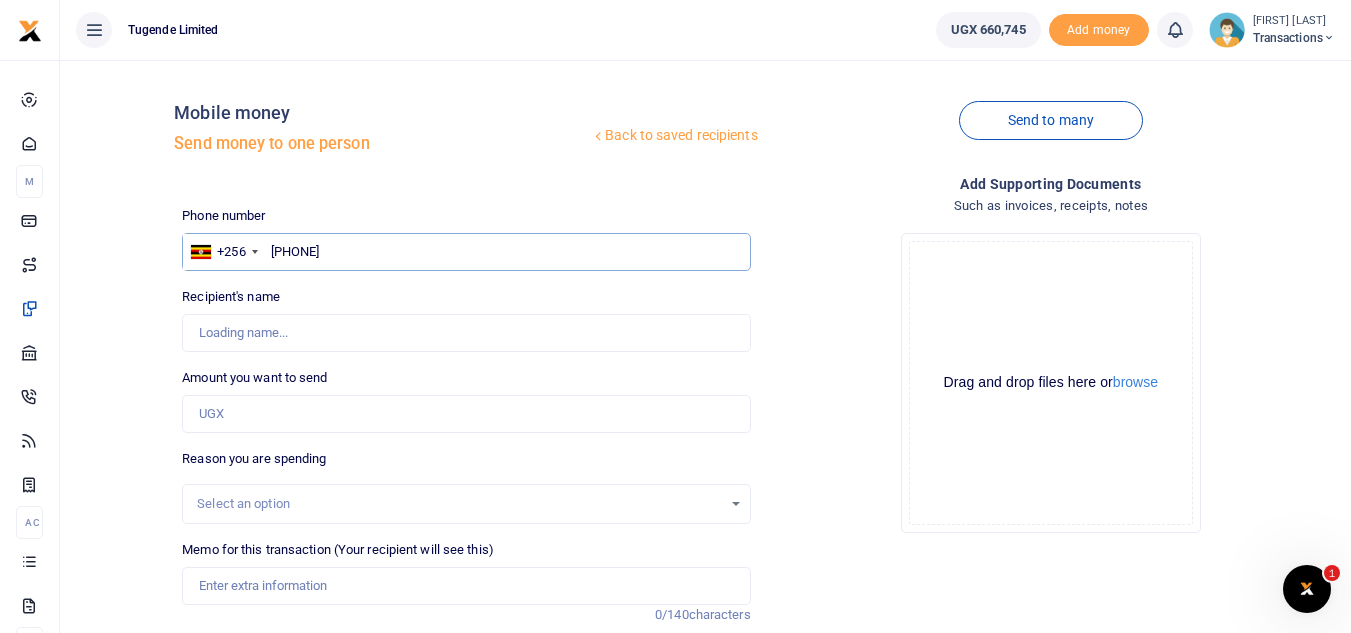 type on "Fredrick Ssegawa" 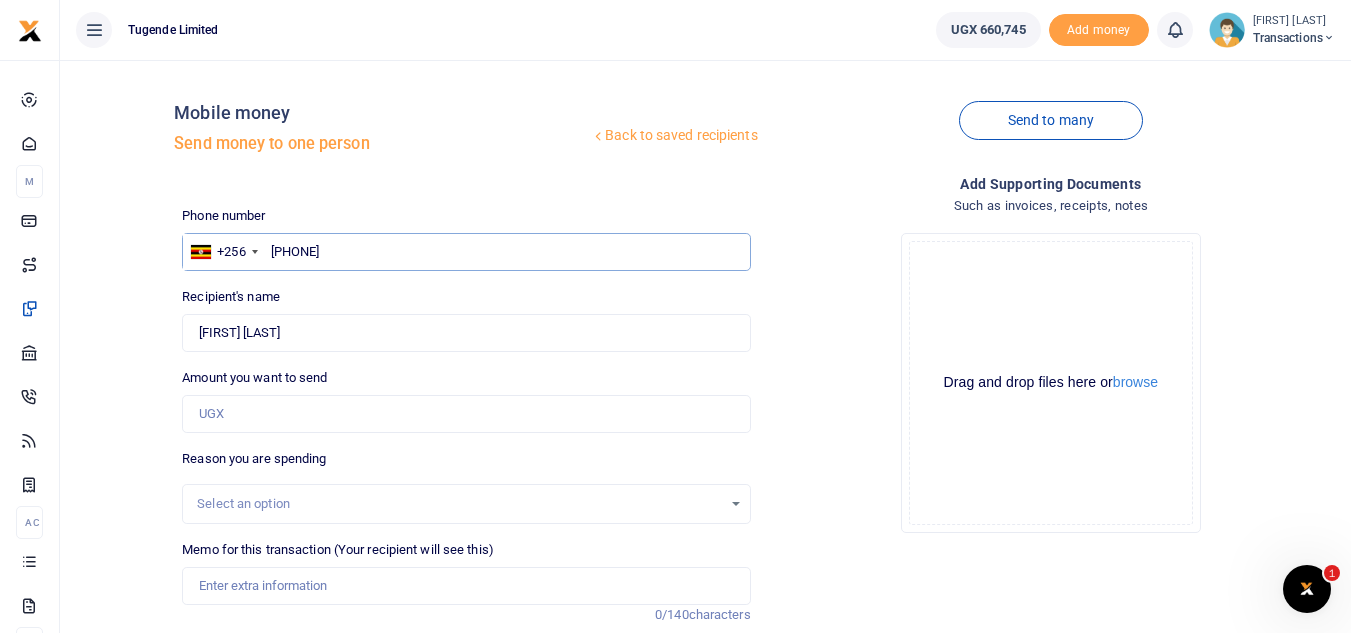 type on "776522393" 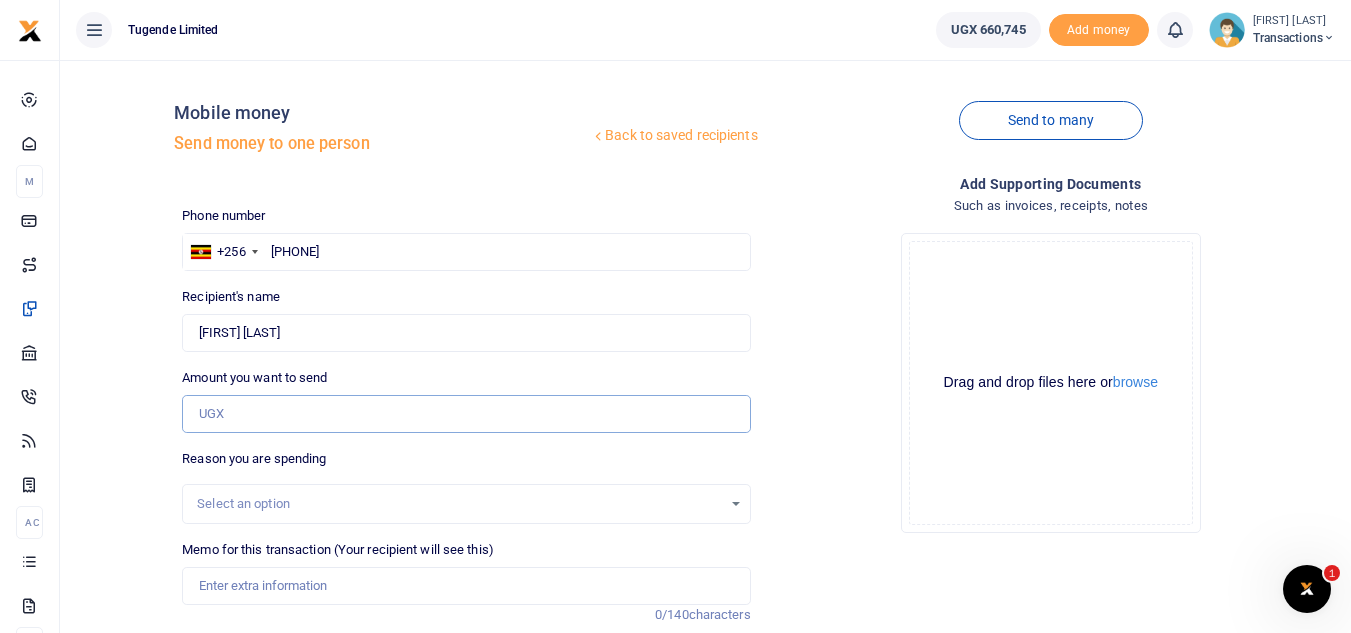 click on "Amount you want to send" at bounding box center [466, 414] 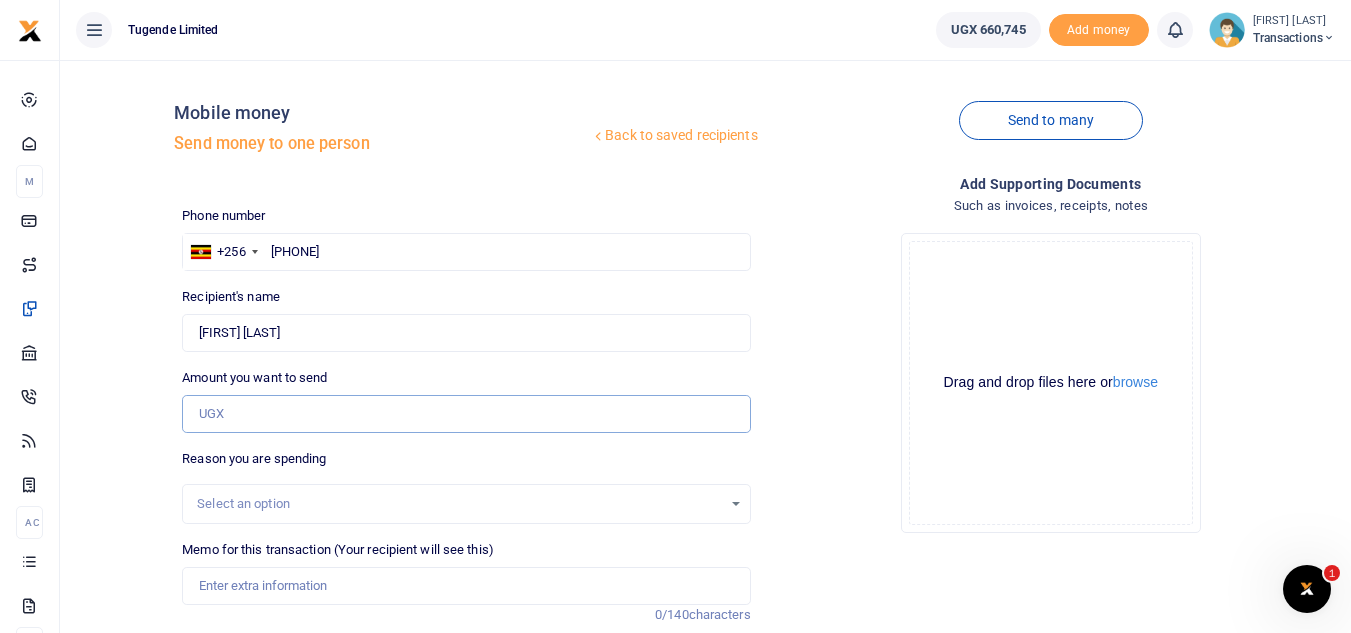 paste on "257500" 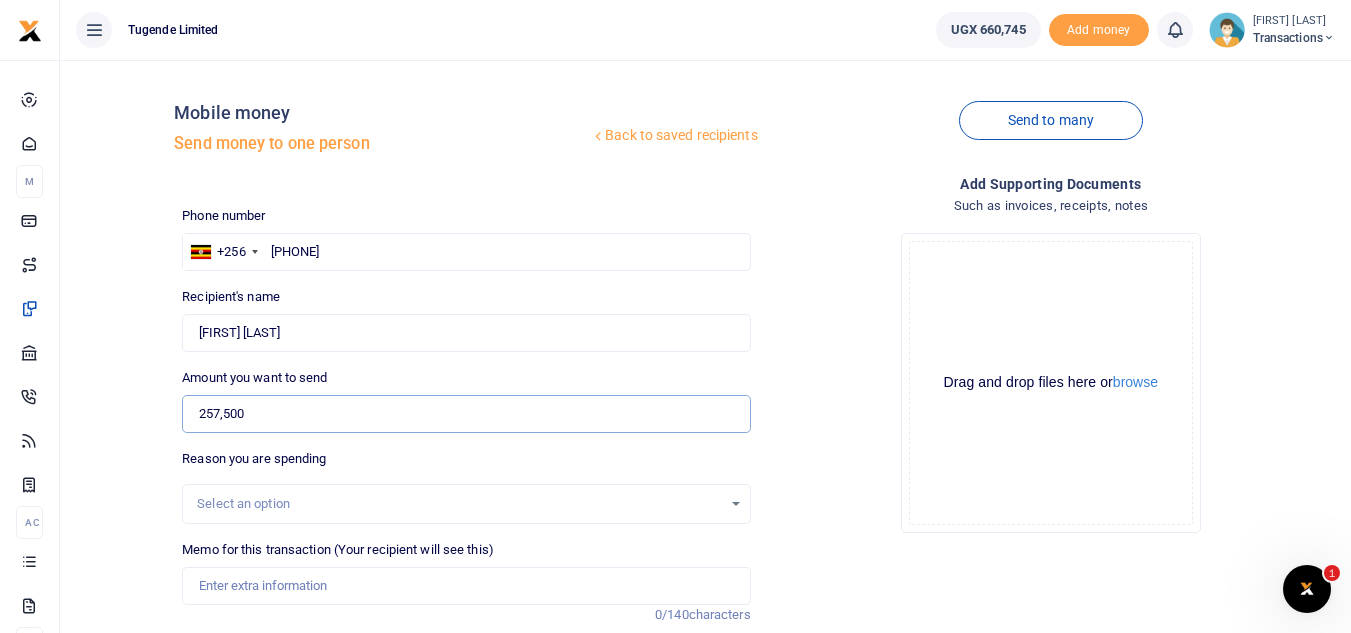 type on "257,500" 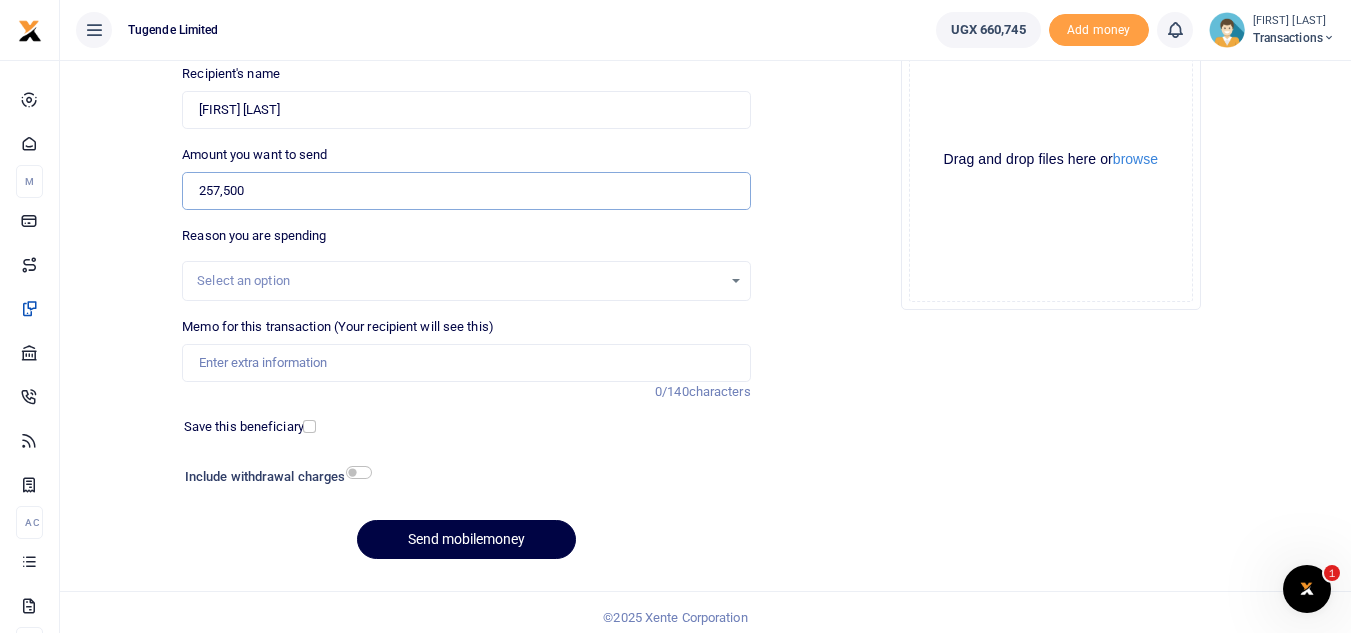 scroll, scrollTop: 226, scrollLeft: 0, axis: vertical 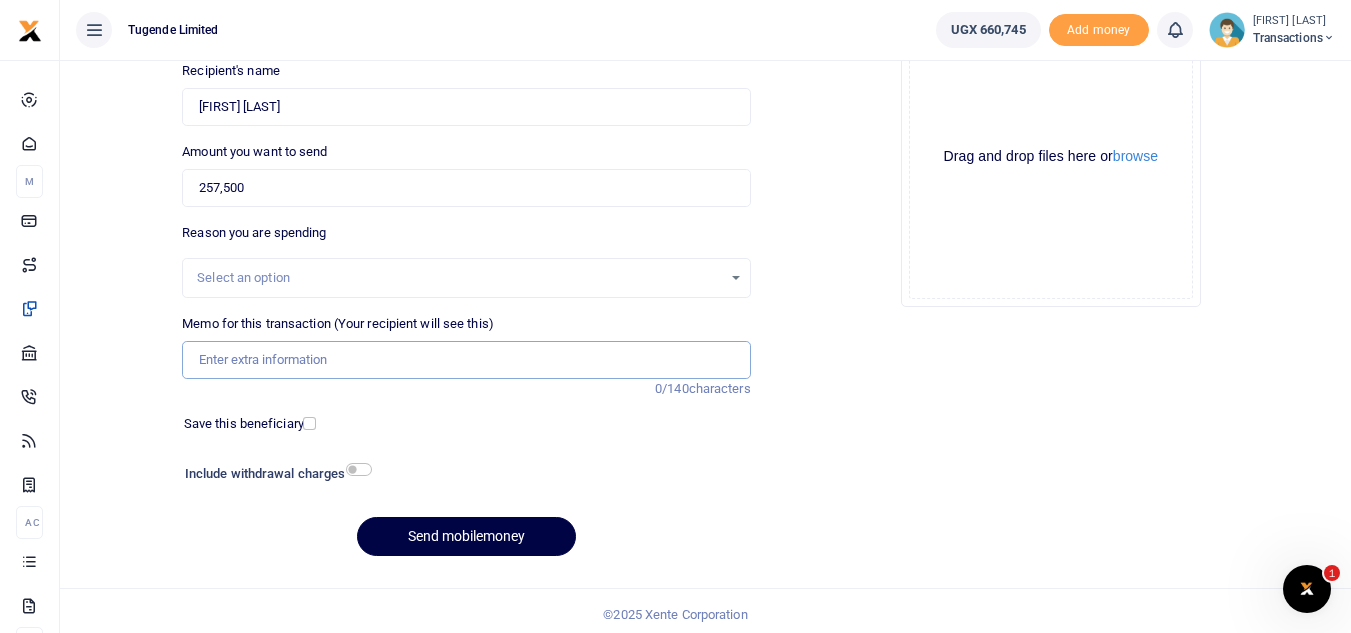click on "Memo for this transaction (Your recipient will see this)" at bounding box center (466, 360) 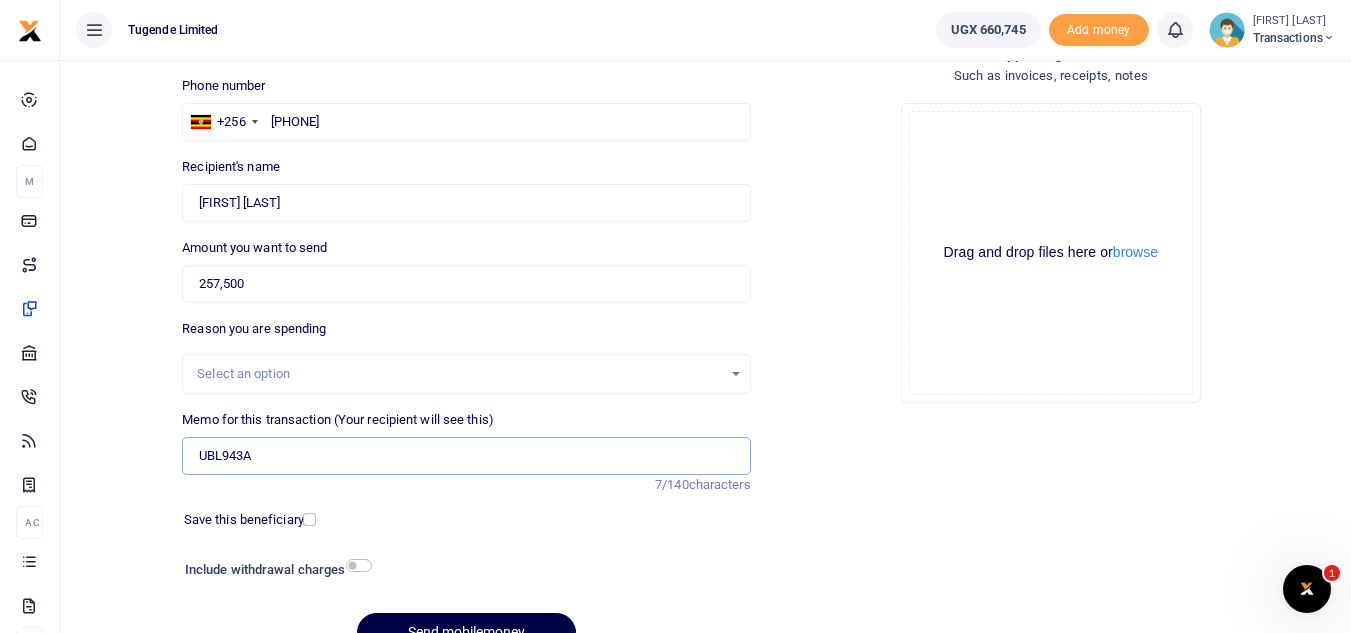 scroll, scrollTop: 233, scrollLeft: 0, axis: vertical 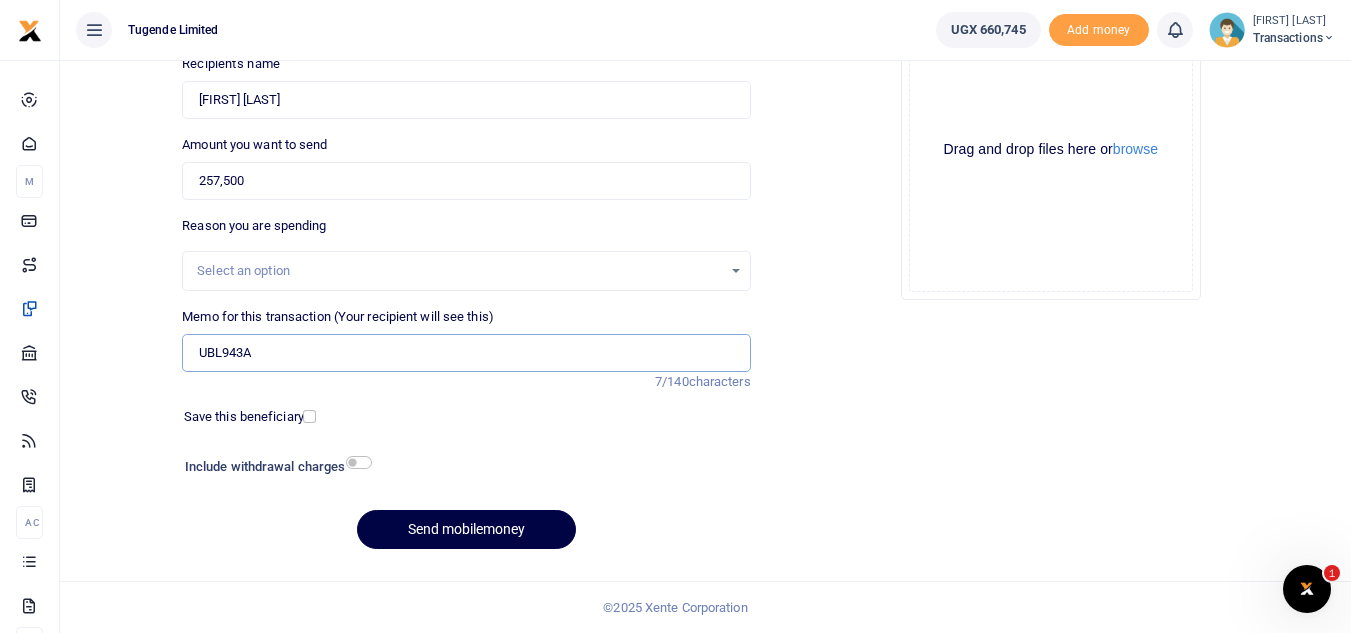 type on "UBL943A" 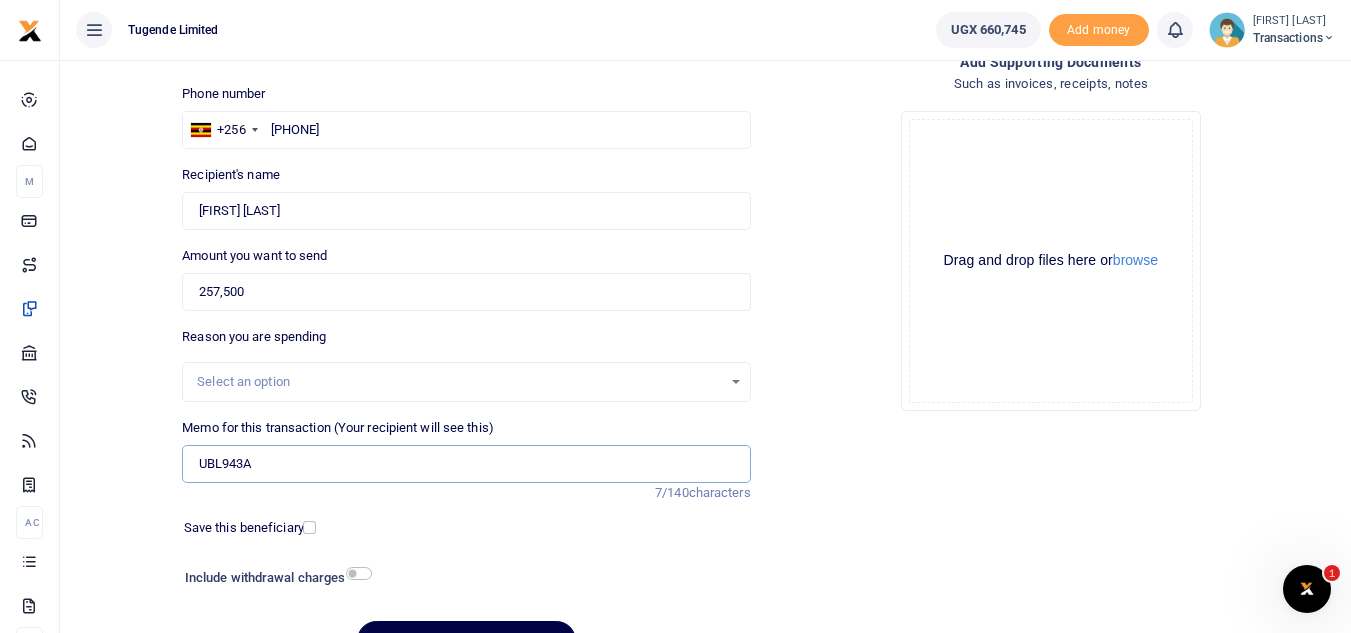 scroll, scrollTop: 233, scrollLeft: 0, axis: vertical 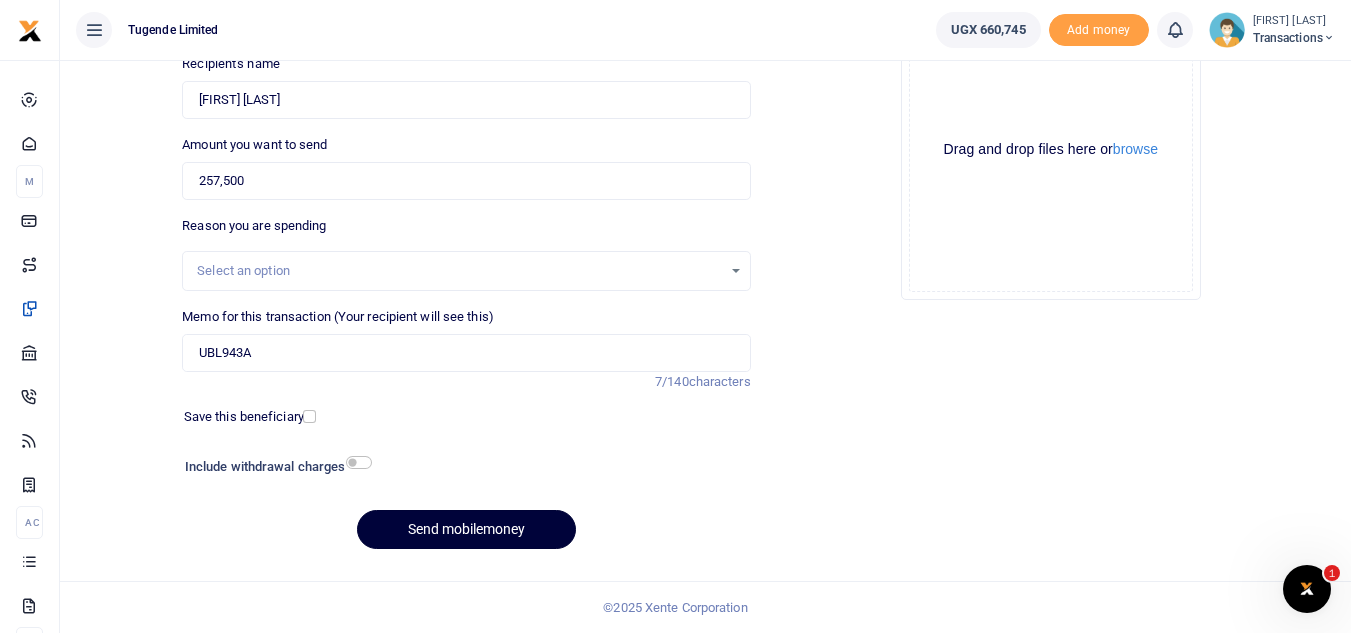 click on "Send mobilemoney" at bounding box center (466, 529) 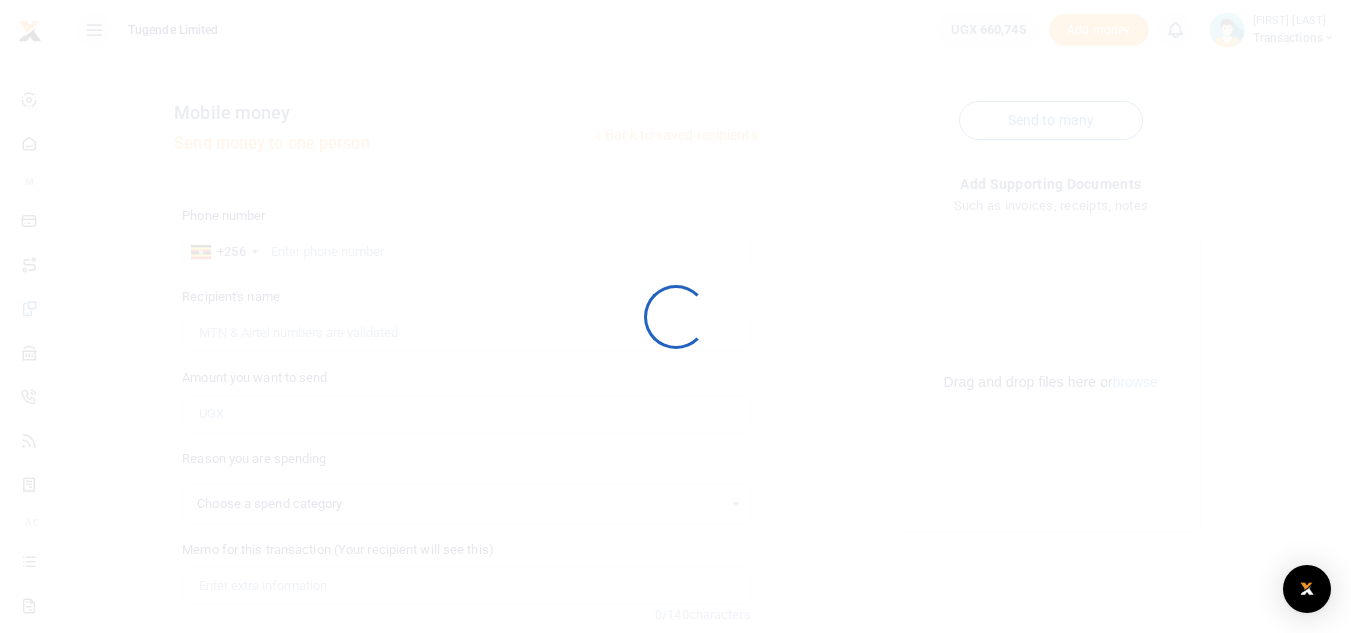 select 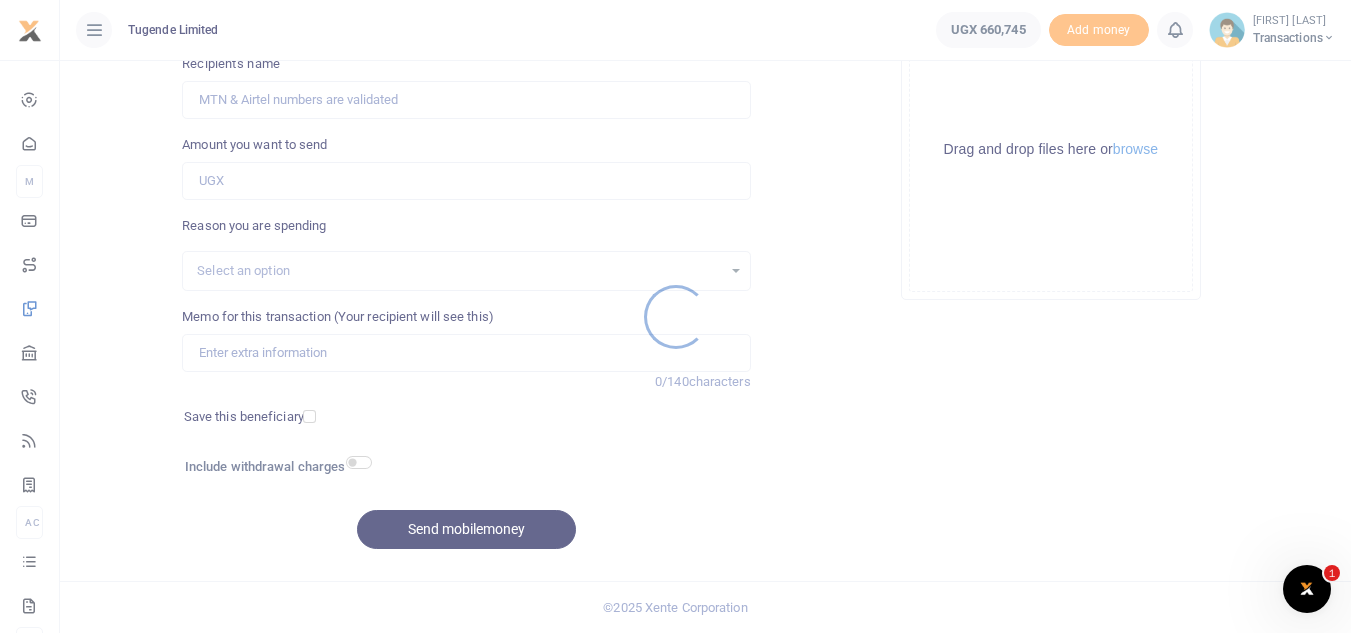 scroll, scrollTop: 0, scrollLeft: 0, axis: both 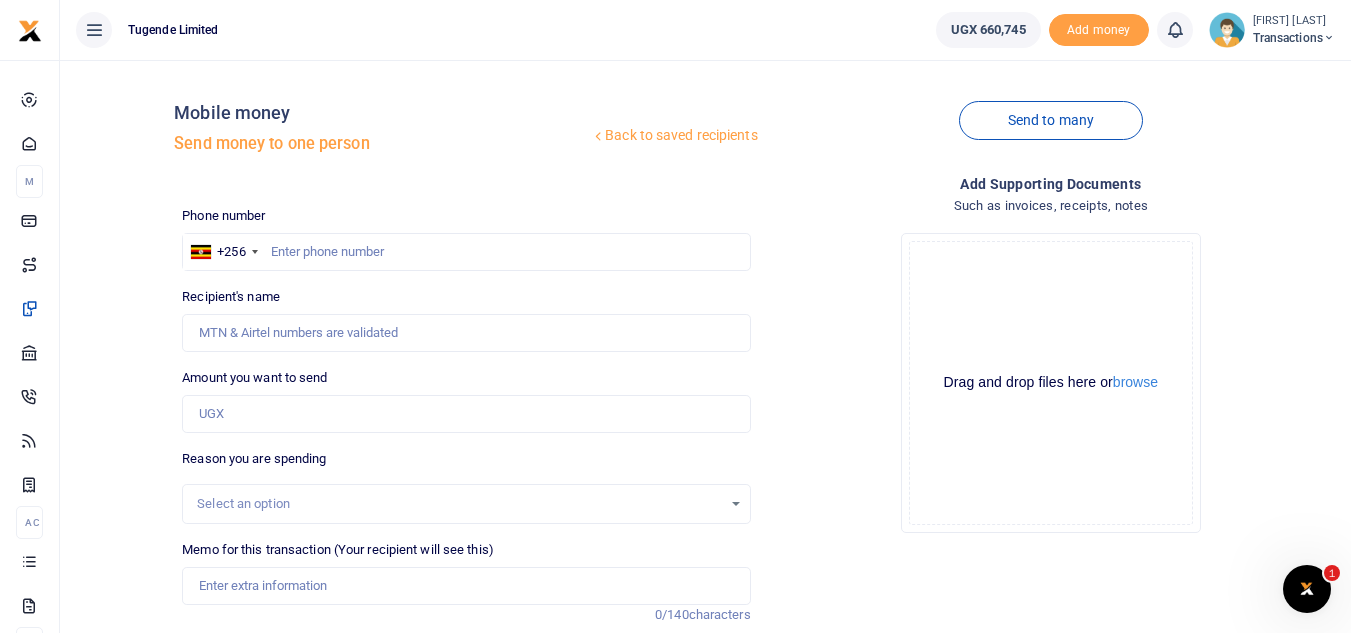 click on "[FIRST] [LAST]" at bounding box center [1294, 21] 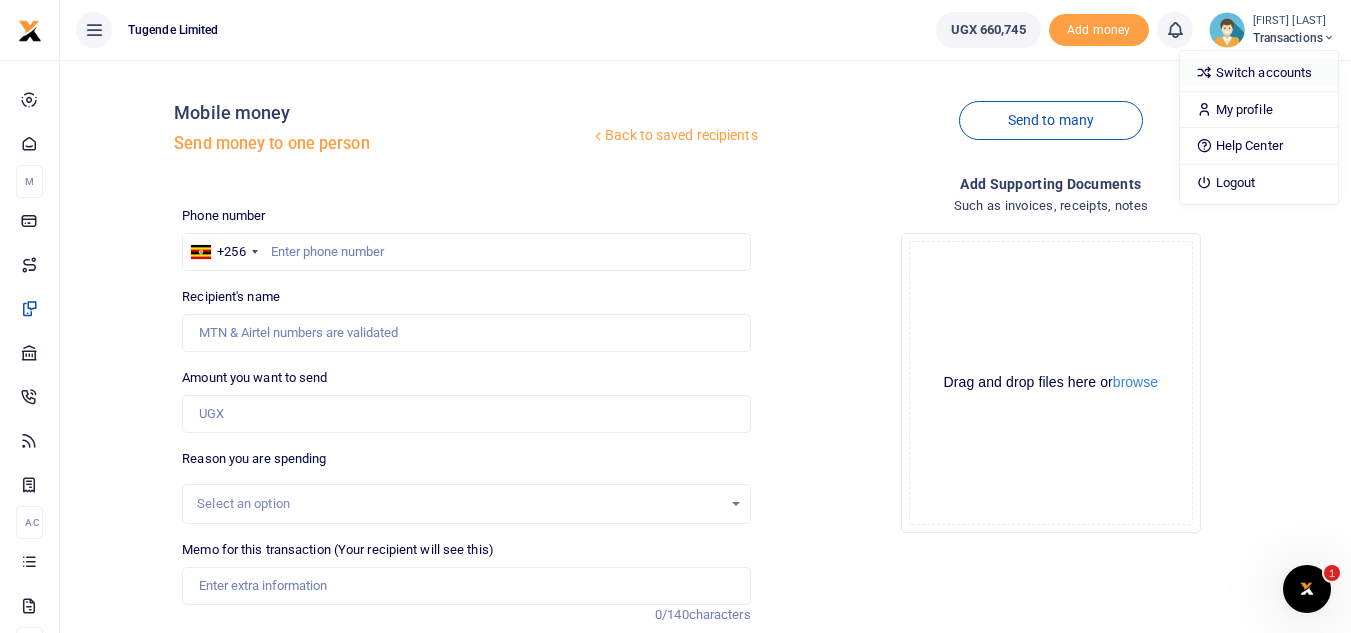 click on "Switch accounts" at bounding box center [1259, 73] 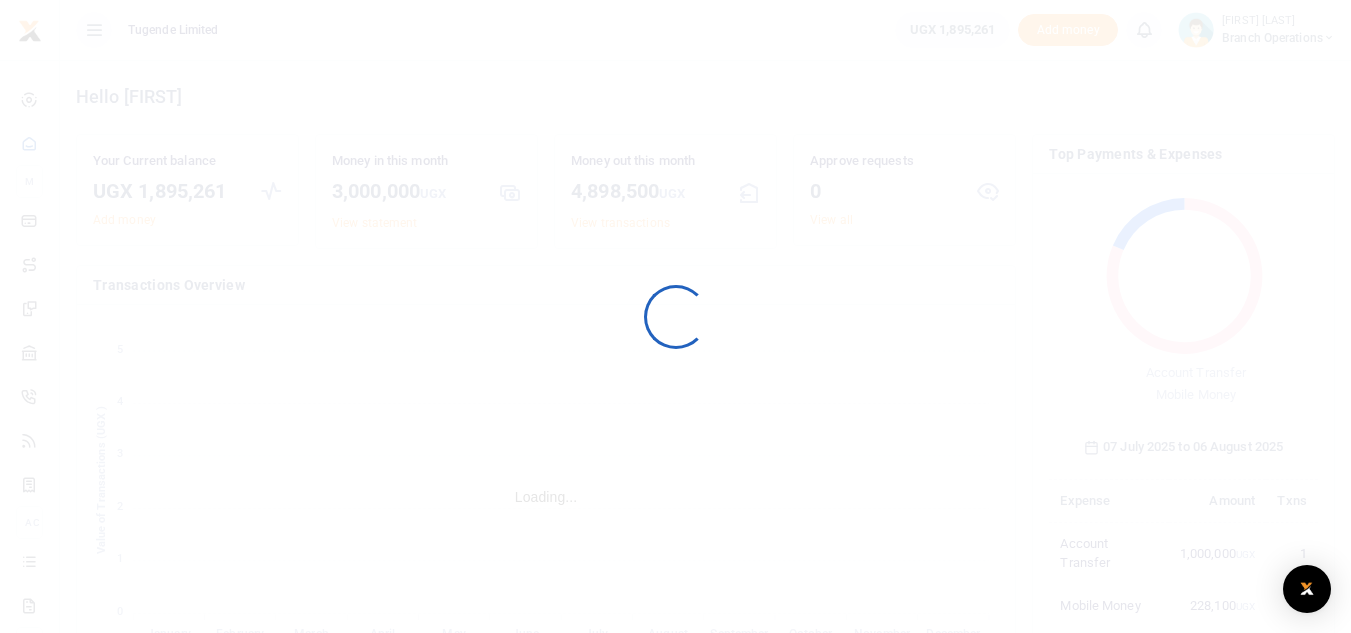scroll, scrollTop: 0, scrollLeft: 0, axis: both 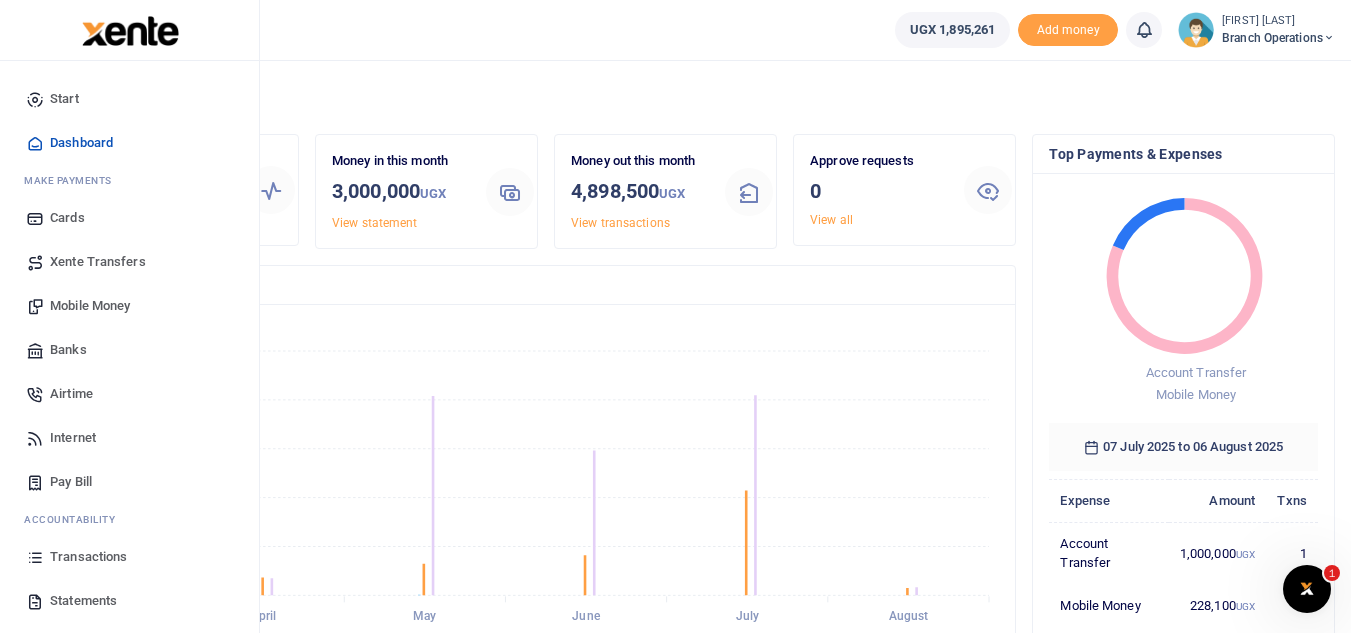 click on "Transactions" at bounding box center [88, 557] 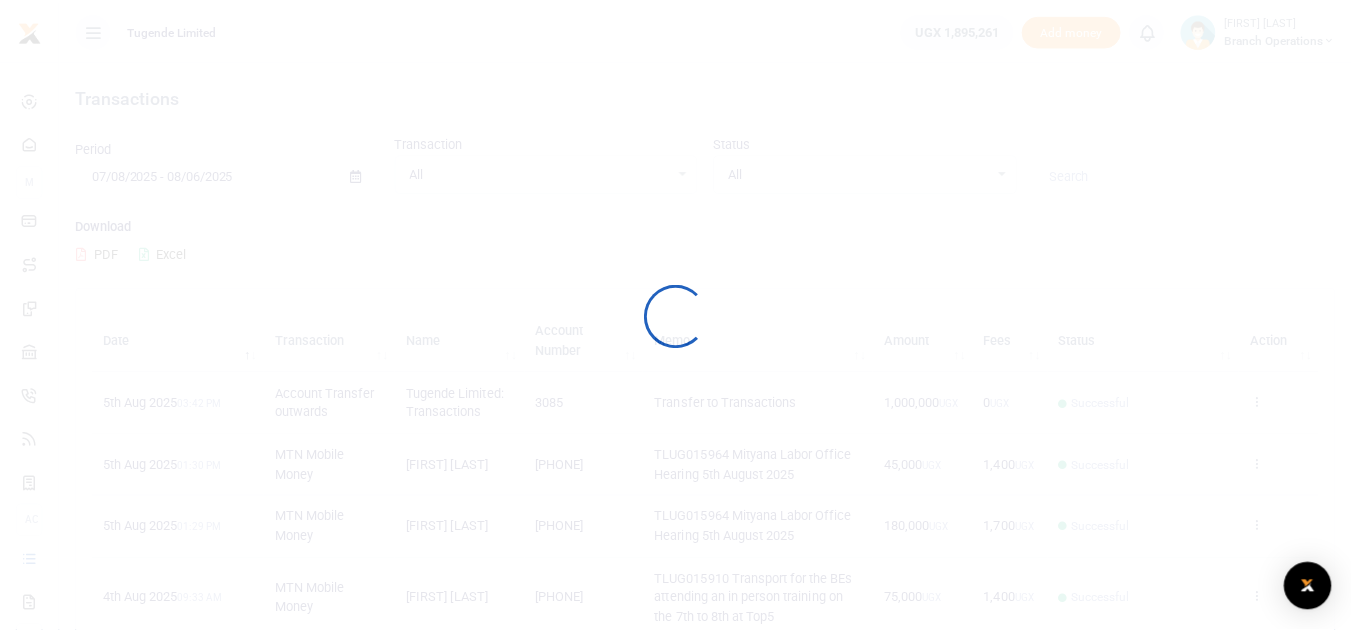 scroll, scrollTop: 0, scrollLeft: 0, axis: both 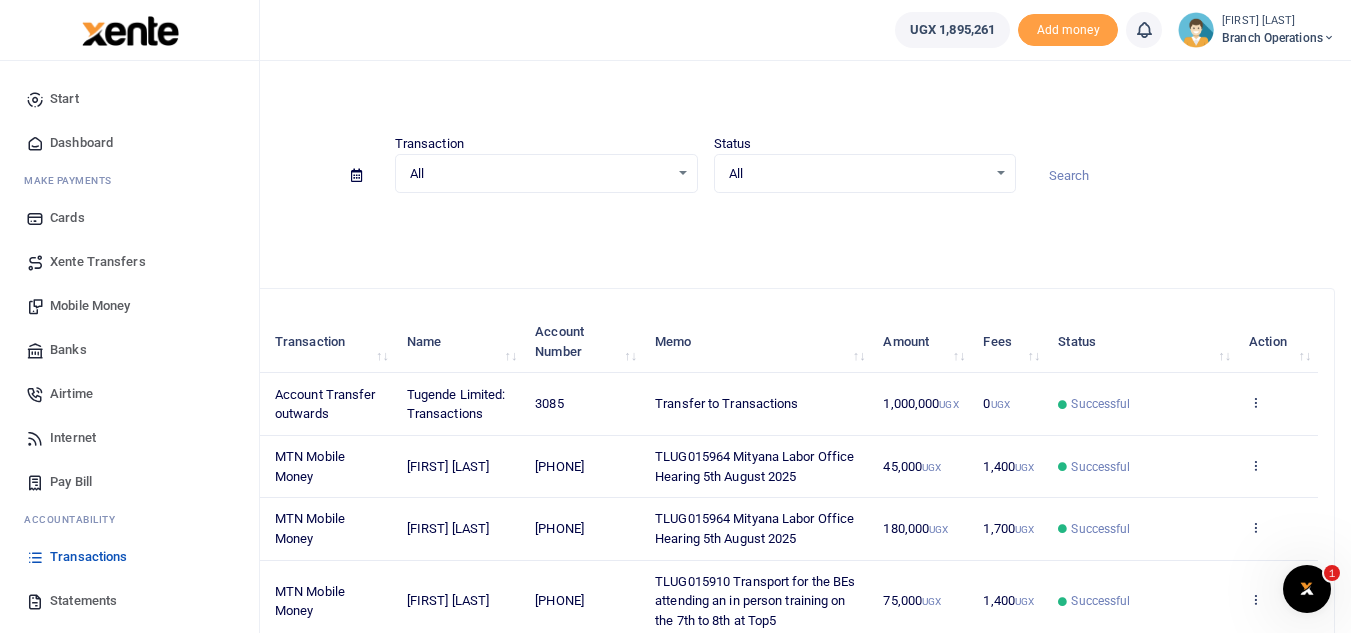 click on "Xente Transfers" at bounding box center [98, 262] 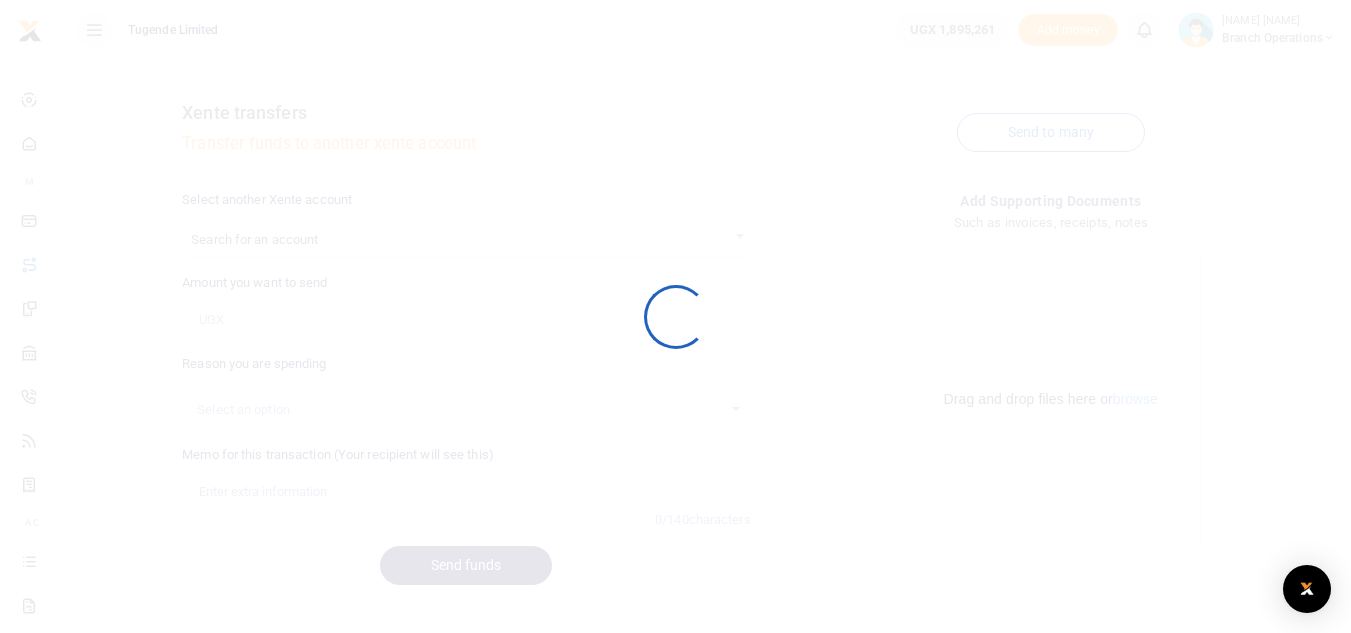 scroll, scrollTop: 0, scrollLeft: 0, axis: both 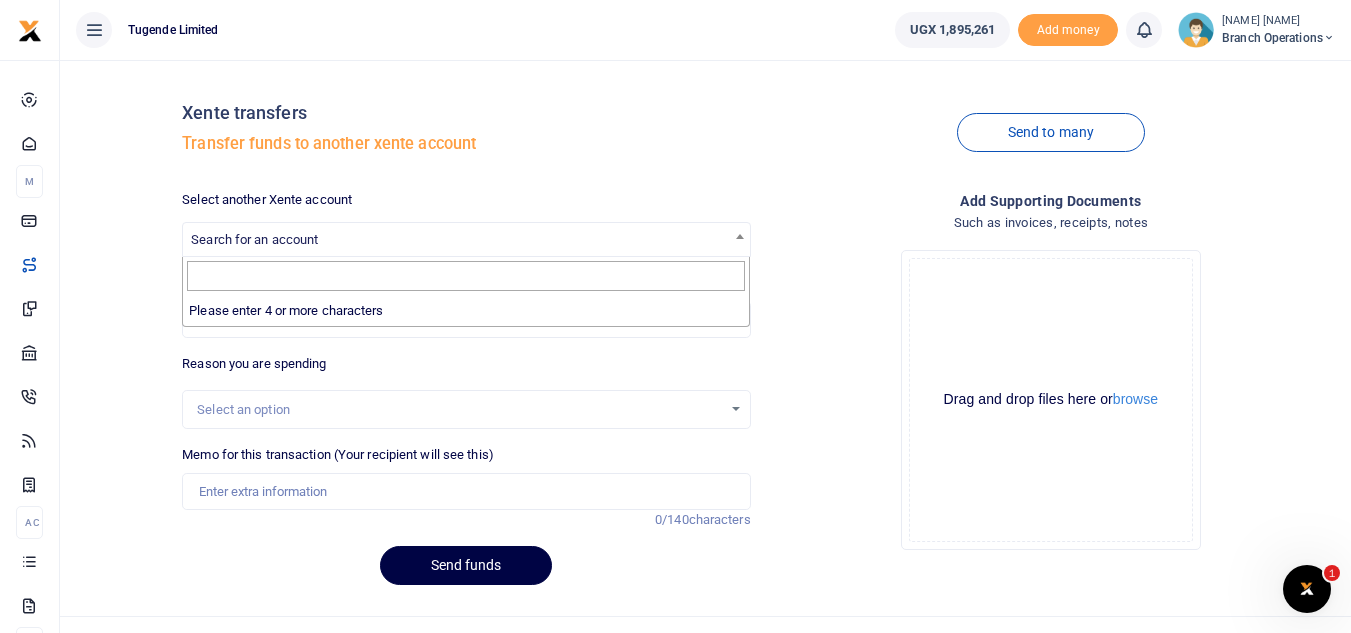 click on "Search for an account" at bounding box center (466, 238) 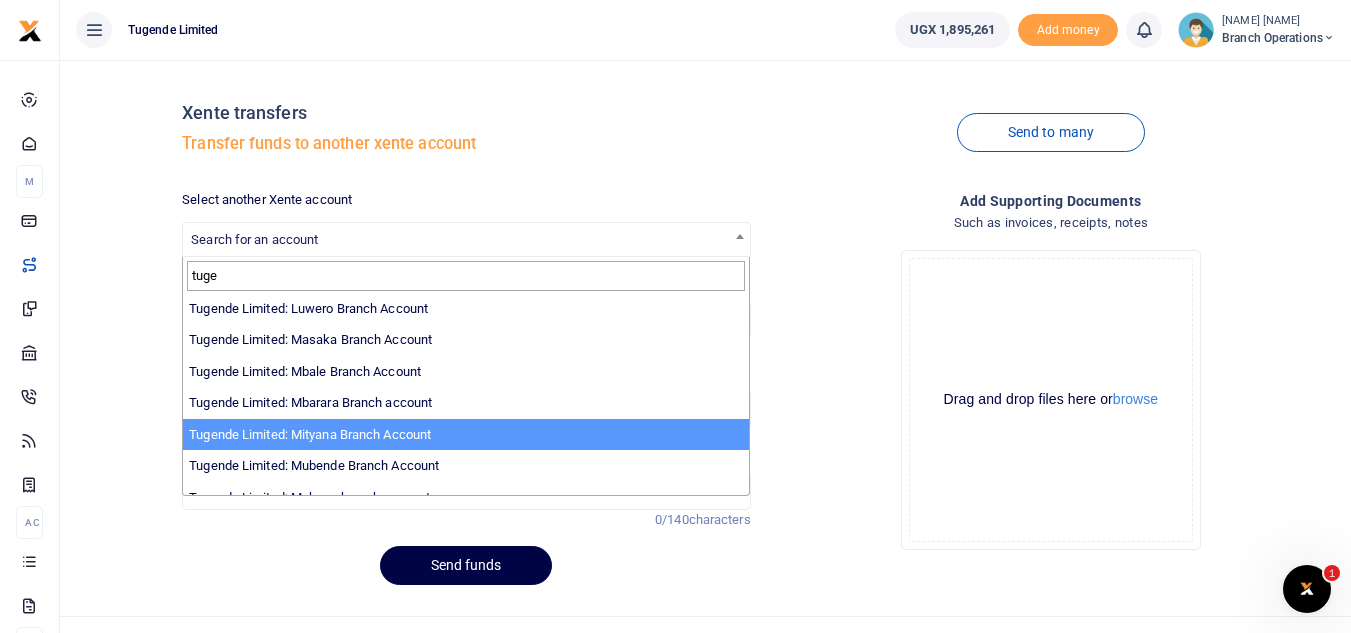 scroll, scrollTop: 619, scrollLeft: 0, axis: vertical 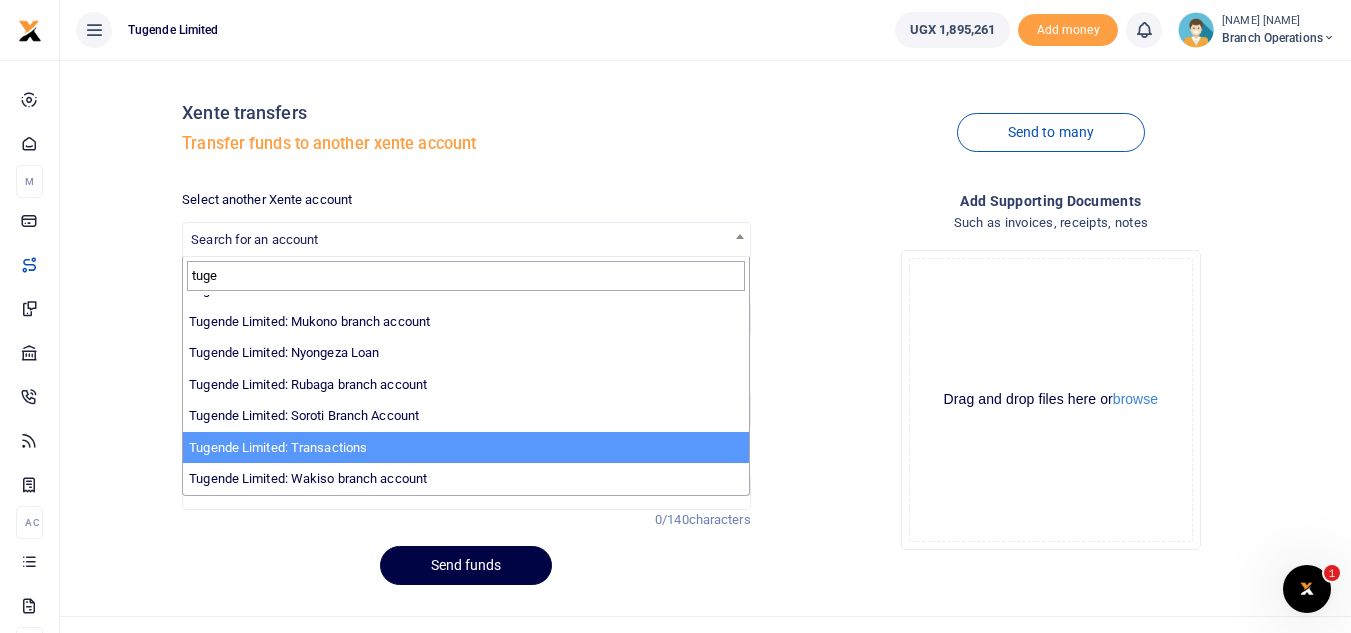 type on "tuge" 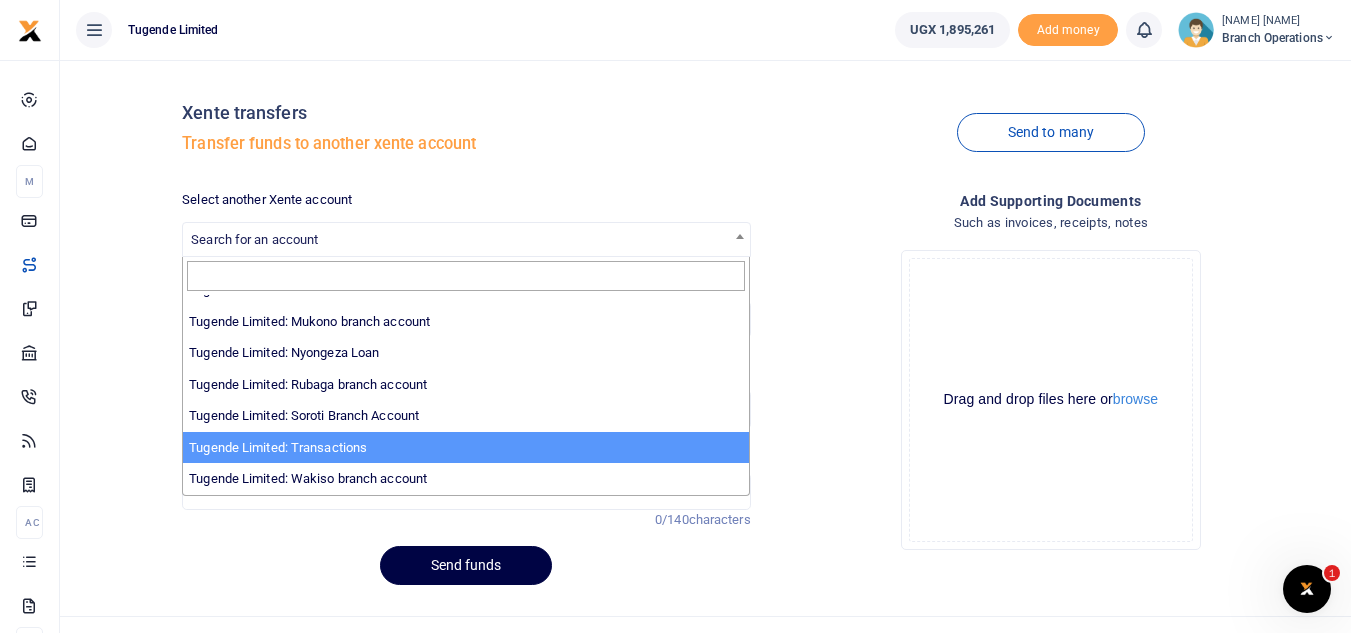 select on "3085" 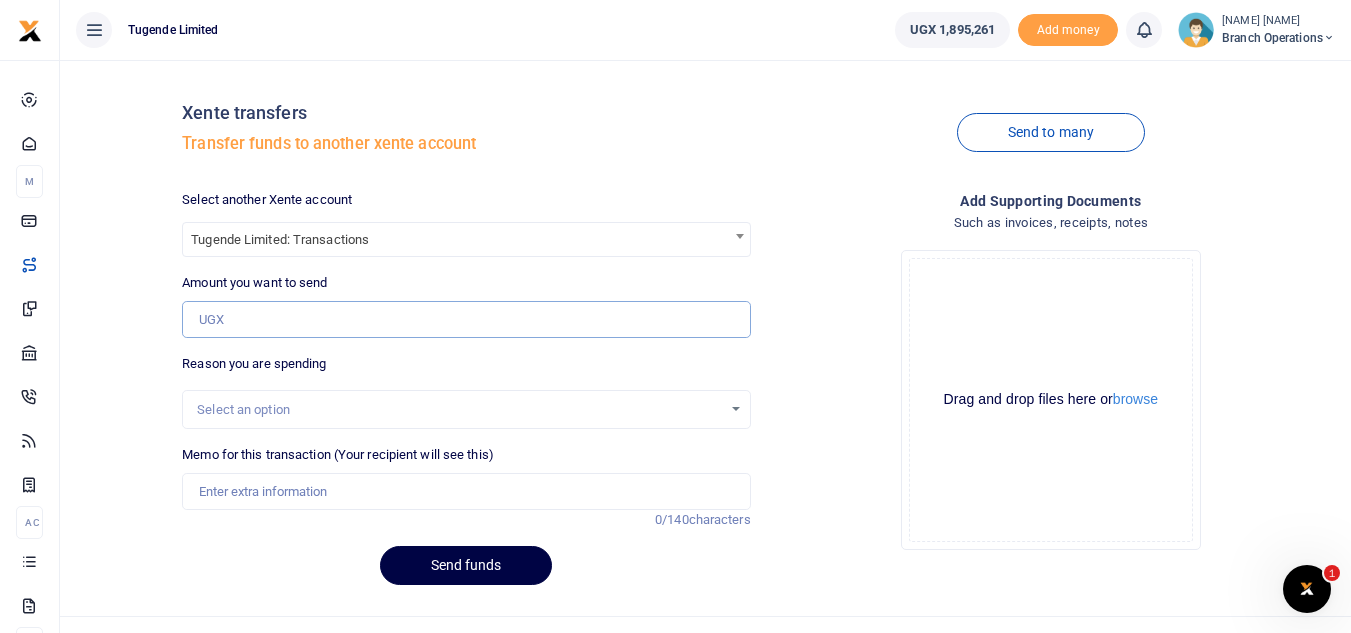 click on "Amount you want to send" at bounding box center [466, 320] 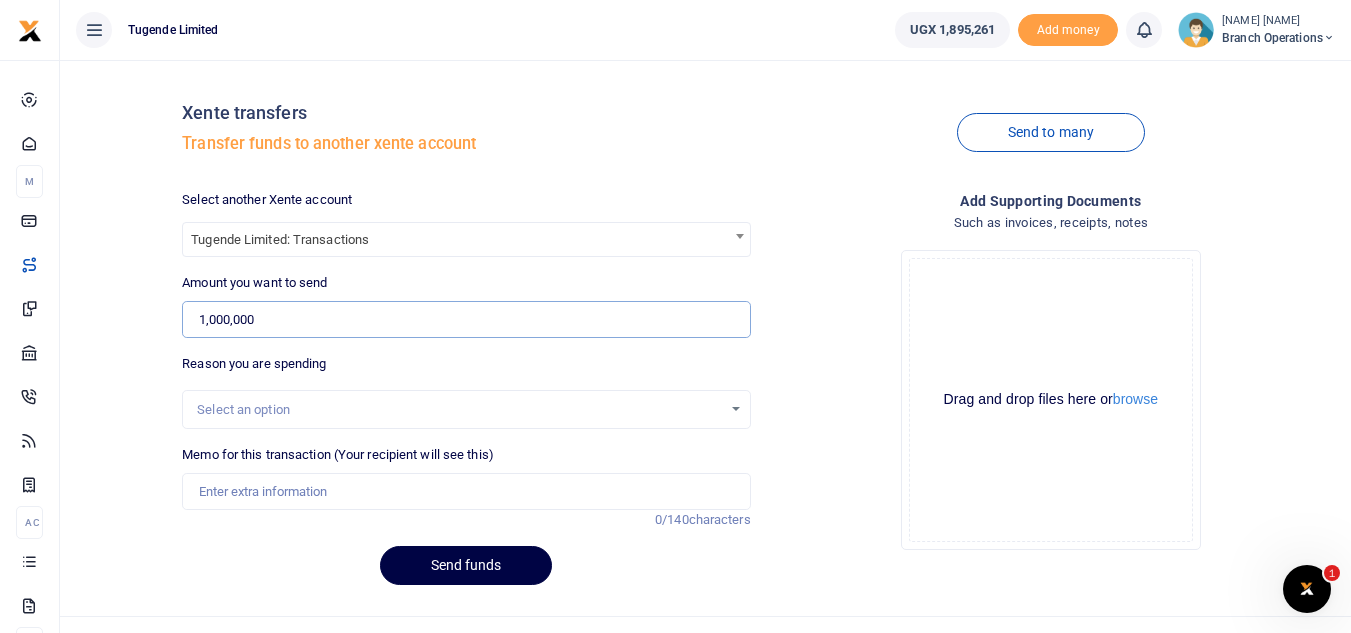 type on "1,000,000" 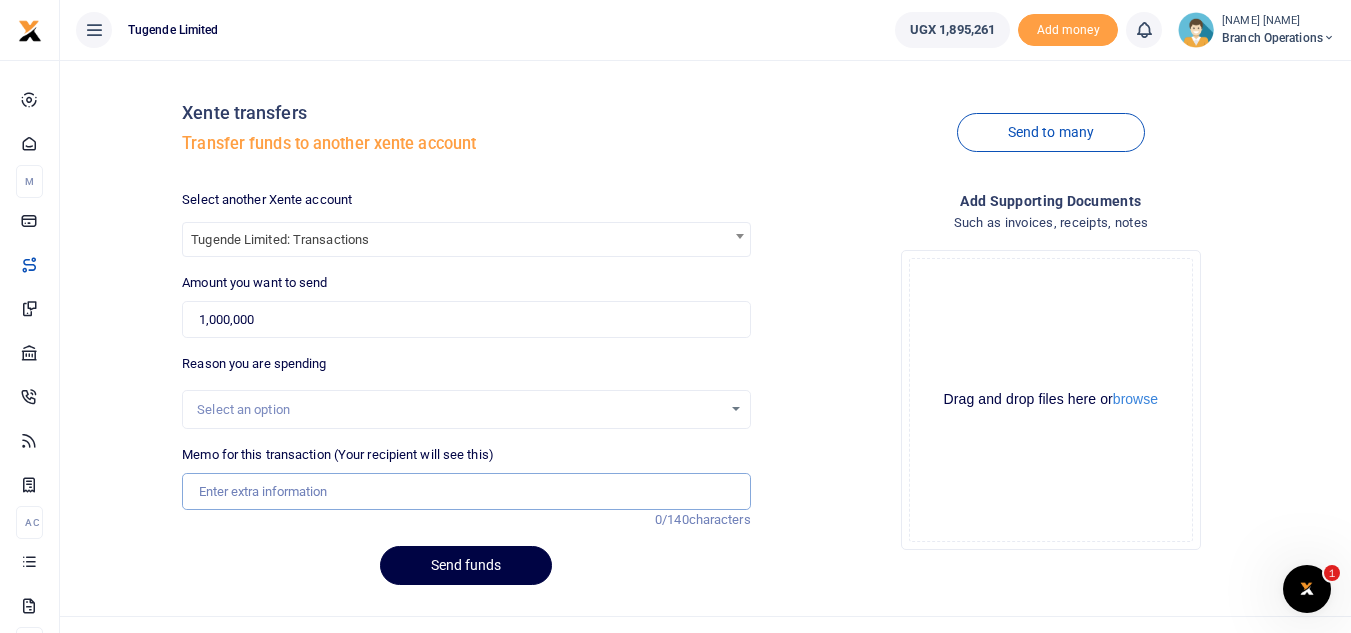 click on "Memo for this transaction (Your recipient will see this)" at bounding box center (466, 492) 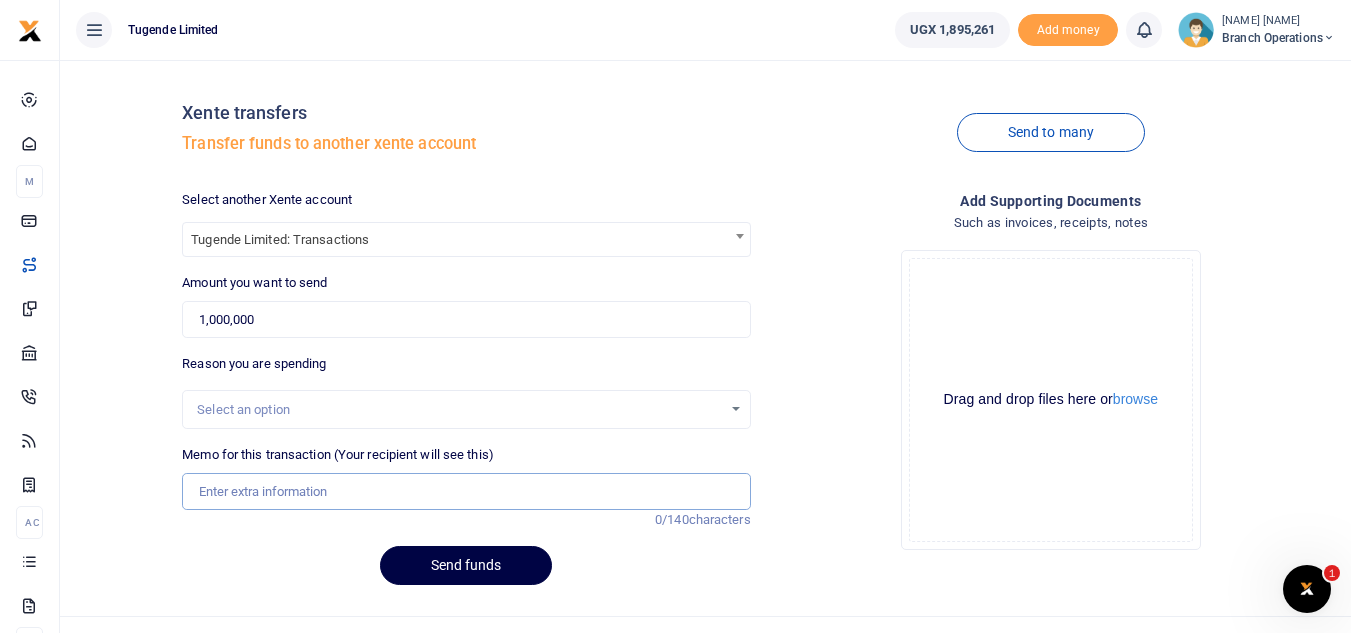 type on "Transfer to Transactions" 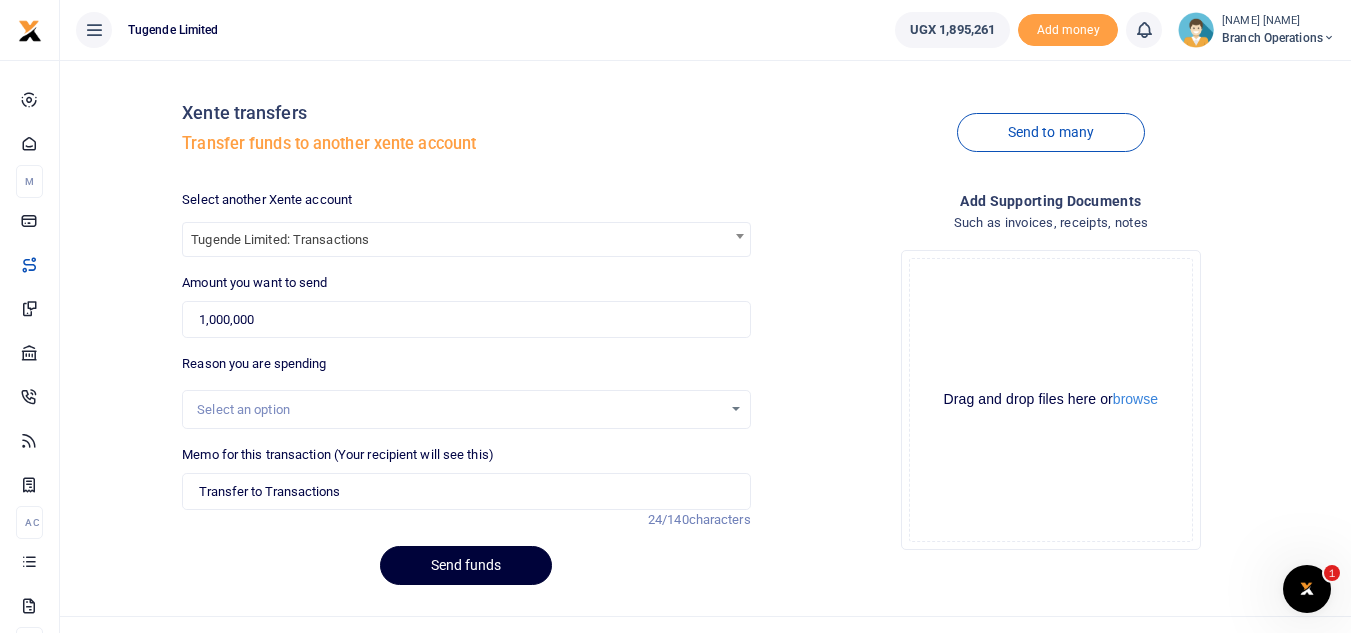 click on "Send funds" at bounding box center [466, 565] 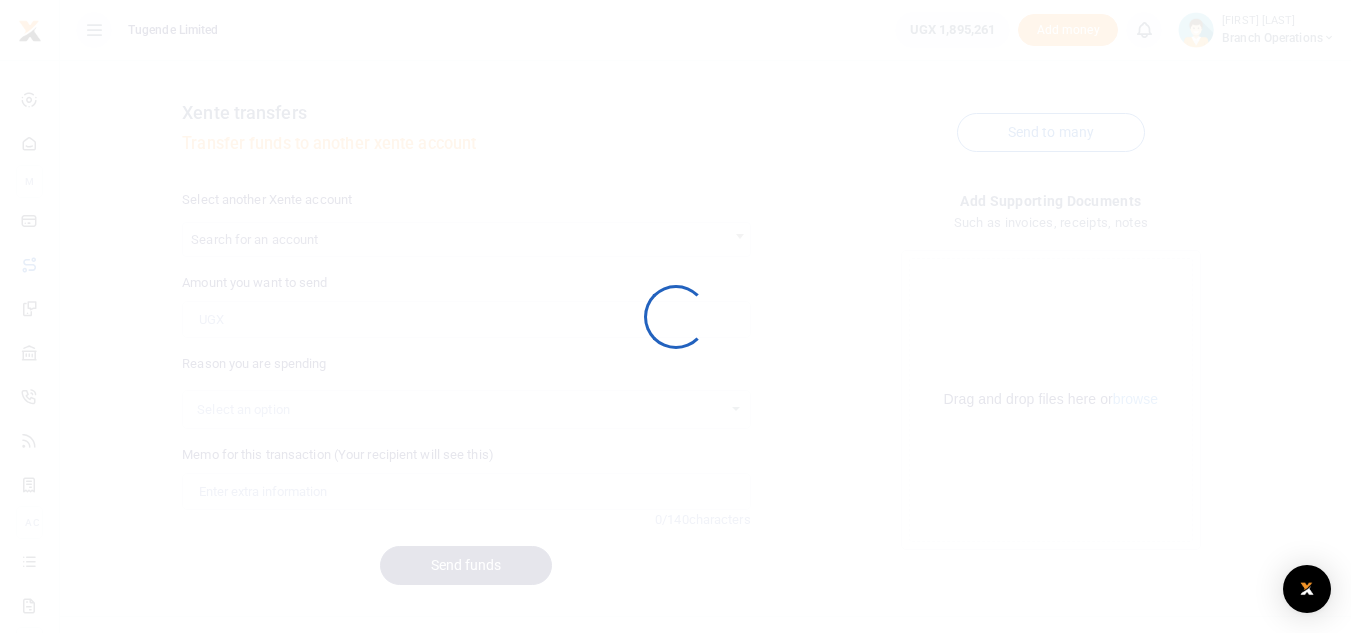 scroll, scrollTop: 0, scrollLeft: 0, axis: both 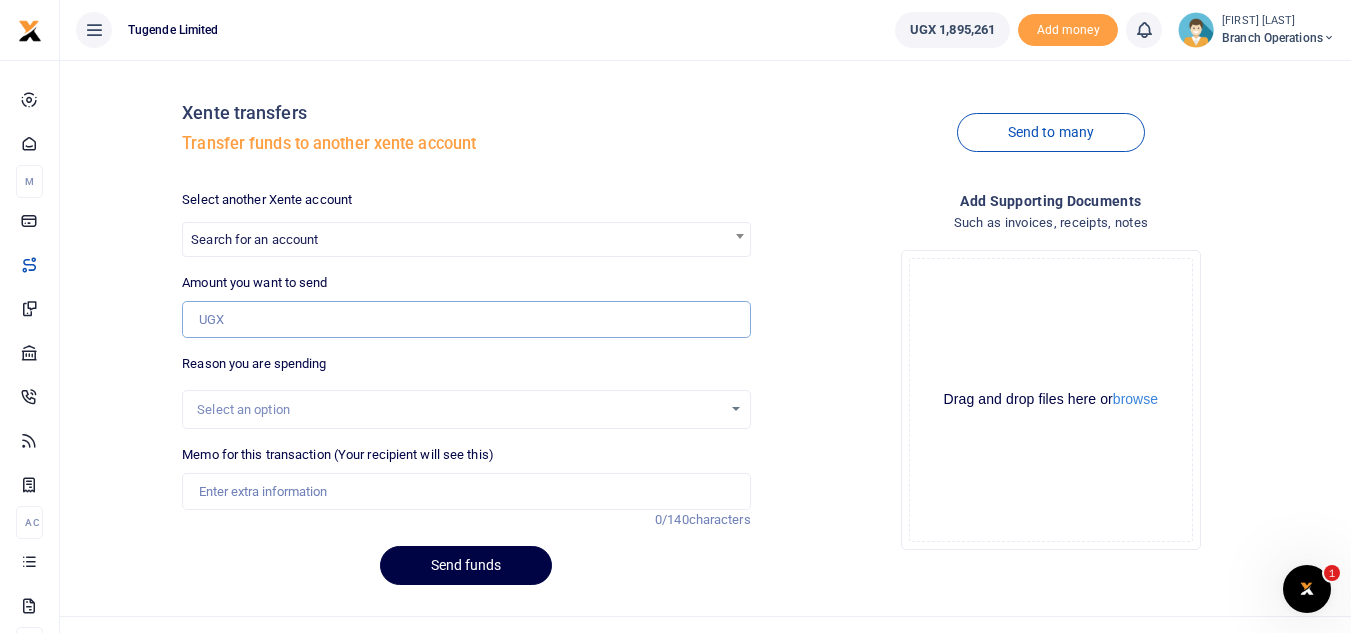 click on "Amount you want to send" at bounding box center (466, 320) 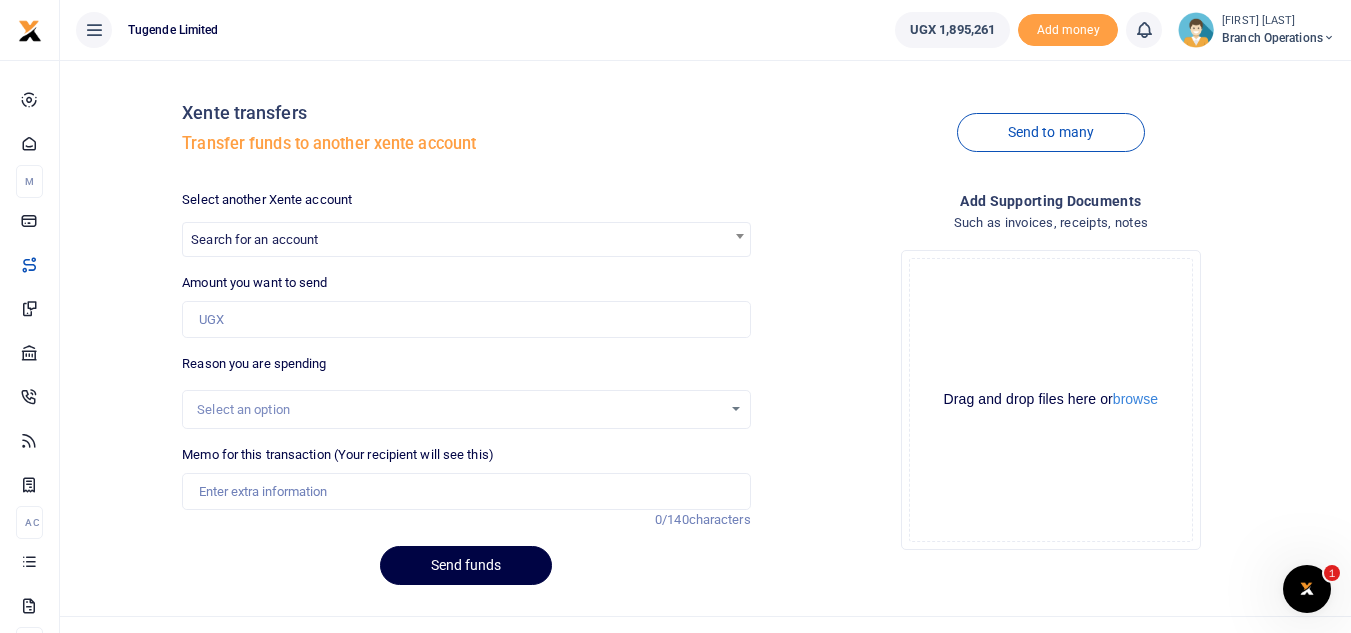 click on "Branch Operations" at bounding box center (1278, 38) 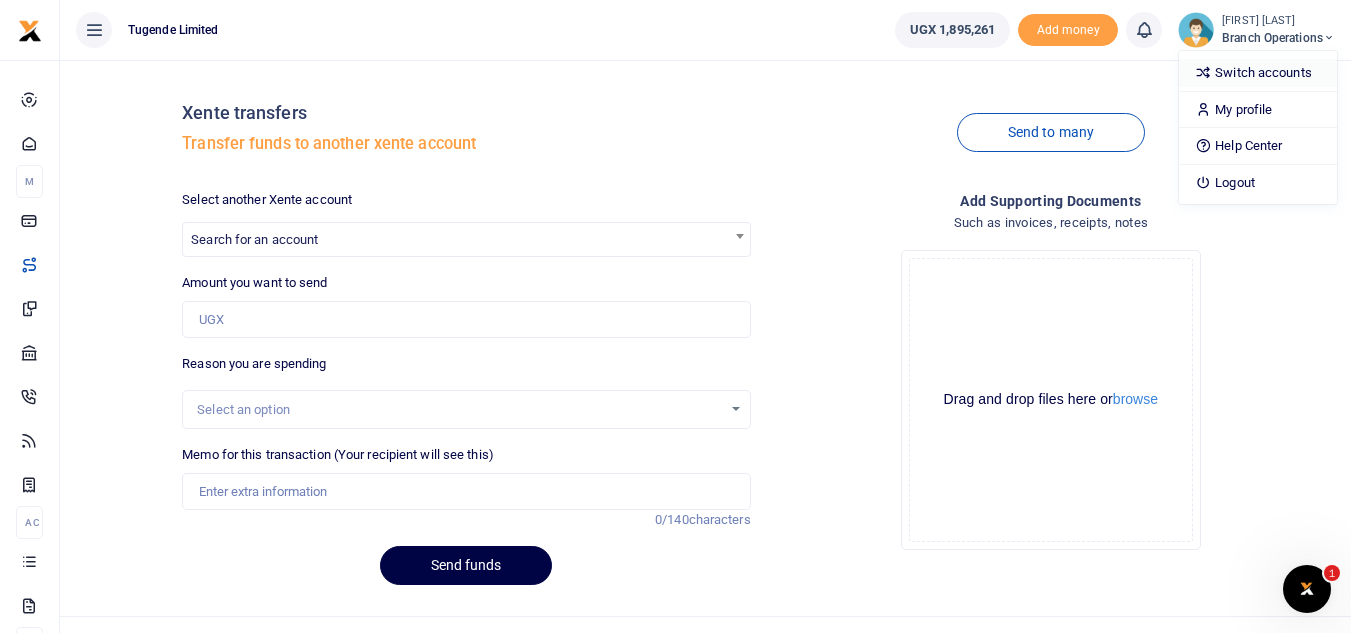 click on "Switch accounts" at bounding box center (1258, 73) 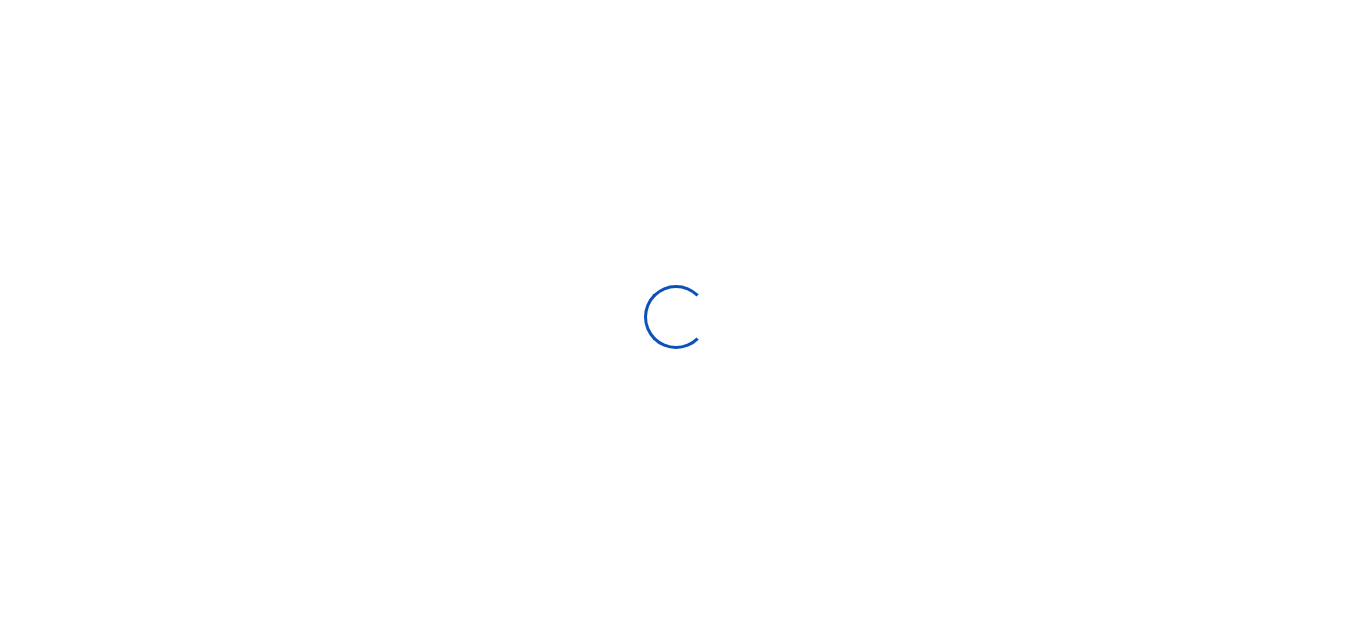 scroll, scrollTop: 0, scrollLeft: 0, axis: both 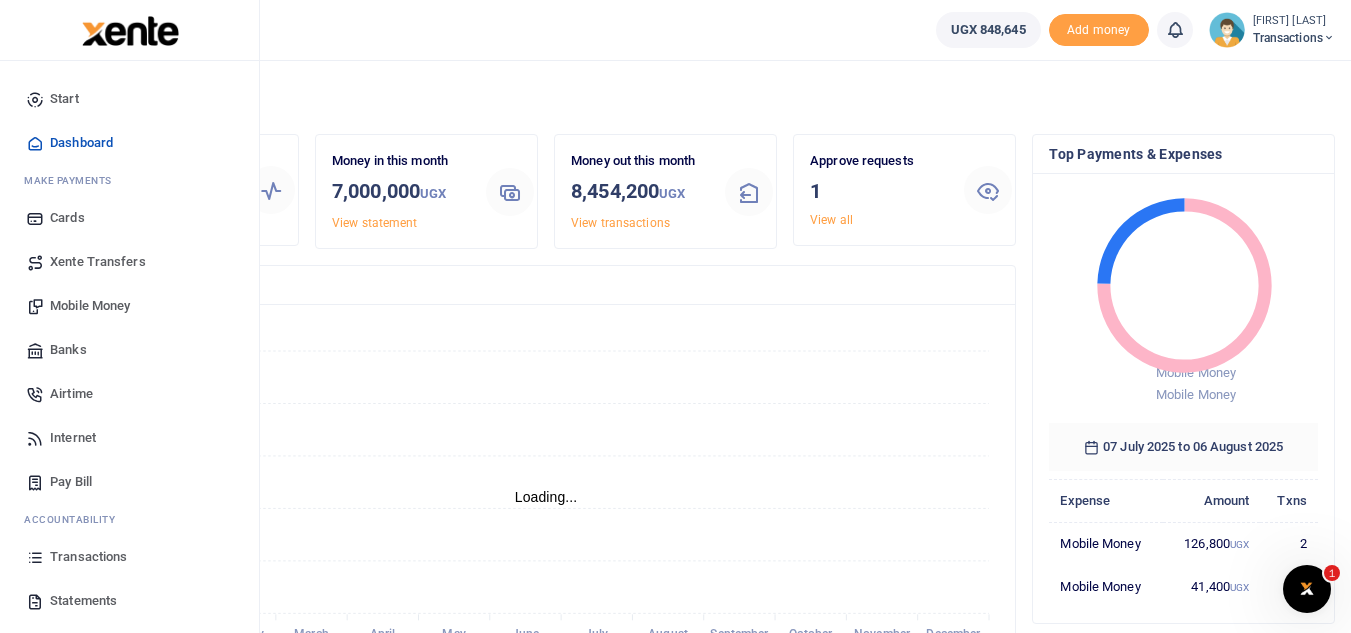 click on "Mobile Money" at bounding box center [90, 306] 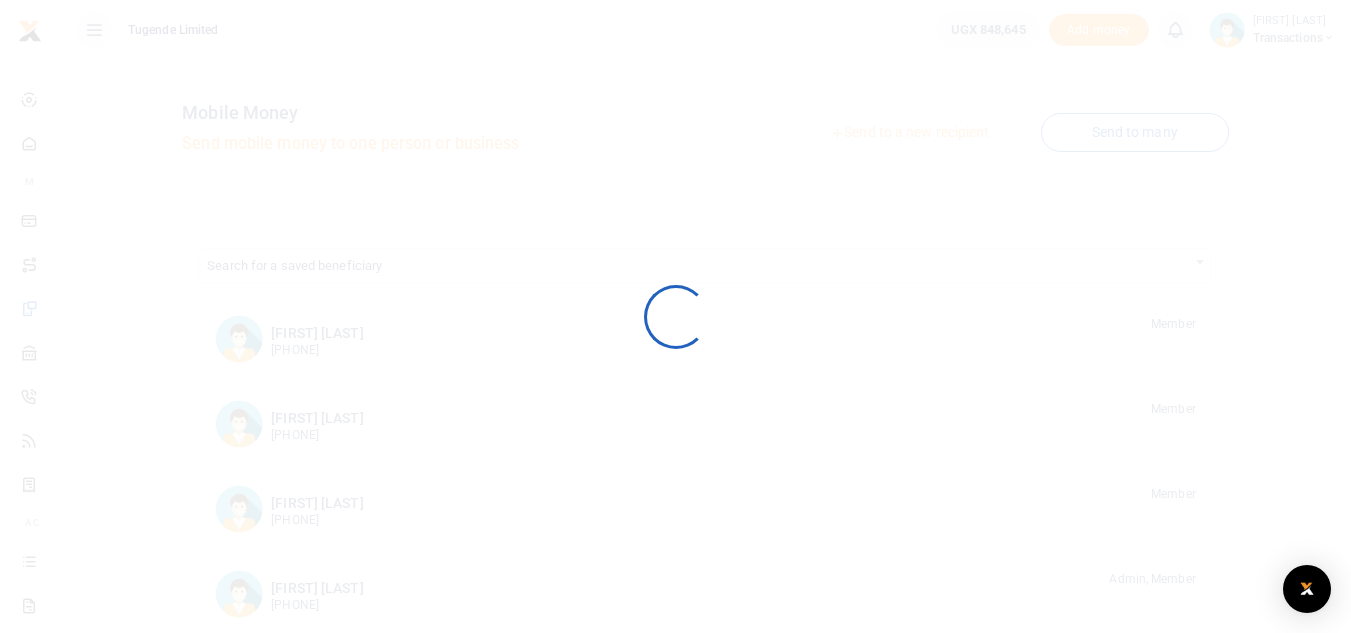scroll, scrollTop: 0, scrollLeft: 0, axis: both 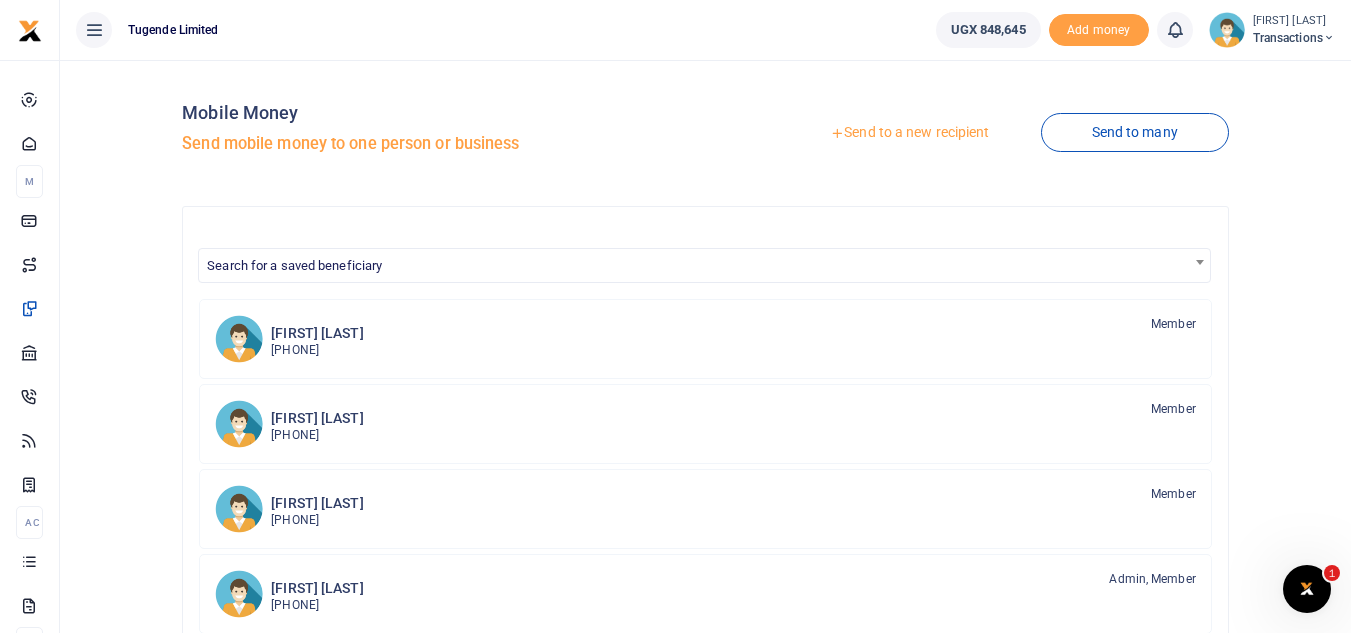 click on "Send to a new recipient" at bounding box center [909, 133] 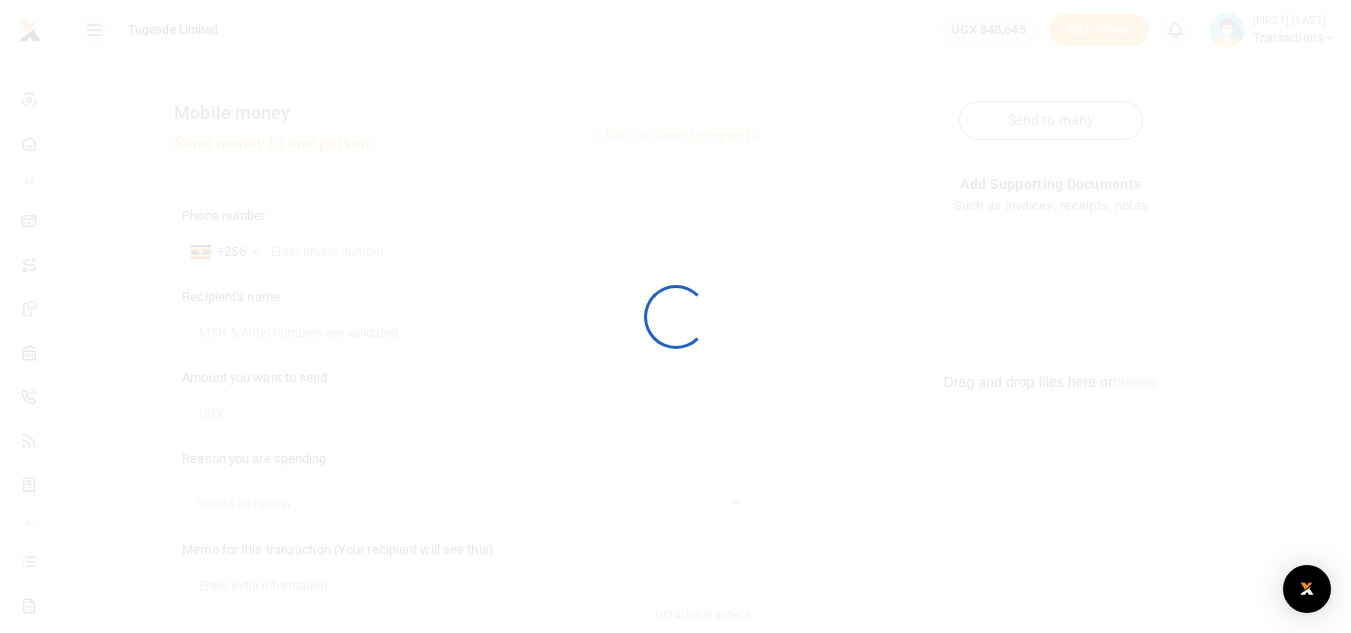 scroll, scrollTop: 0, scrollLeft: 0, axis: both 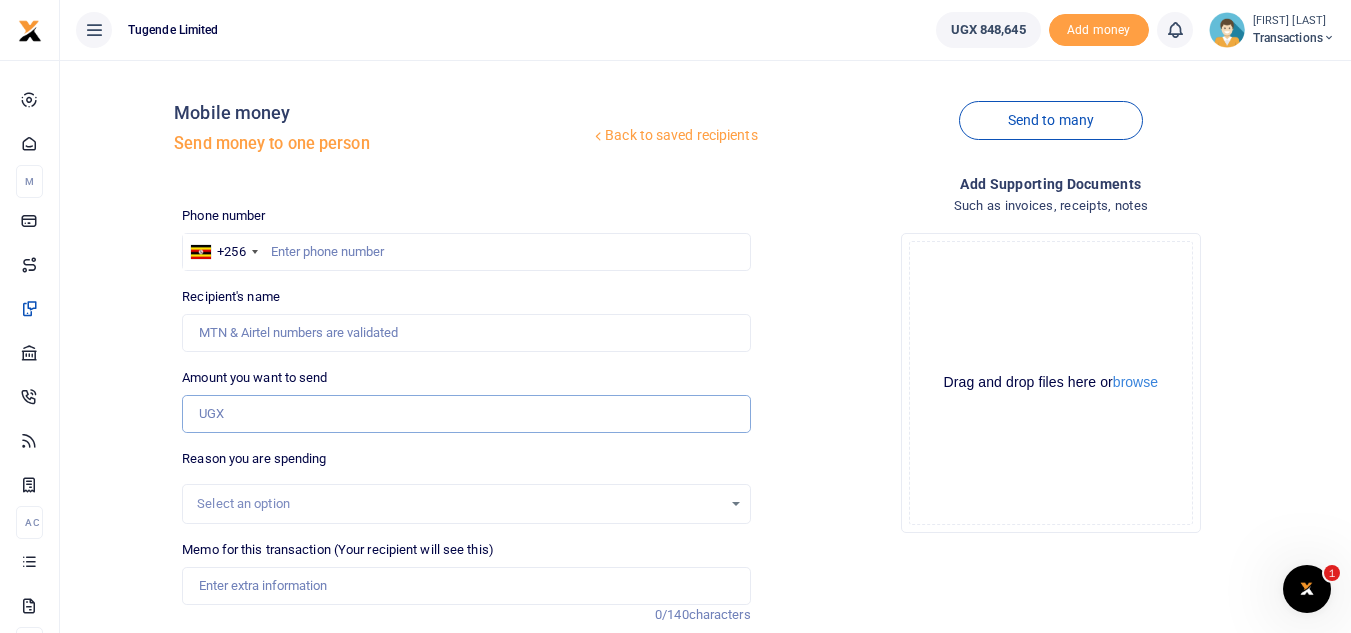 click on "Amount you want to send" at bounding box center [466, 414] 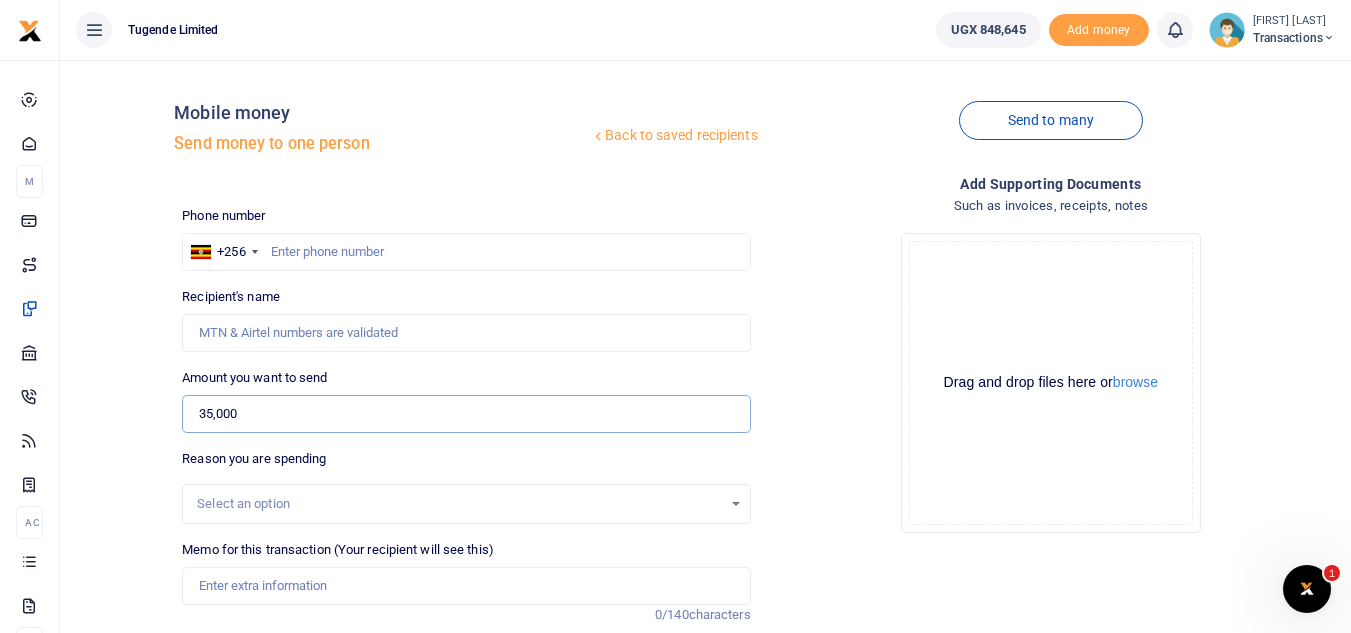 type on "35,000" 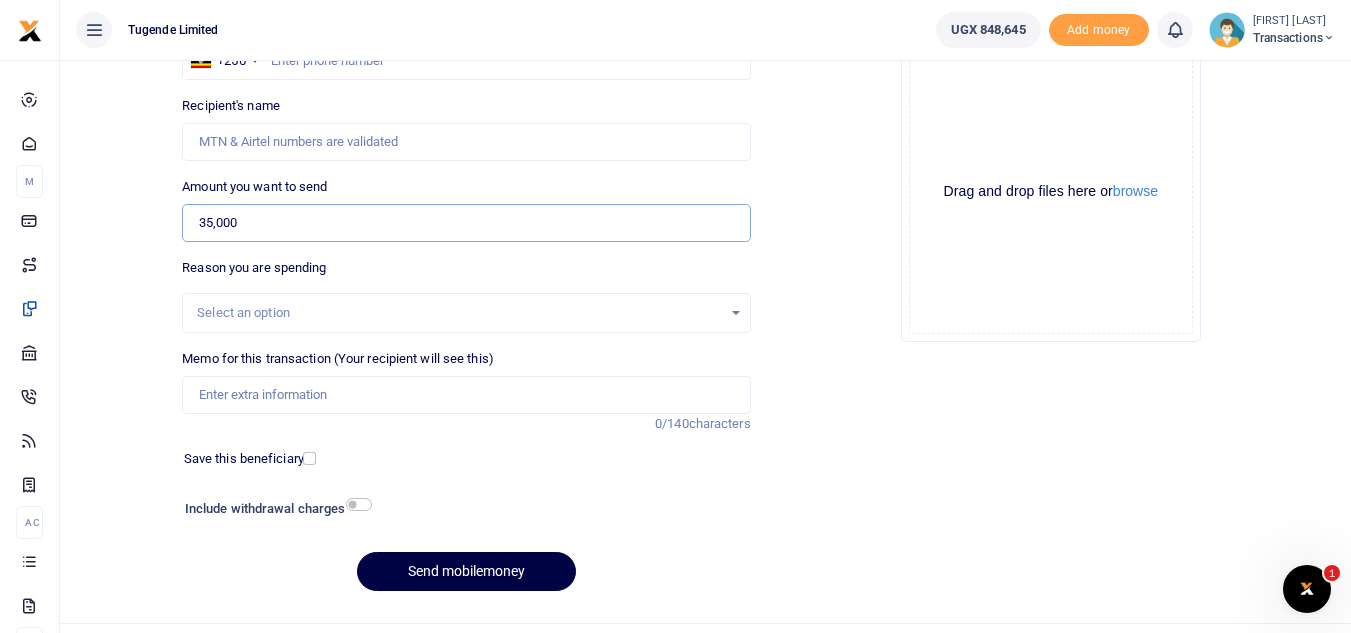scroll, scrollTop: 192, scrollLeft: 0, axis: vertical 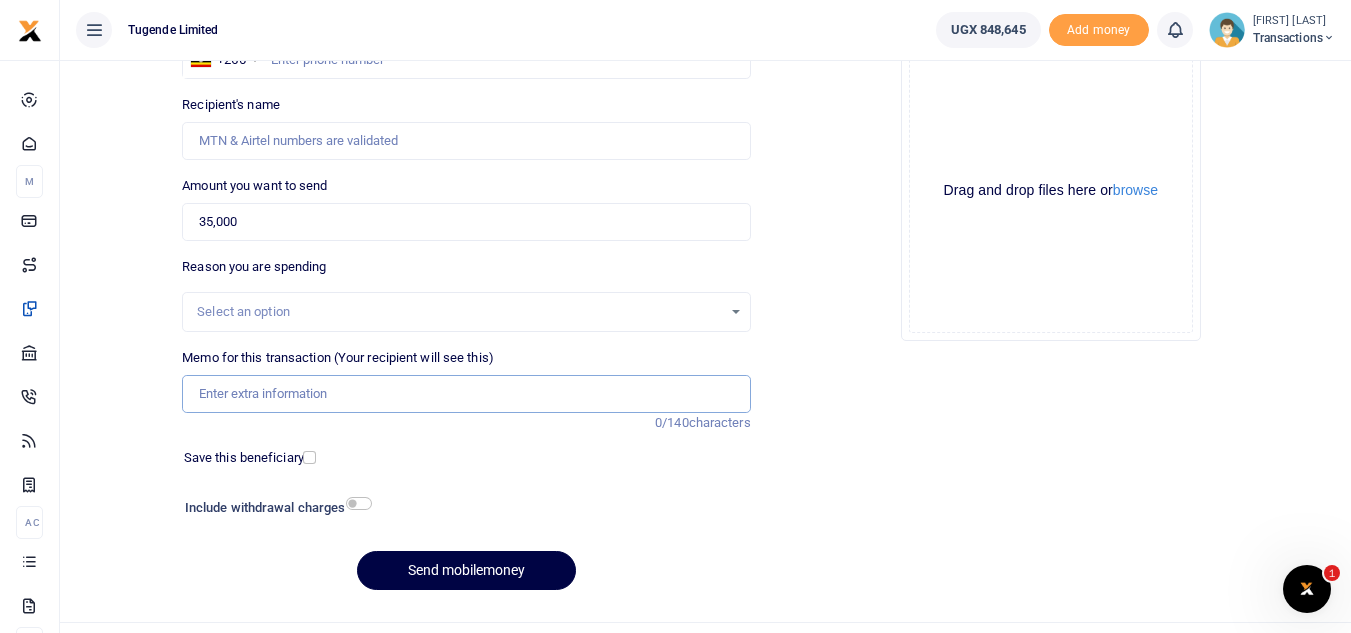click on "Memo for this transaction (Your recipient will see this)" at bounding box center [466, 394] 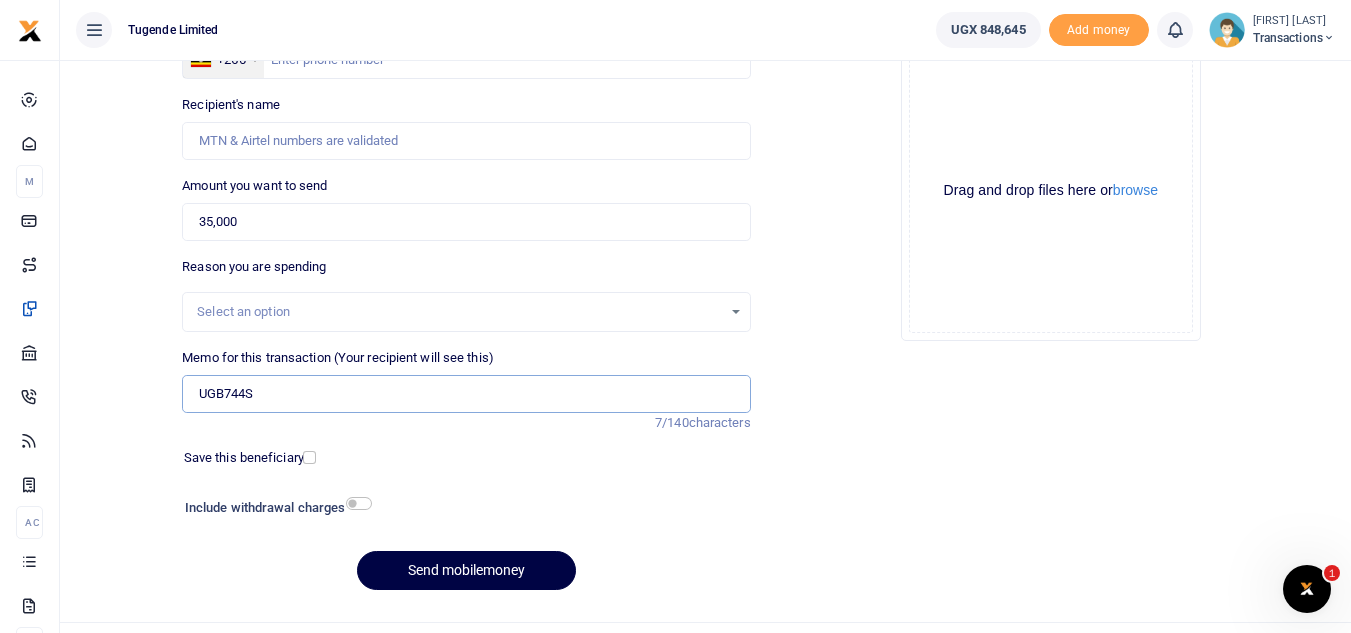type on "UGB744S" 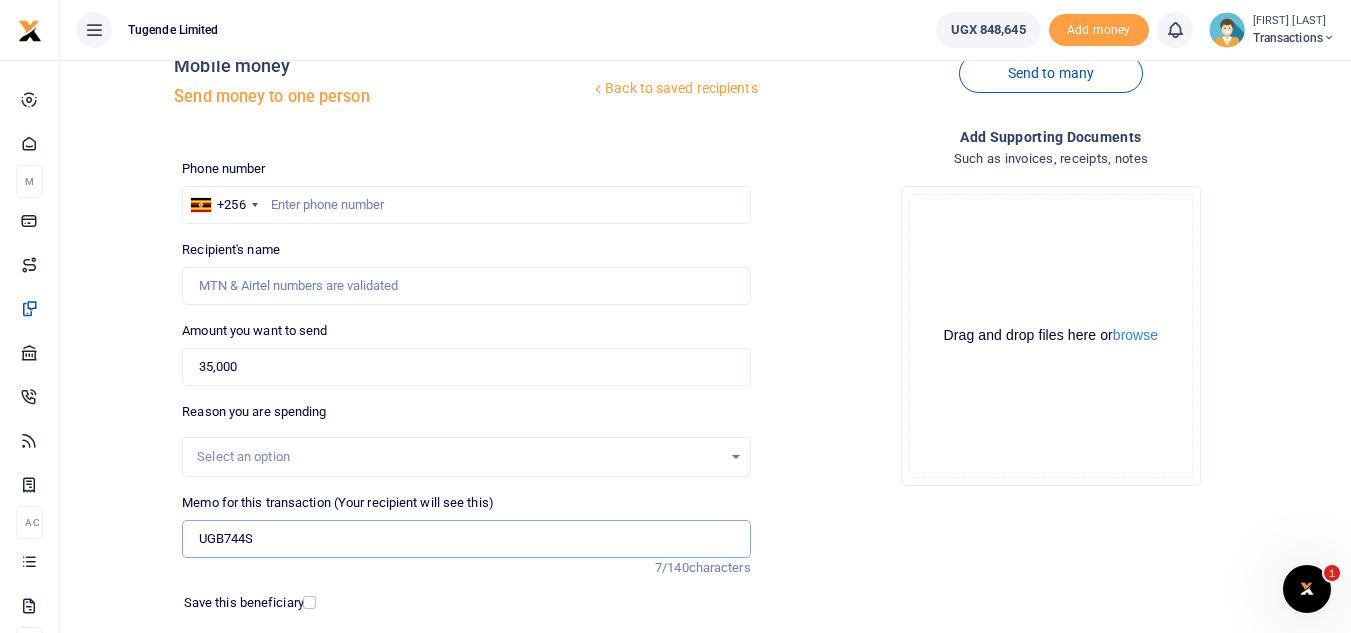 scroll, scrollTop: 45, scrollLeft: 0, axis: vertical 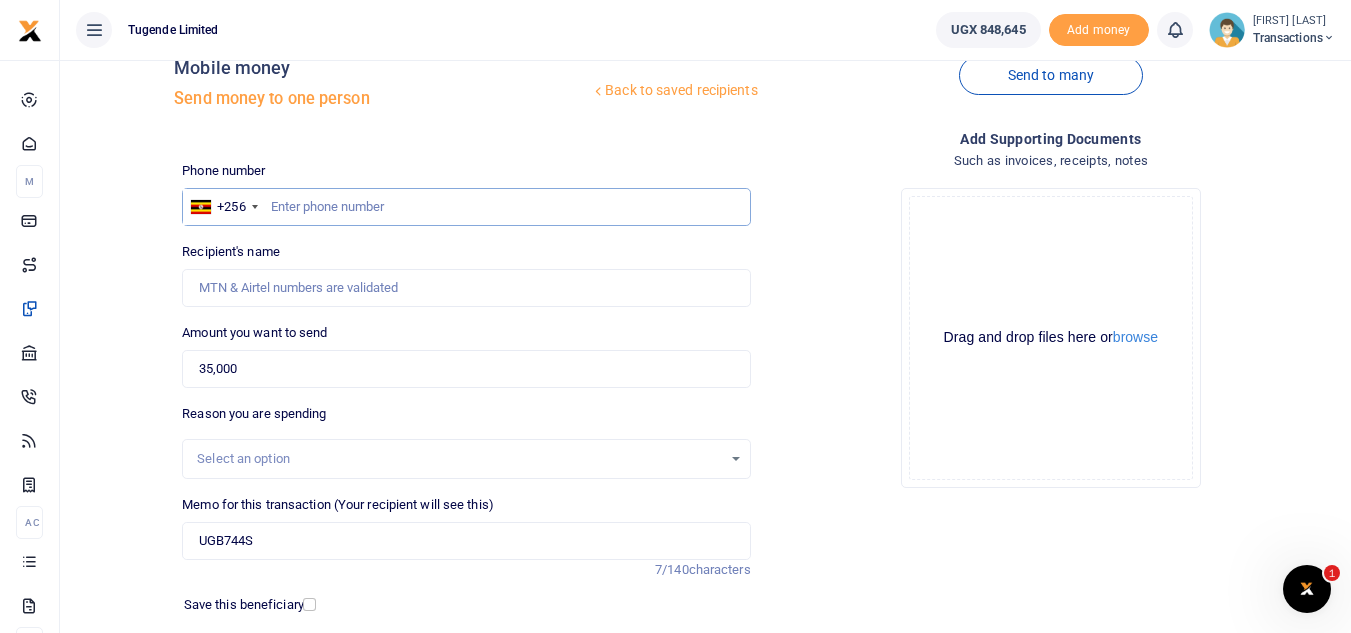 click at bounding box center [466, 207] 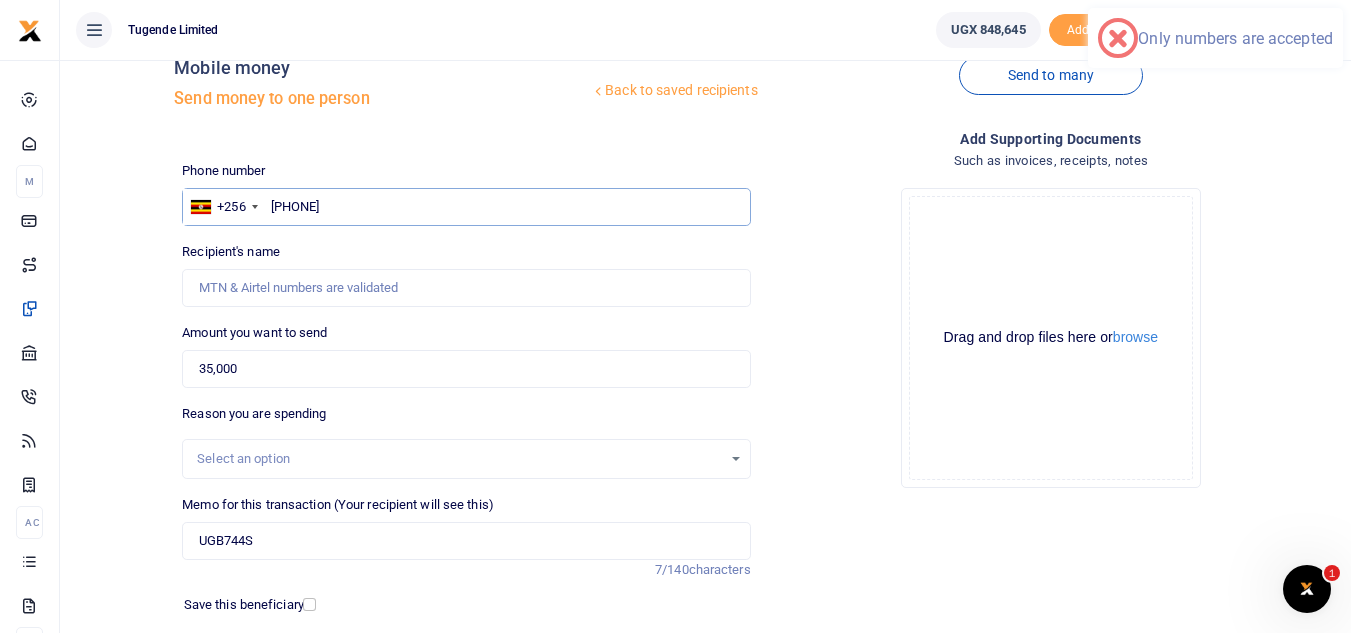 click on "780 679995" at bounding box center [466, 207] 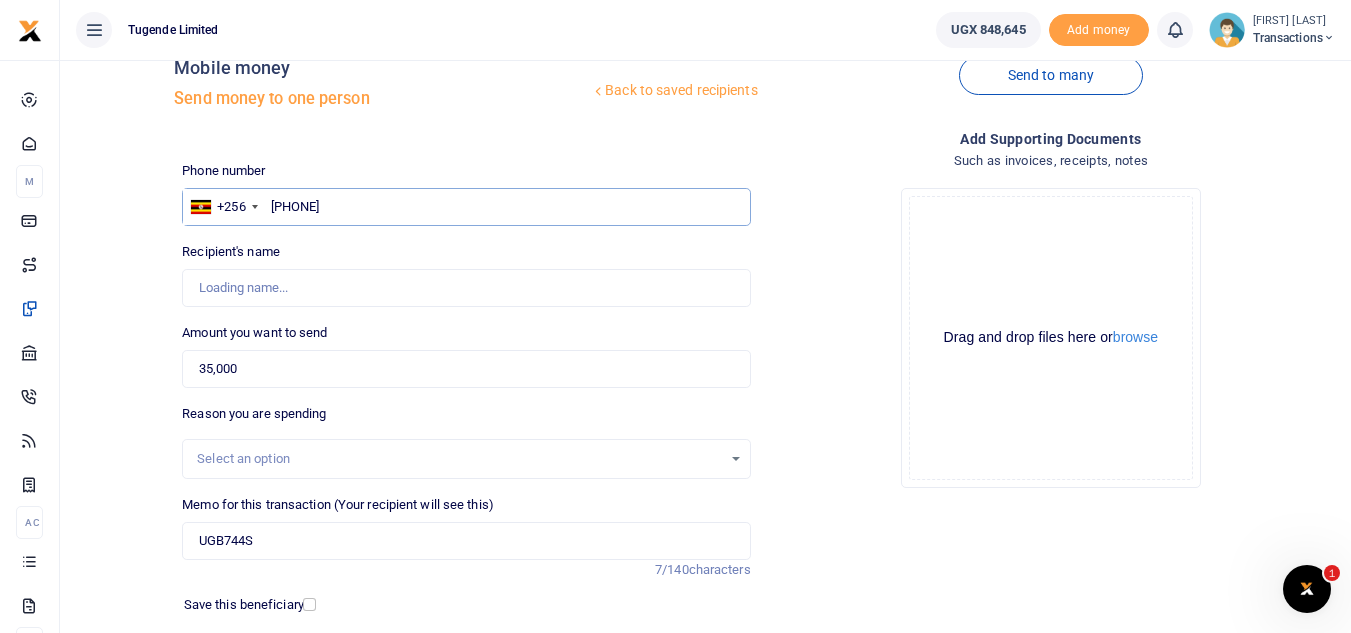 type on "Habart Dhaki" 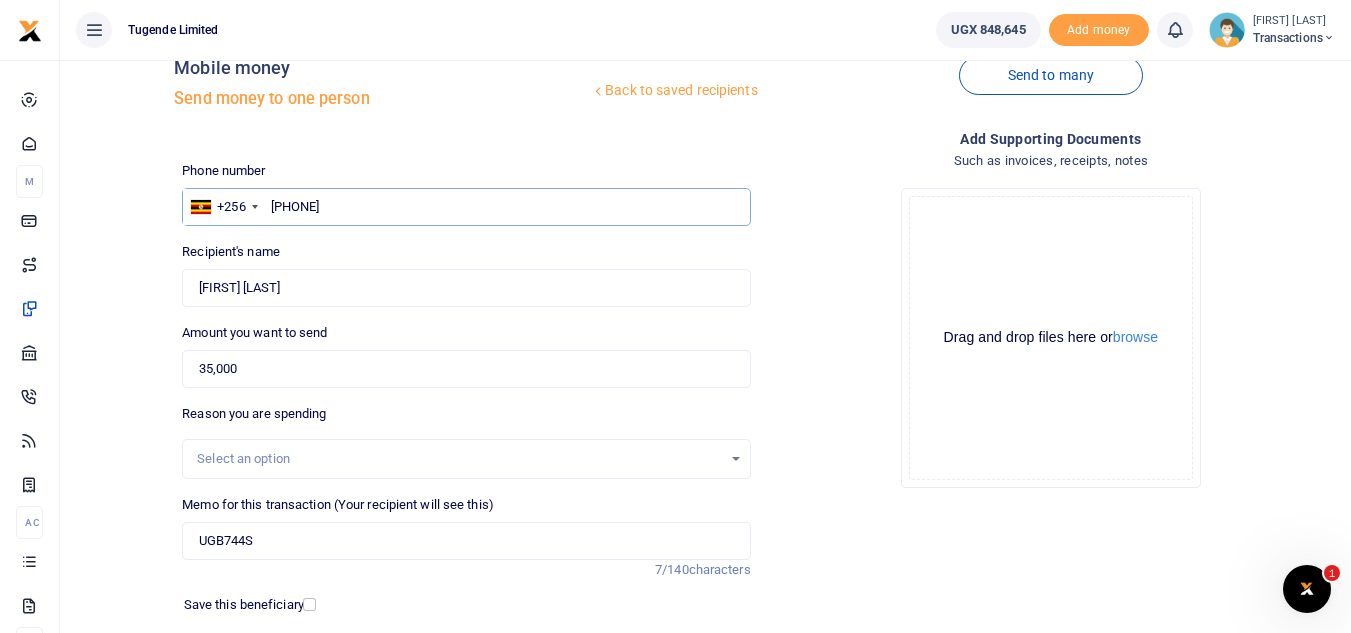 type on "780679995" 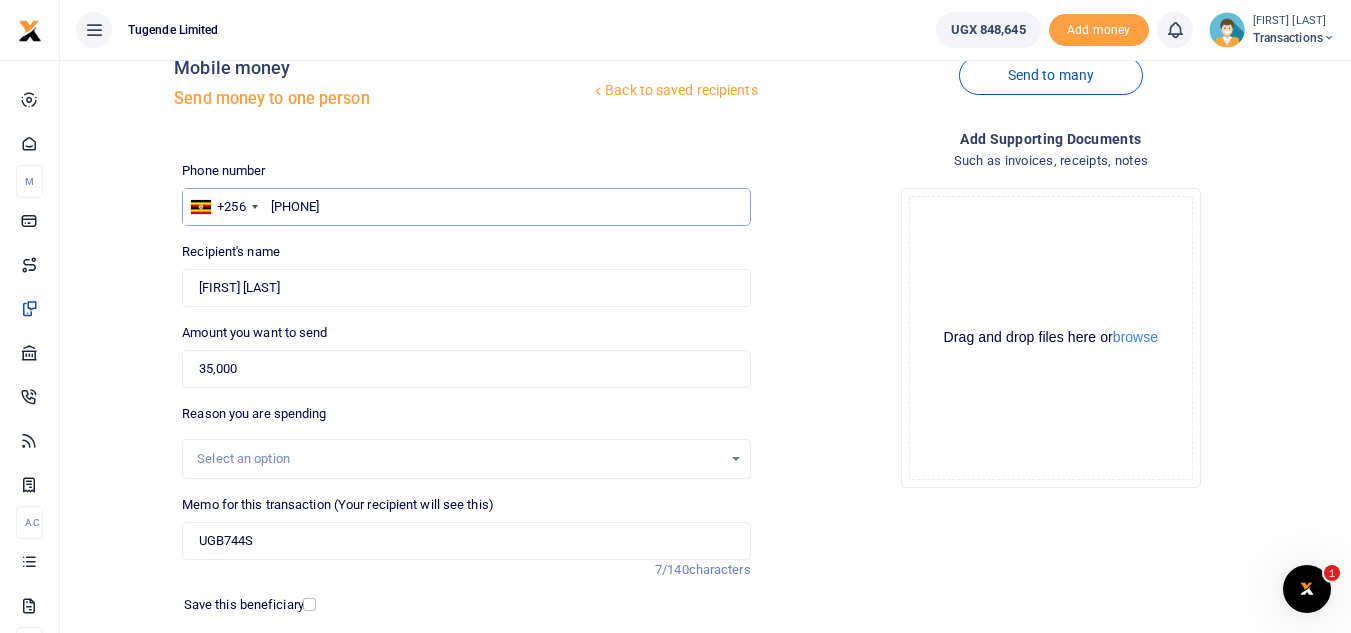 scroll, scrollTop: 233, scrollLeft: 0, axis: vertical 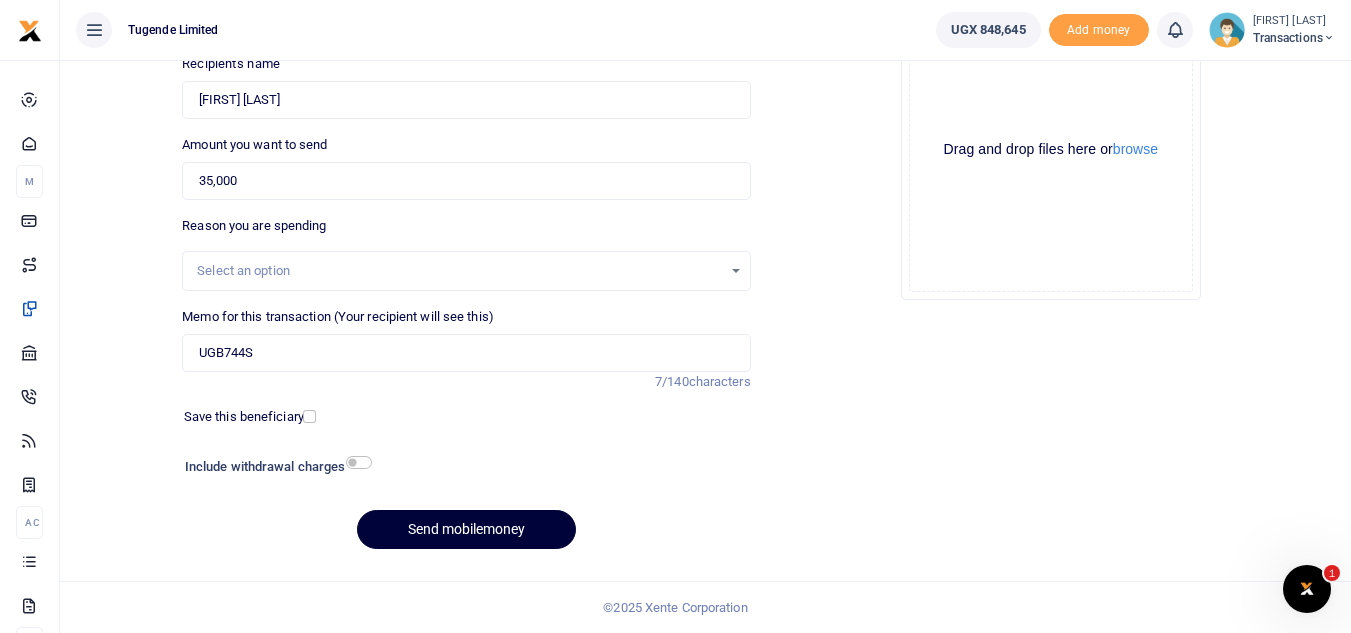 click on "Send mobilemoney" at bounding box center (466, 529) 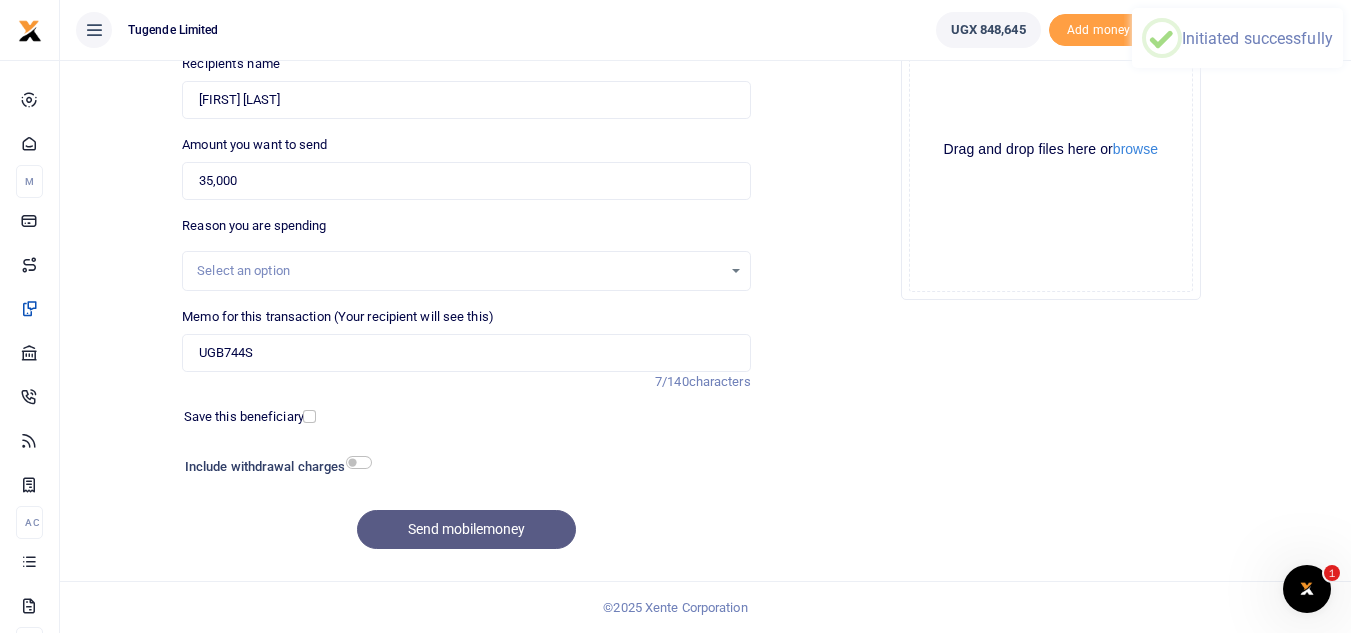 scroll, scrollTop: 0, scrollLeft: 0, axis: both 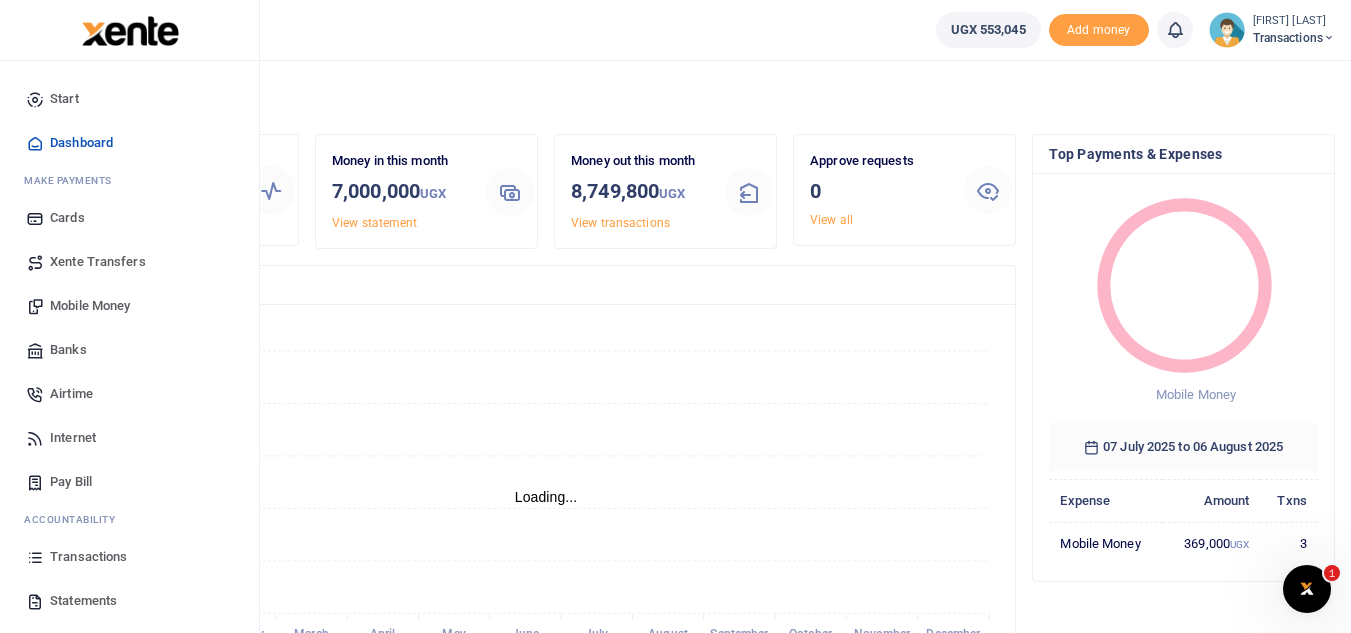 click on "Mobile Money" at bounding box center (129, 306) 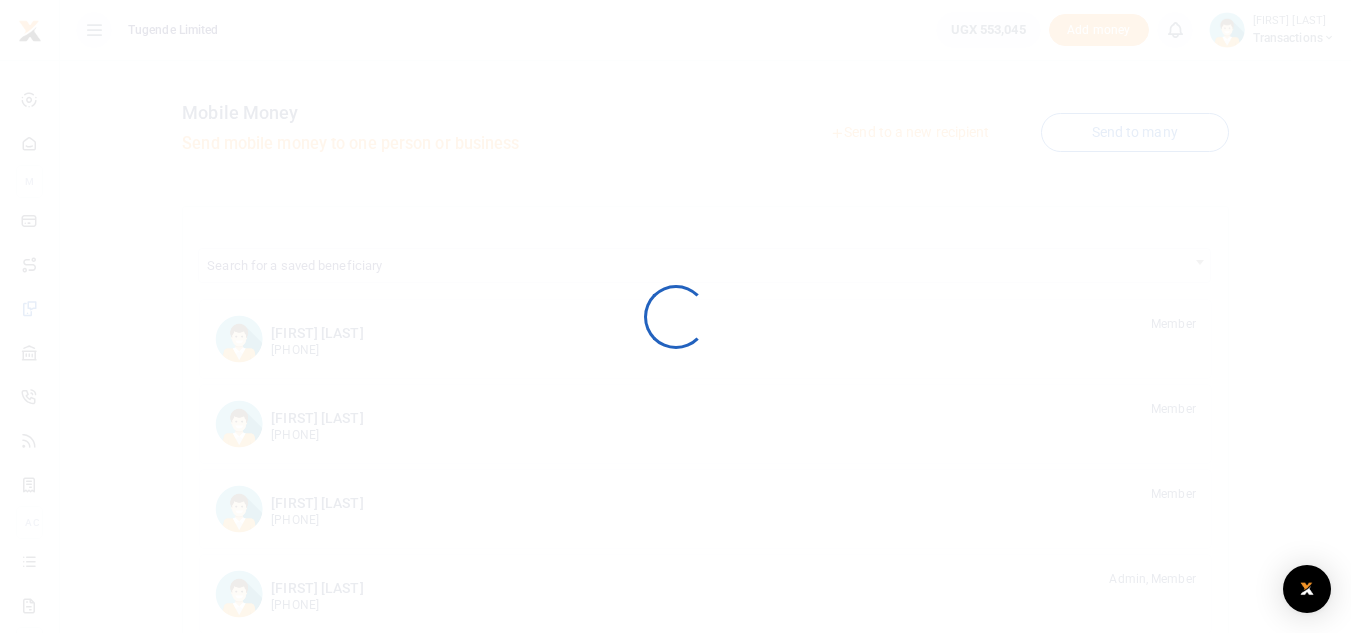 scroll, scrollTop: 0, scrollLeft: 0, axis: both 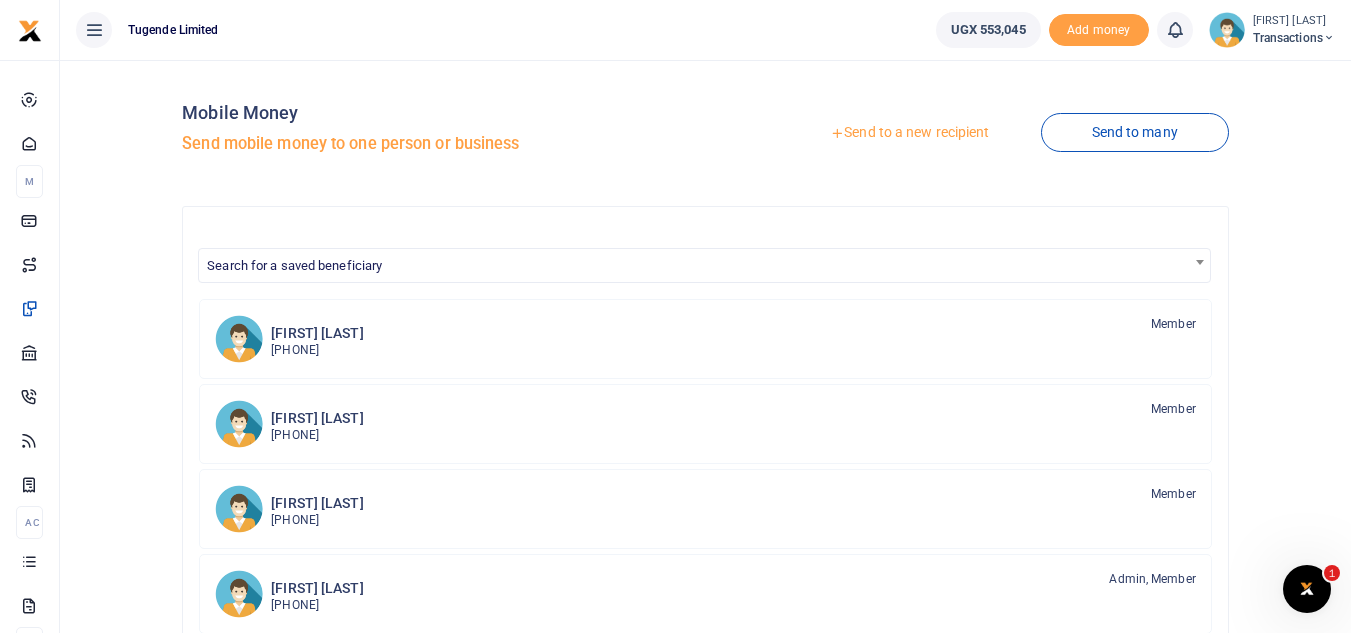 click on "Send to a new recipient" at bounding box center [909, 133] 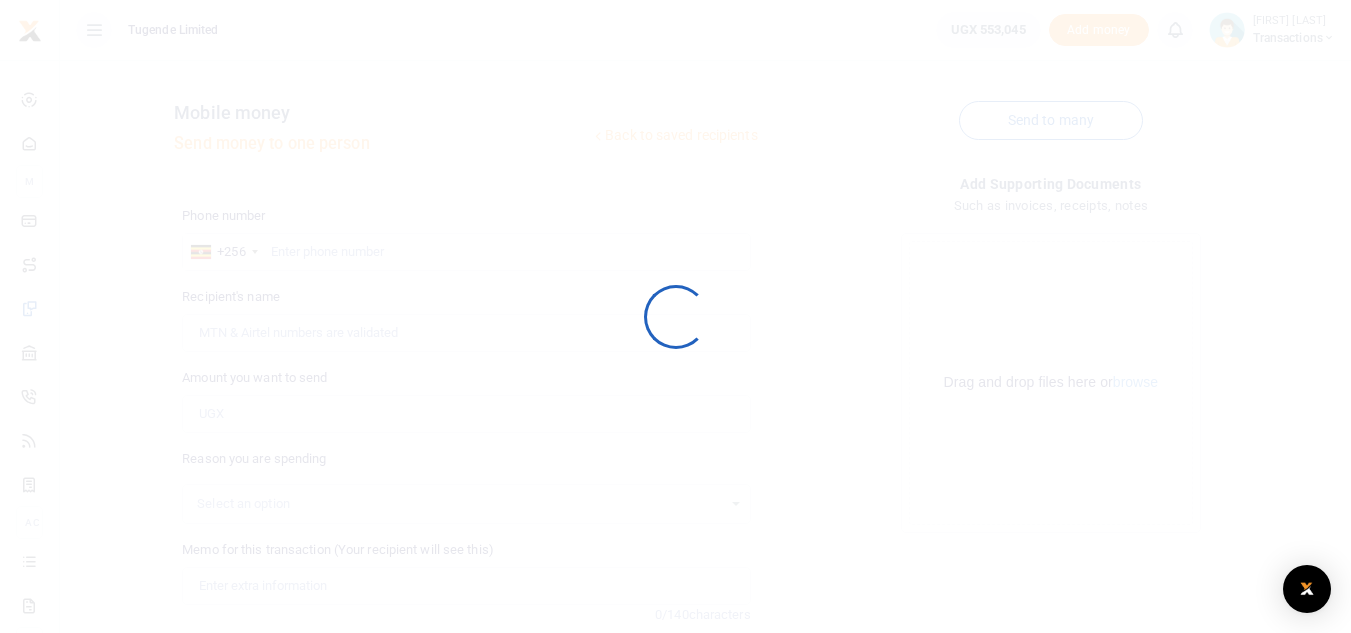 scroll, scrollTop: 0, scrollLeft: 0, axis: both 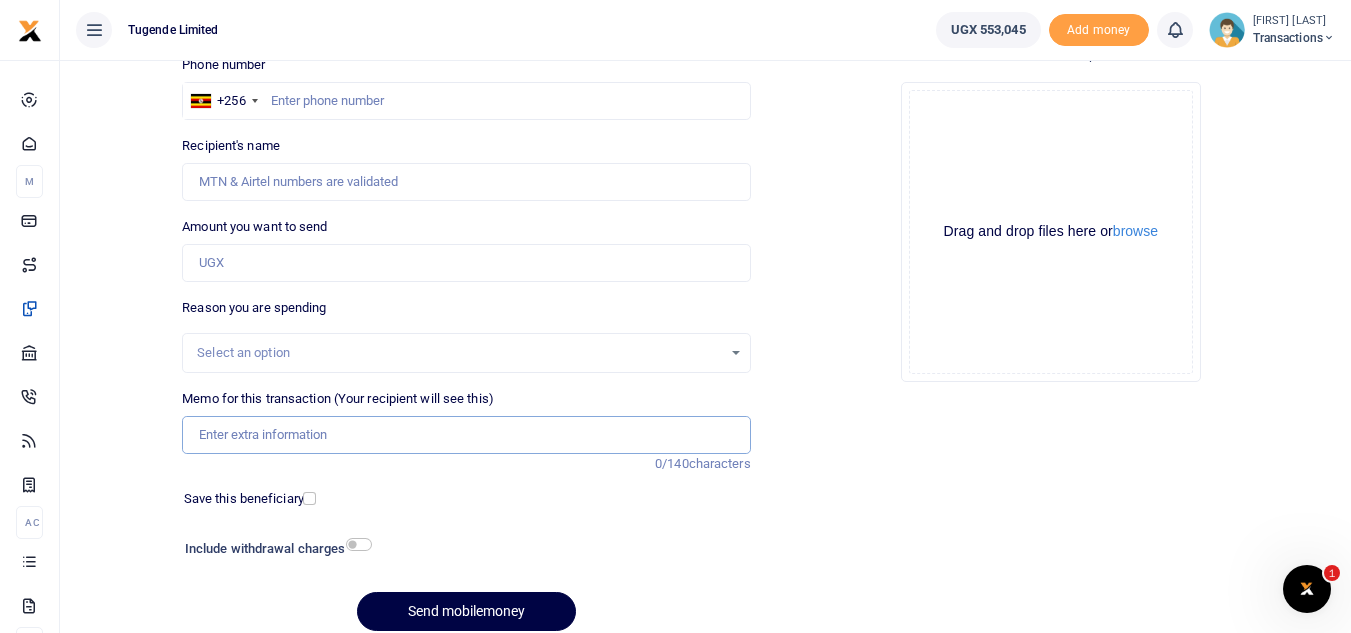 click on "Memo for this transaction (Your recipient will see this)" at bounding box center (466, 435) 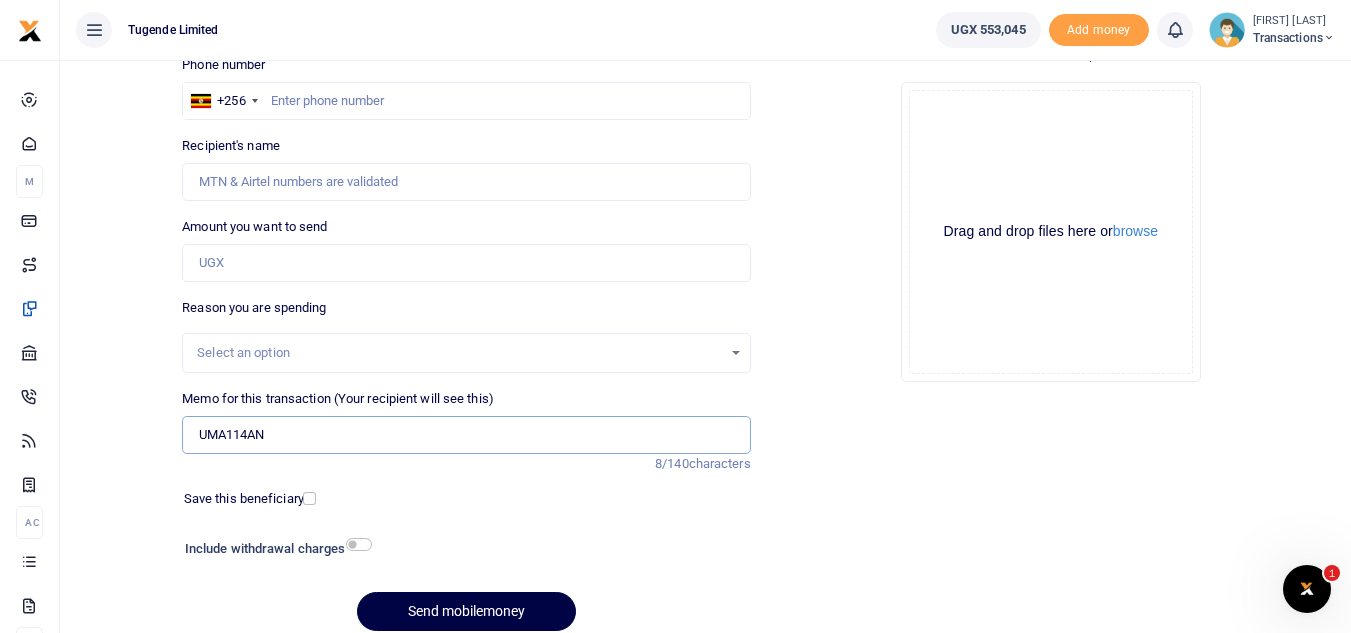 type on "UMA114AN" 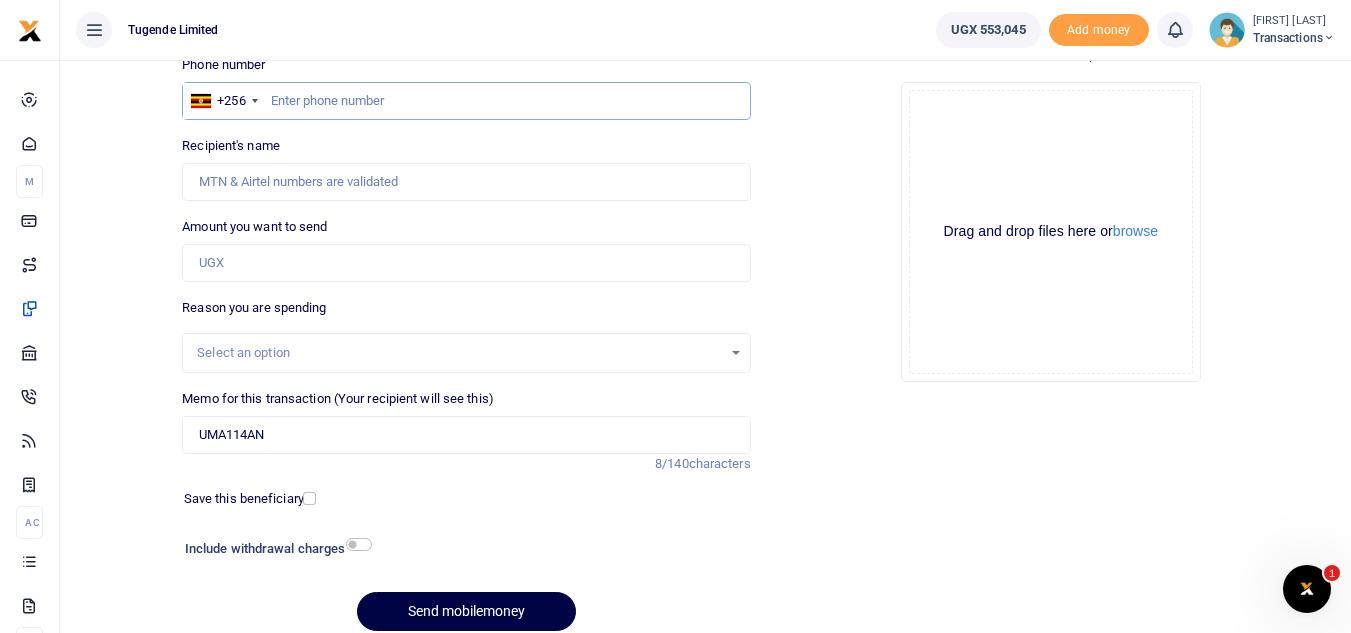 click at bounding box center (466, 101) 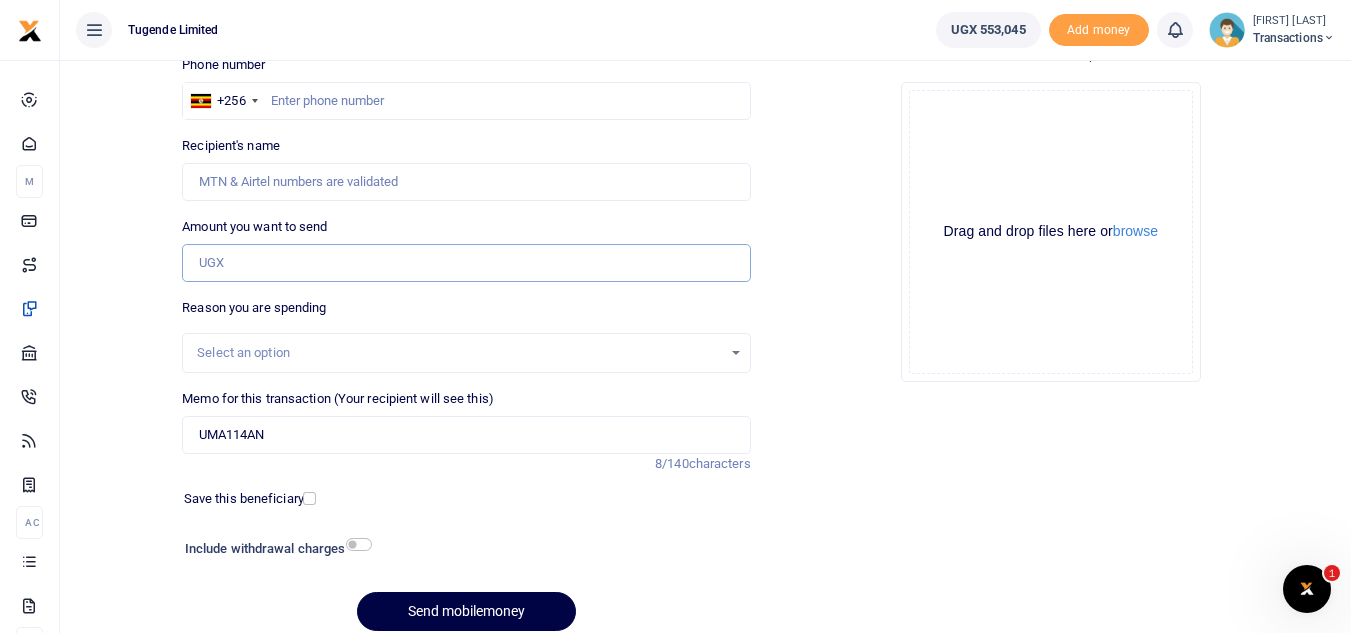 click on "Amount you want to send" at bounding box center (466, 263) 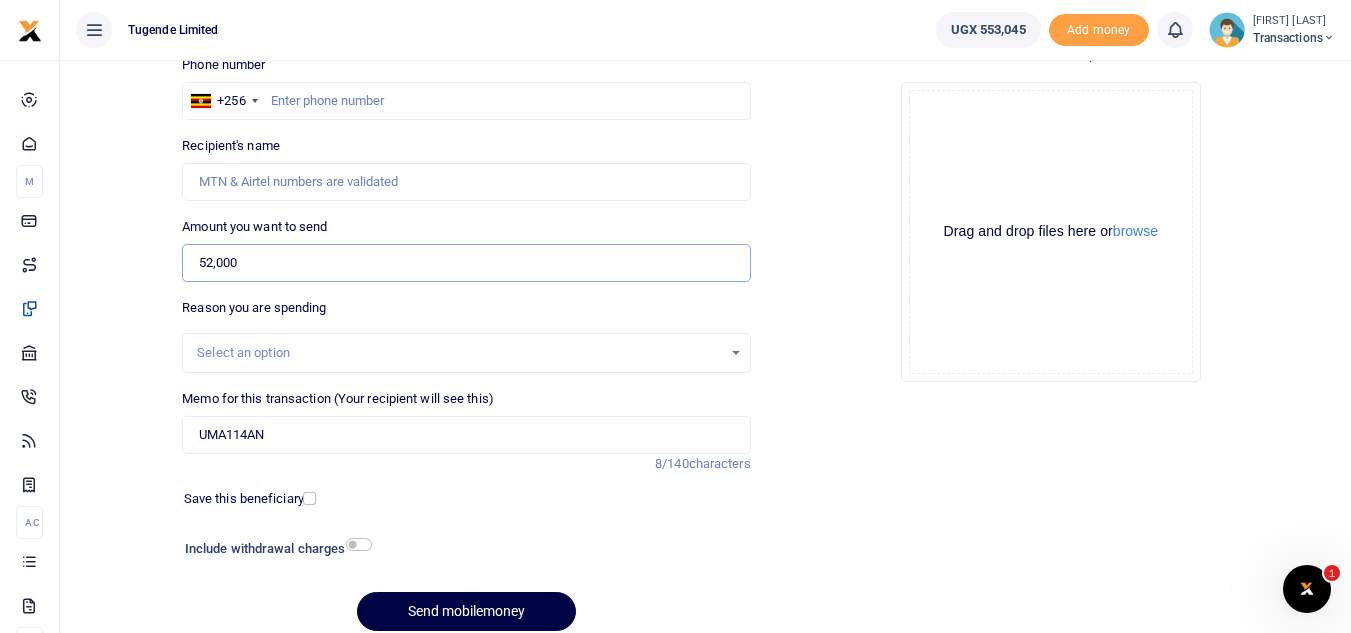 type on "52,000" 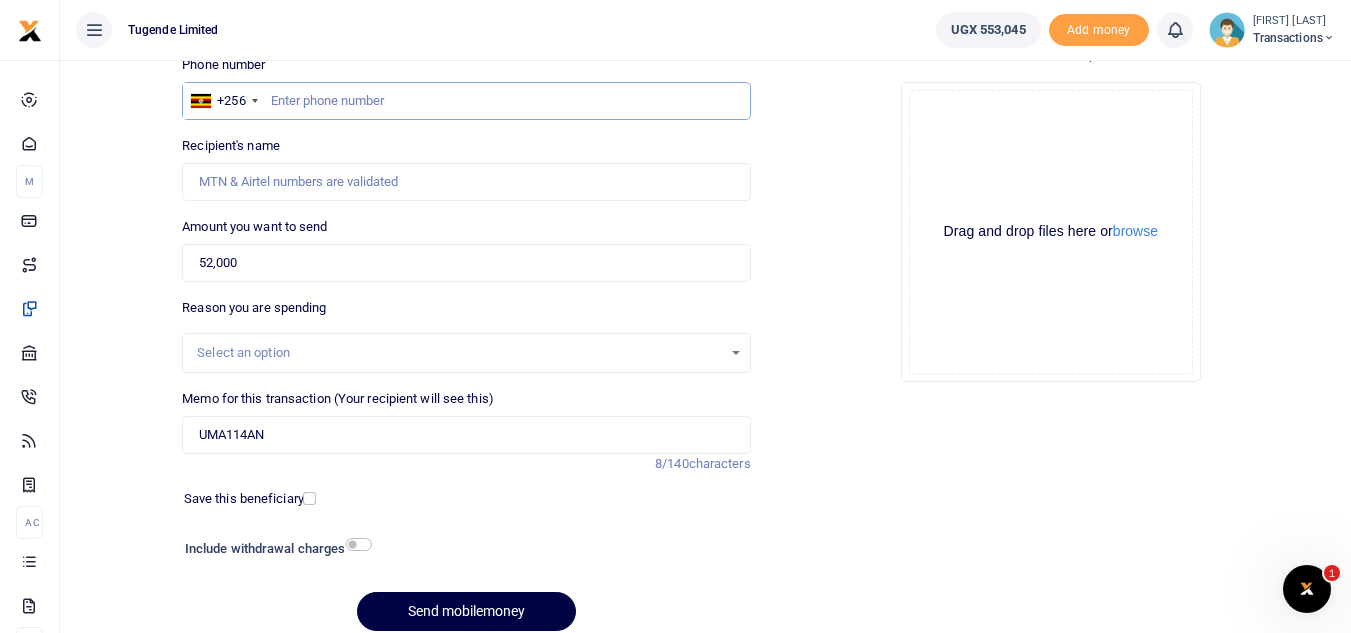 click at bounding box center (466, 101) 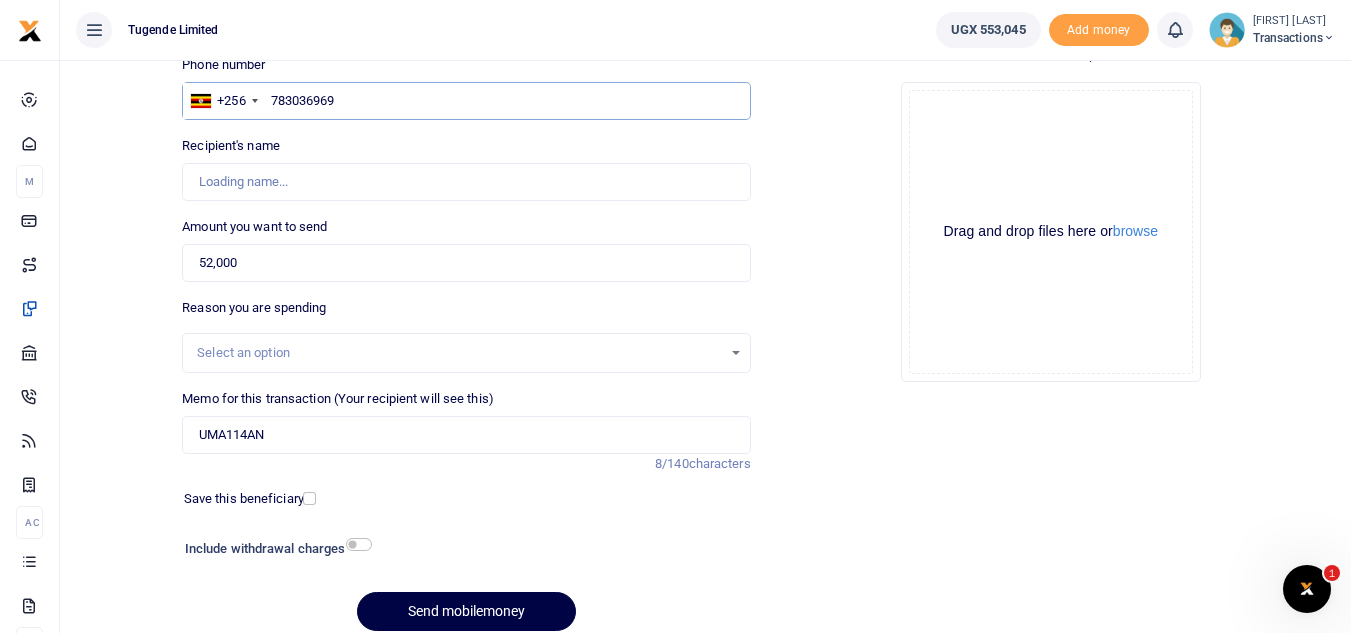 type on "Victo Nakato" 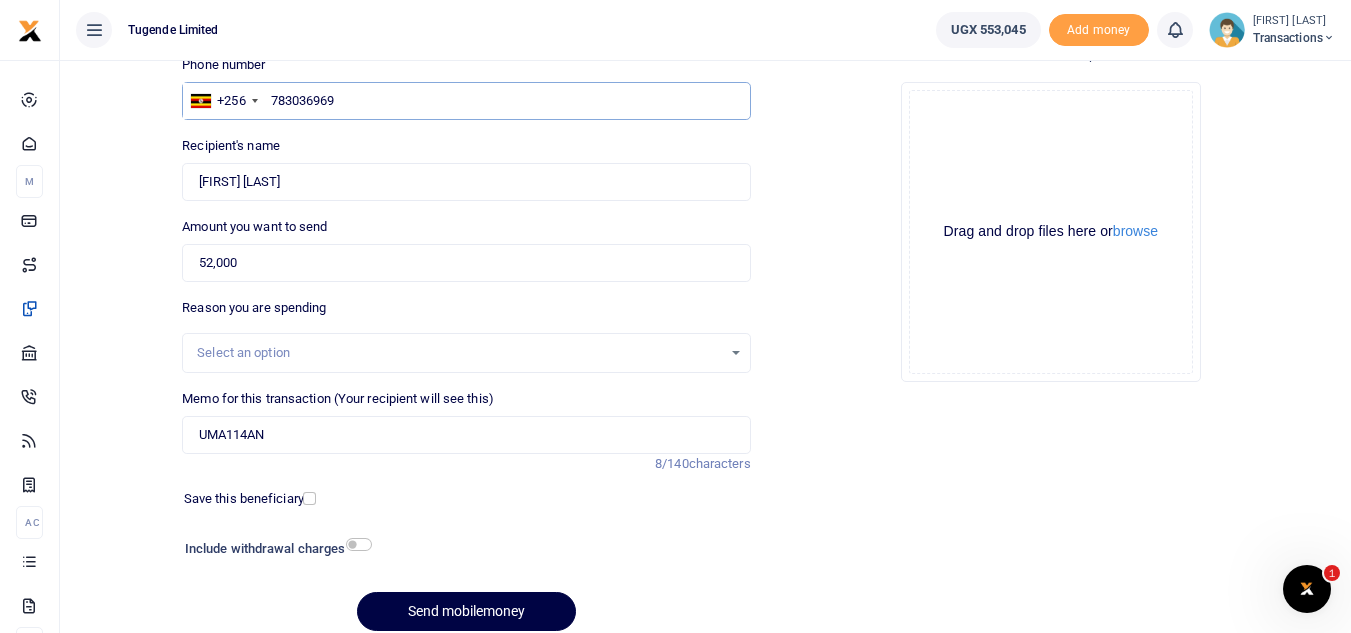 type on "783036969" 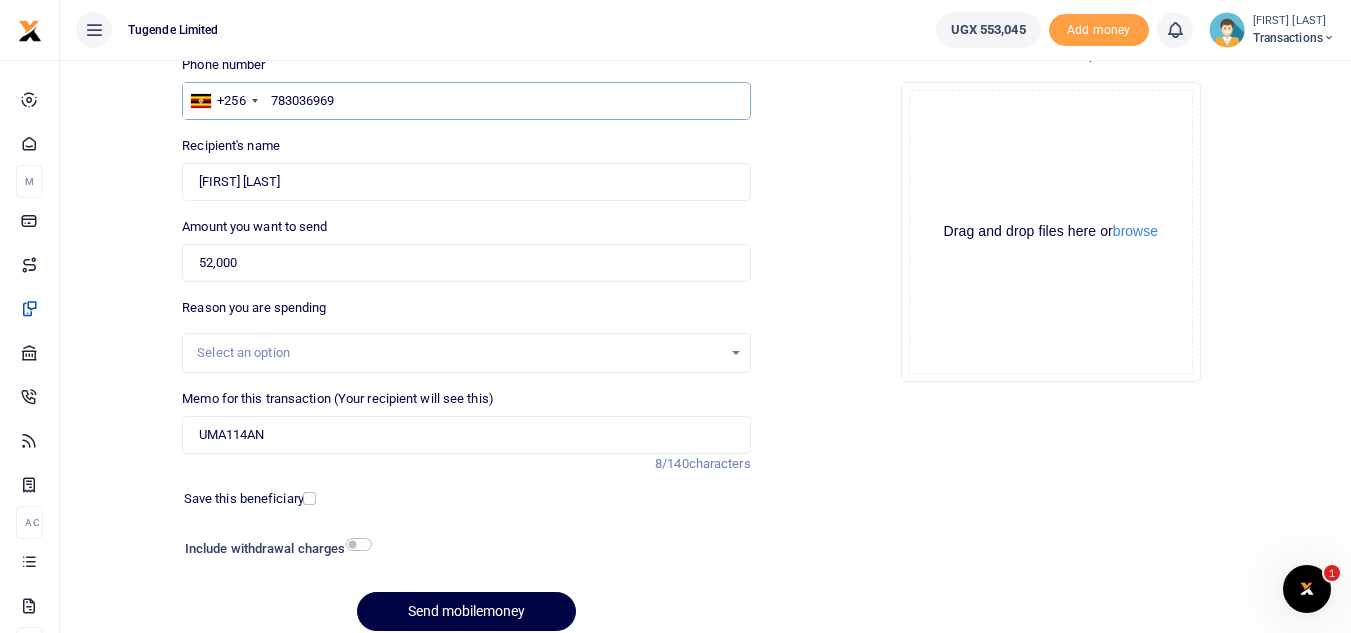 scroll, scrollTop: 233, scrollLeft: 0, axis: vertical 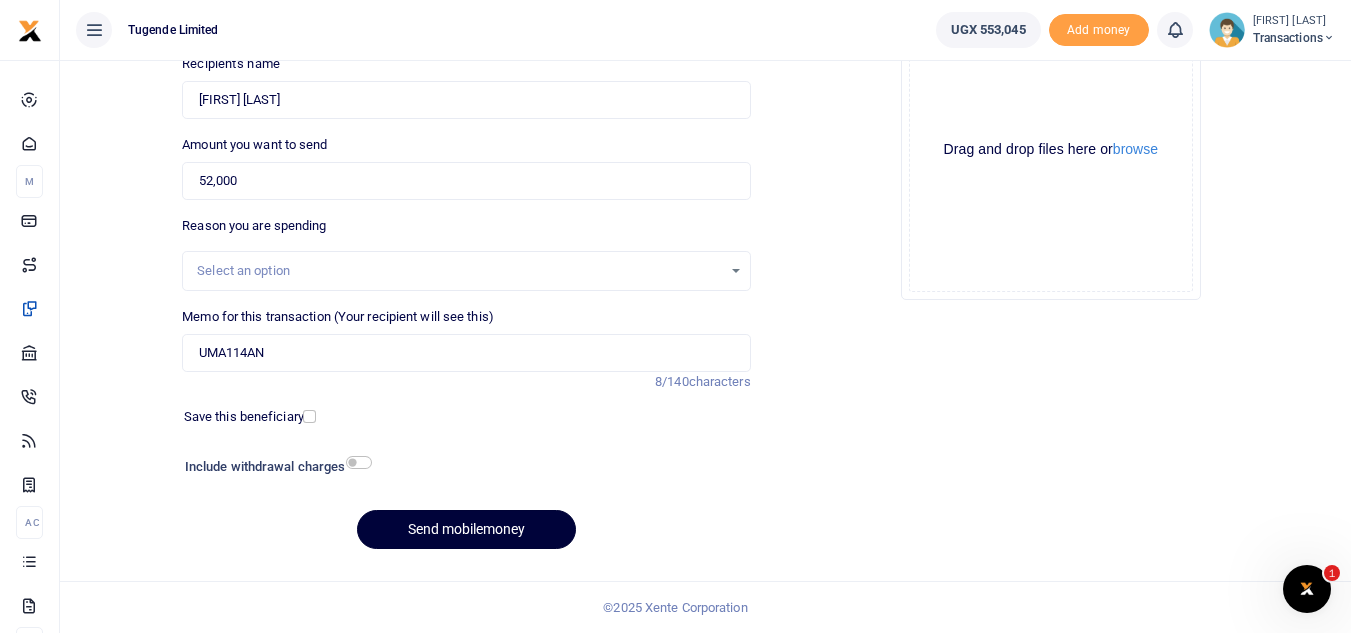 click on "Send mobilemoney" at bounding box center [466, 529] 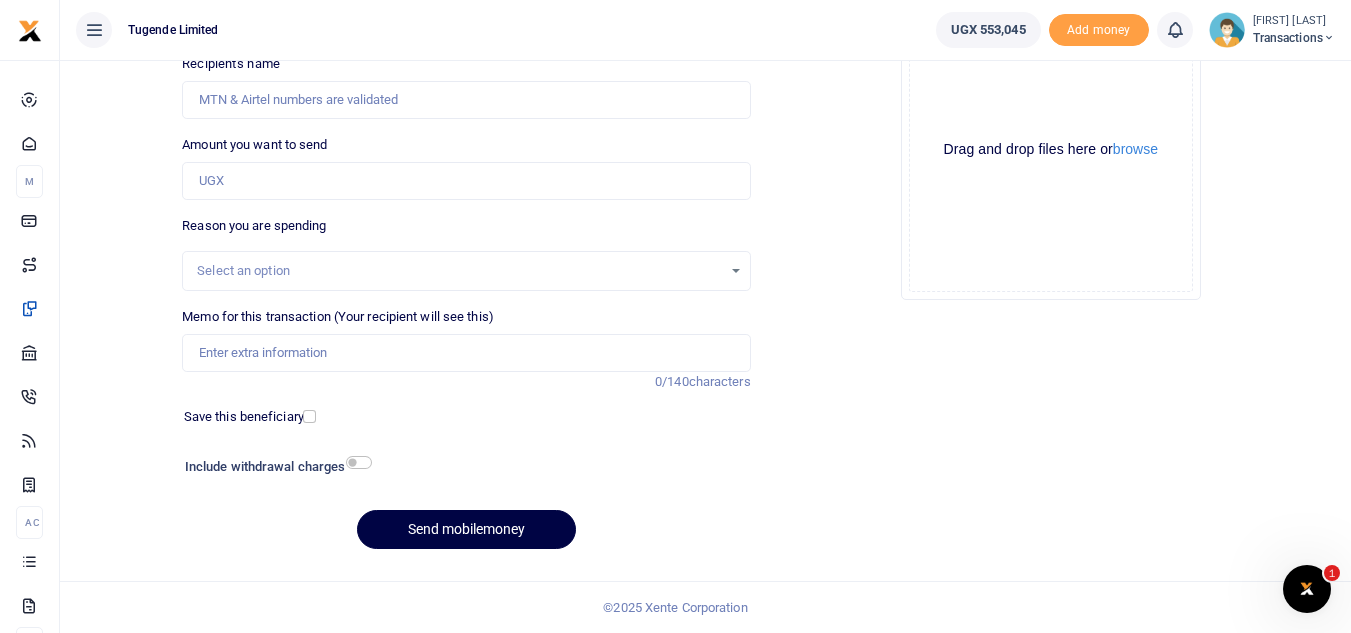 scroll, scrollTop: 0, scrollLeft: 0, axis: both 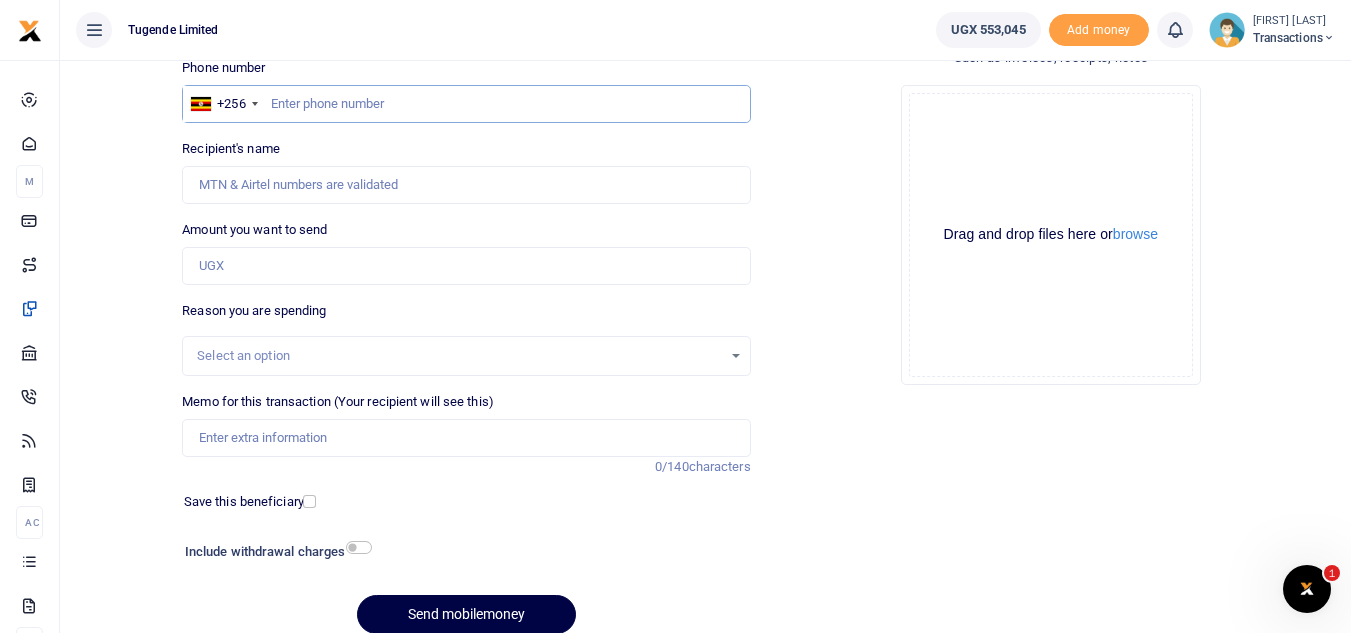 click at bounding box center [466, 104] 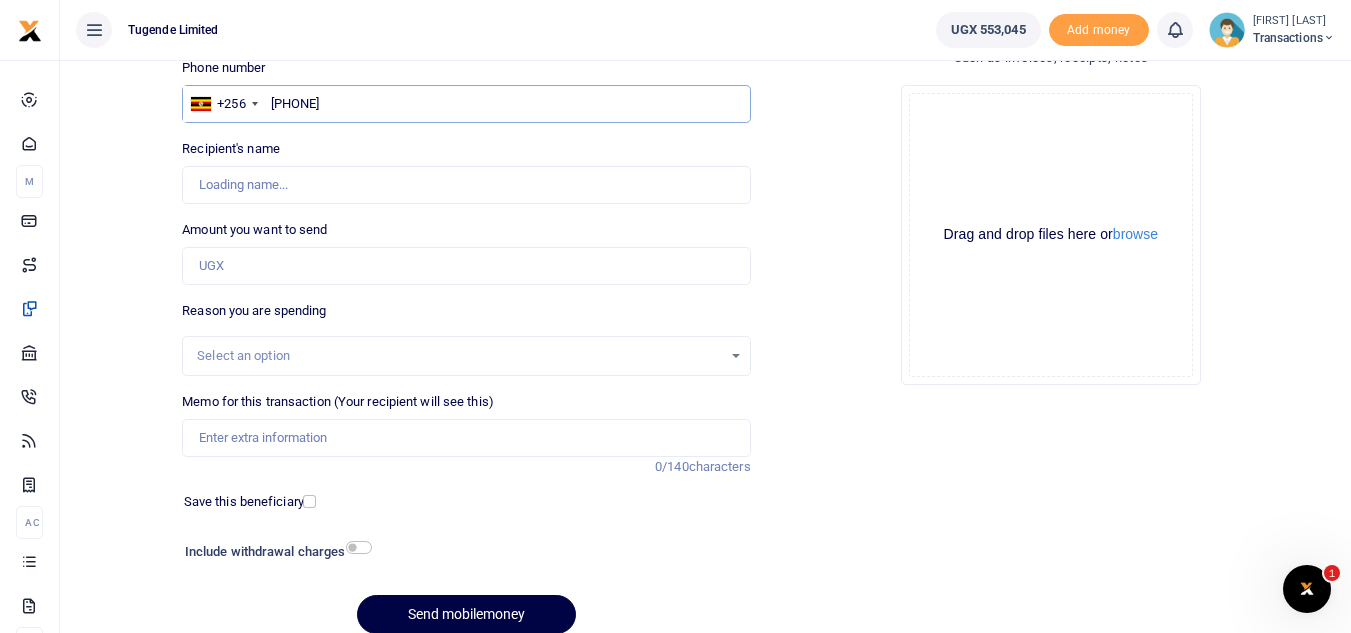 type on "755015176" 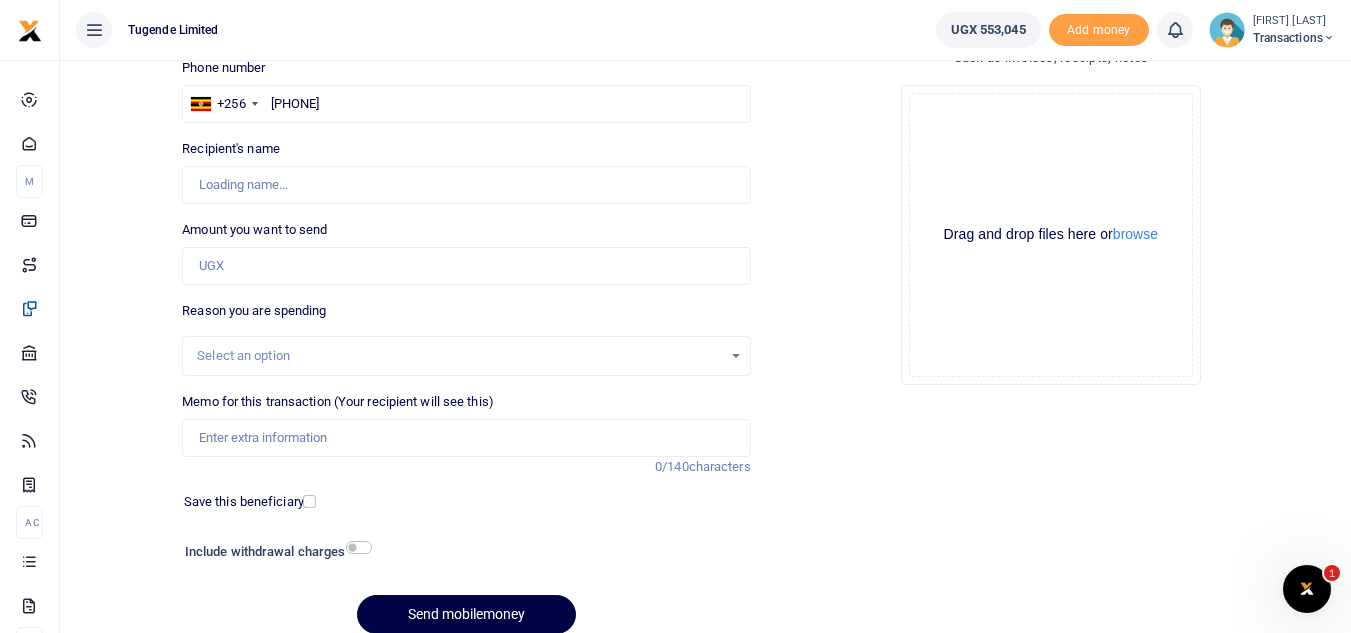 type on "Benon Kalungi" 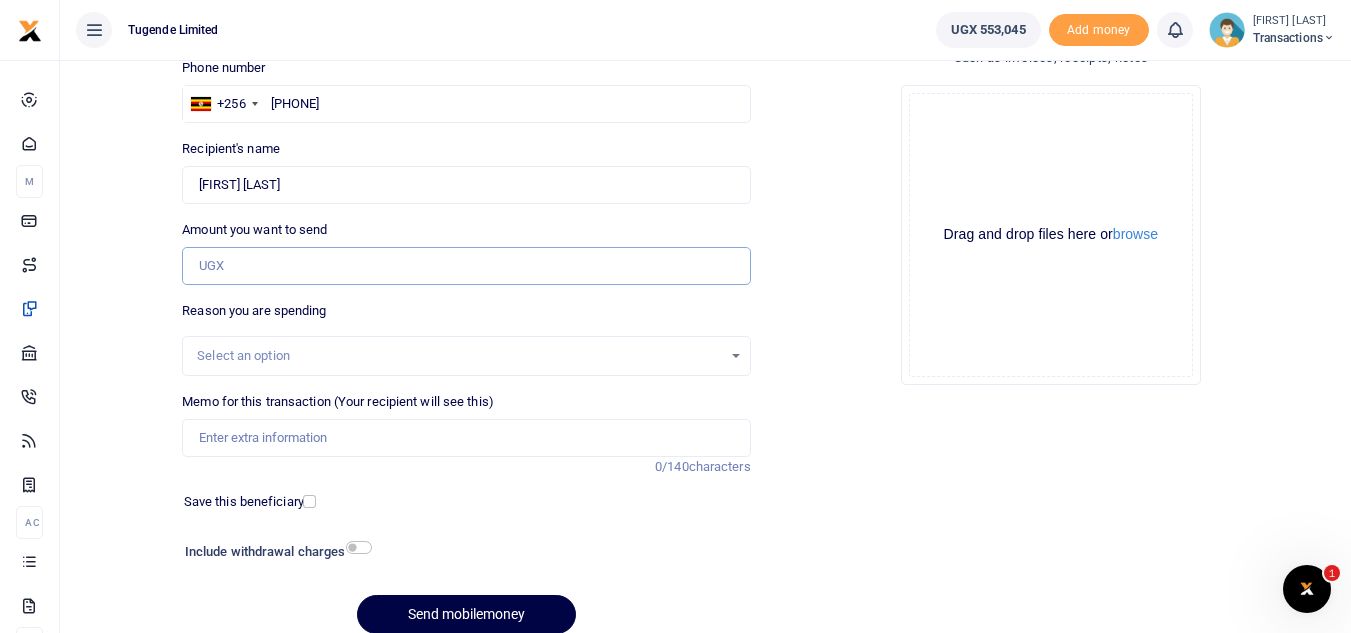 click on "Amount you want to send" at bounding box center [466, 266] 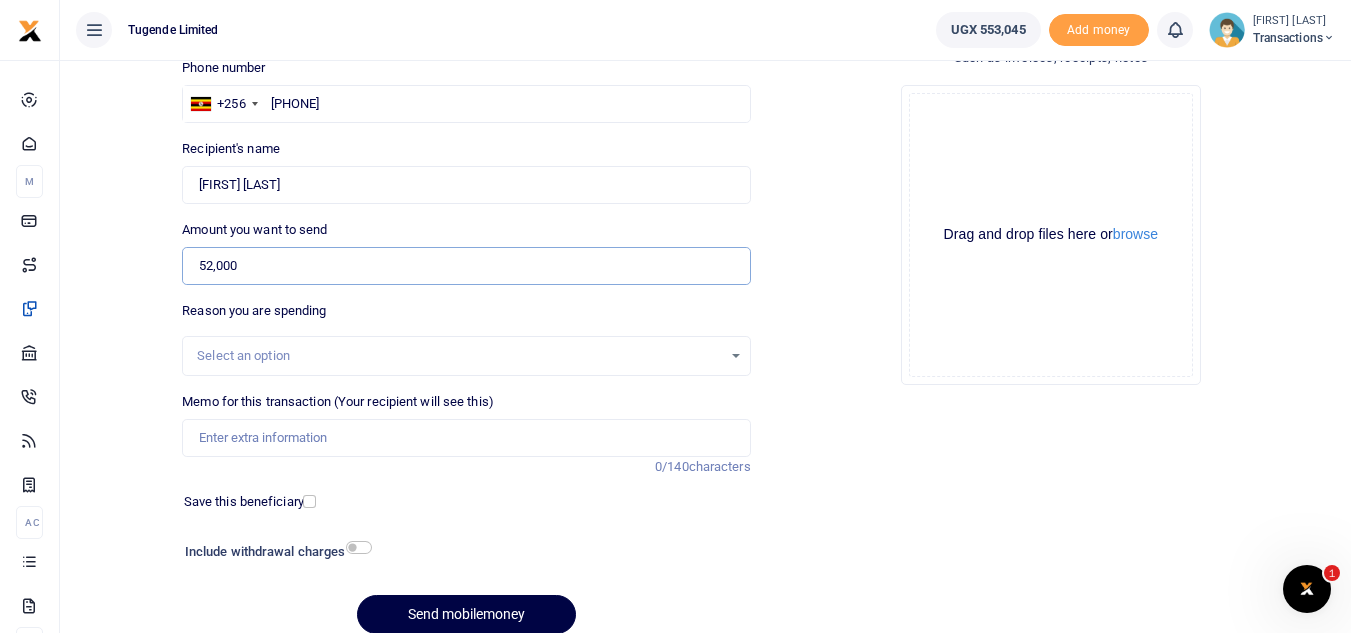 type on "52,000" 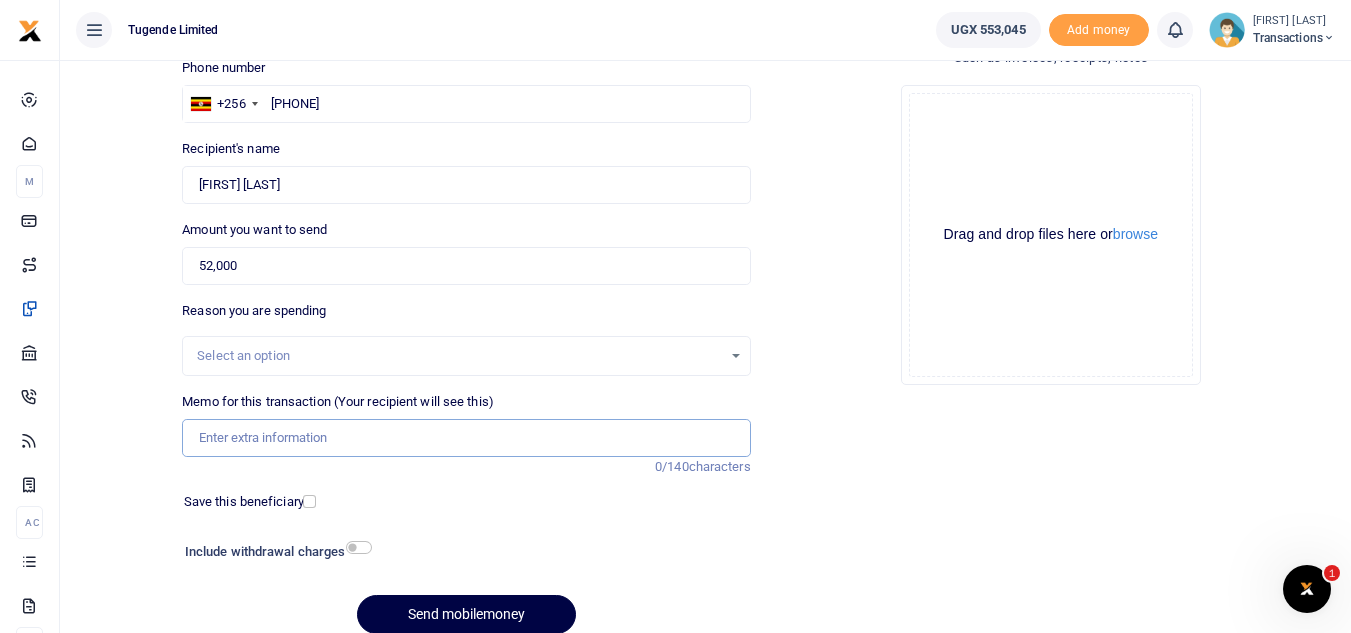 click on "Memo for this transaction (Your recipient will see this)" at bounding box center (466, 438) 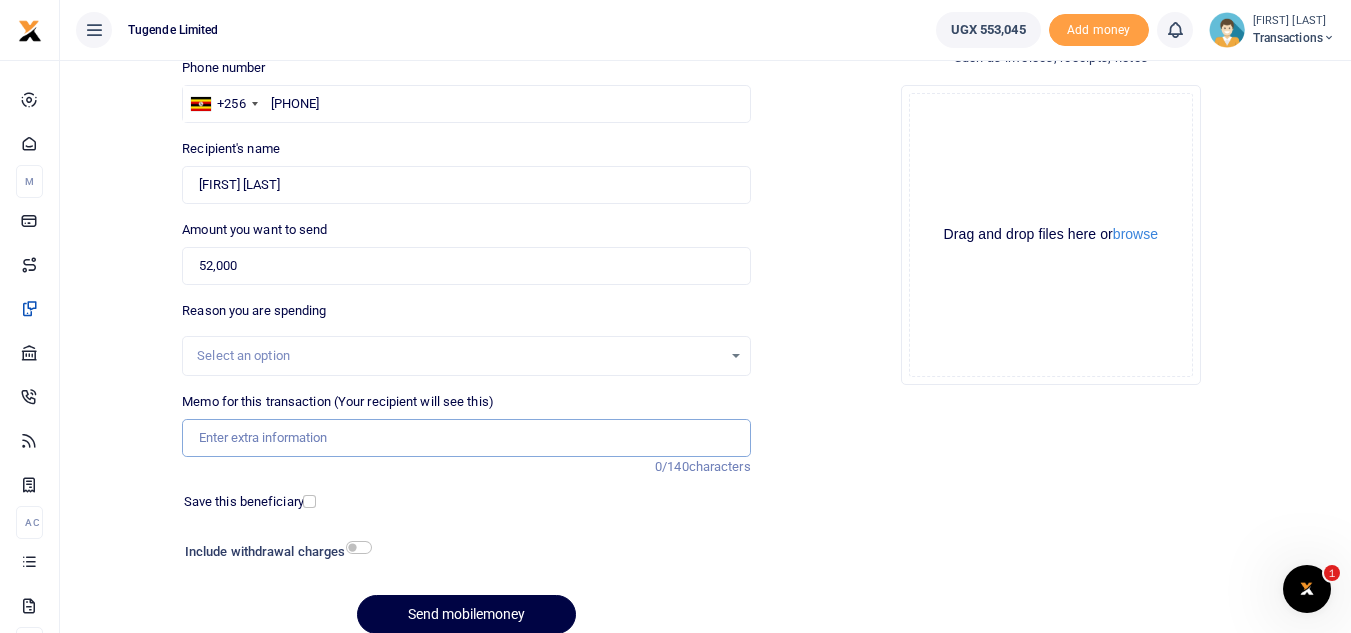 paste on "UGC247T" 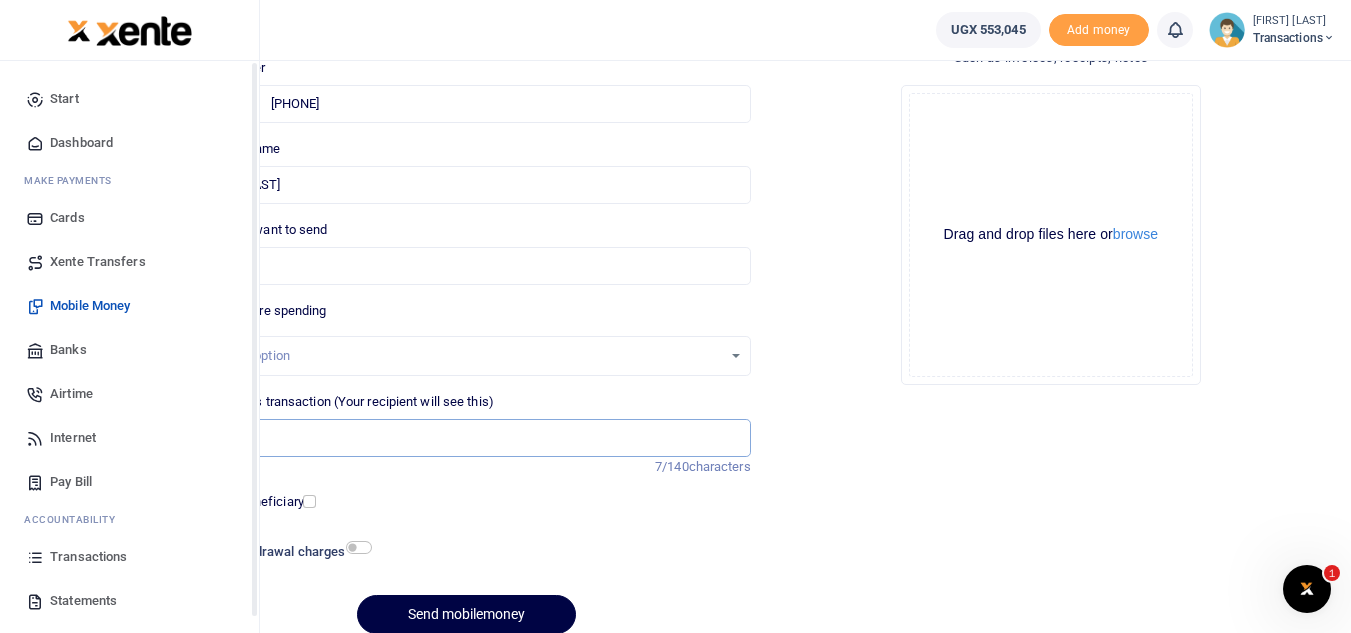 type on "UGC247T" 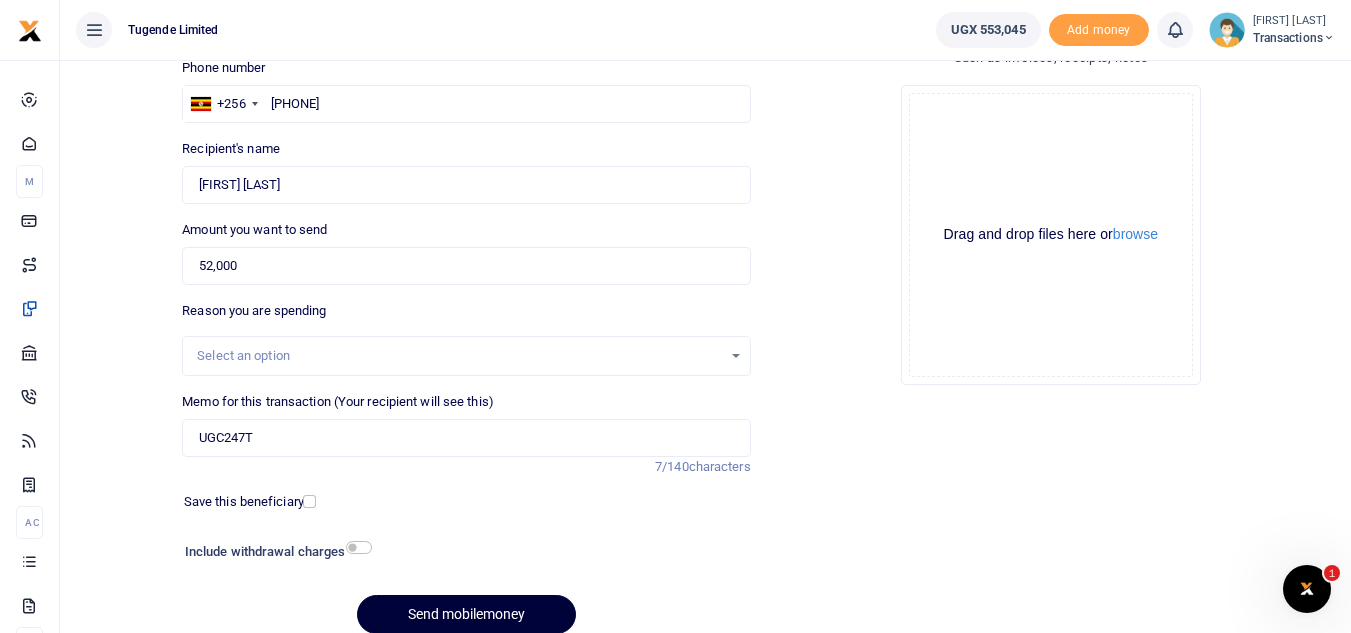 click on "Send mobilemoney" at bounding box center (466, 614) 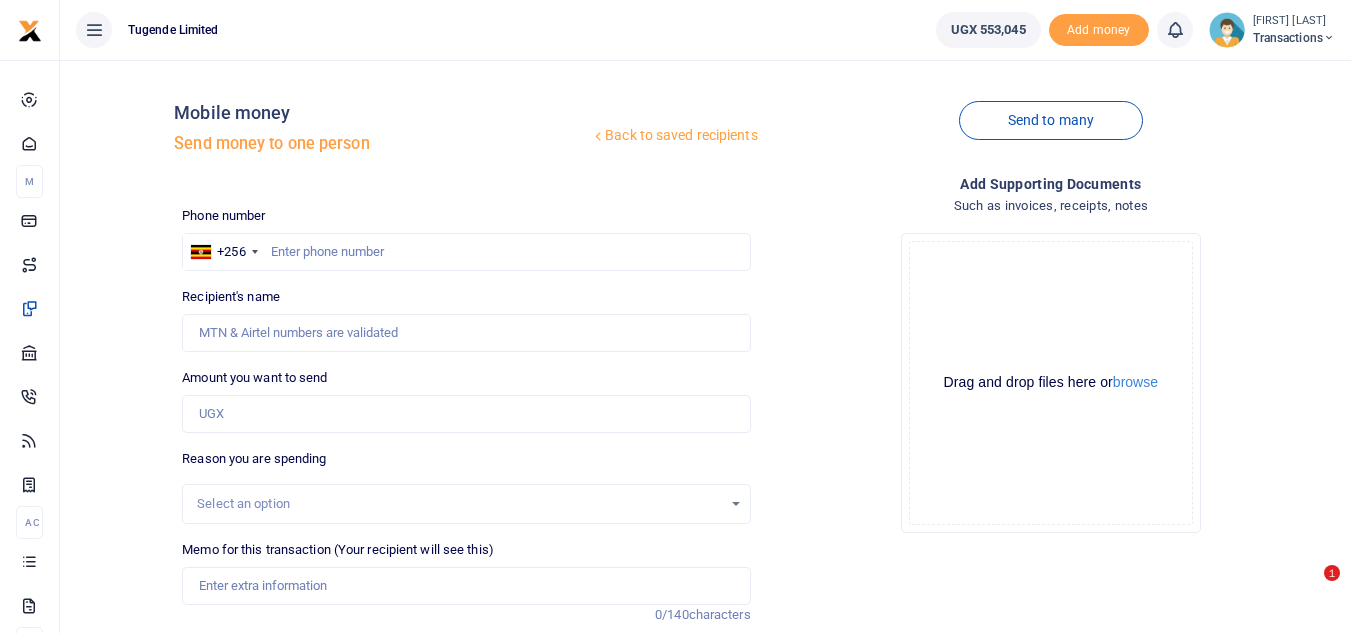 scroll, scrollTop: 148, scrollLeft: 0, axis: vertical 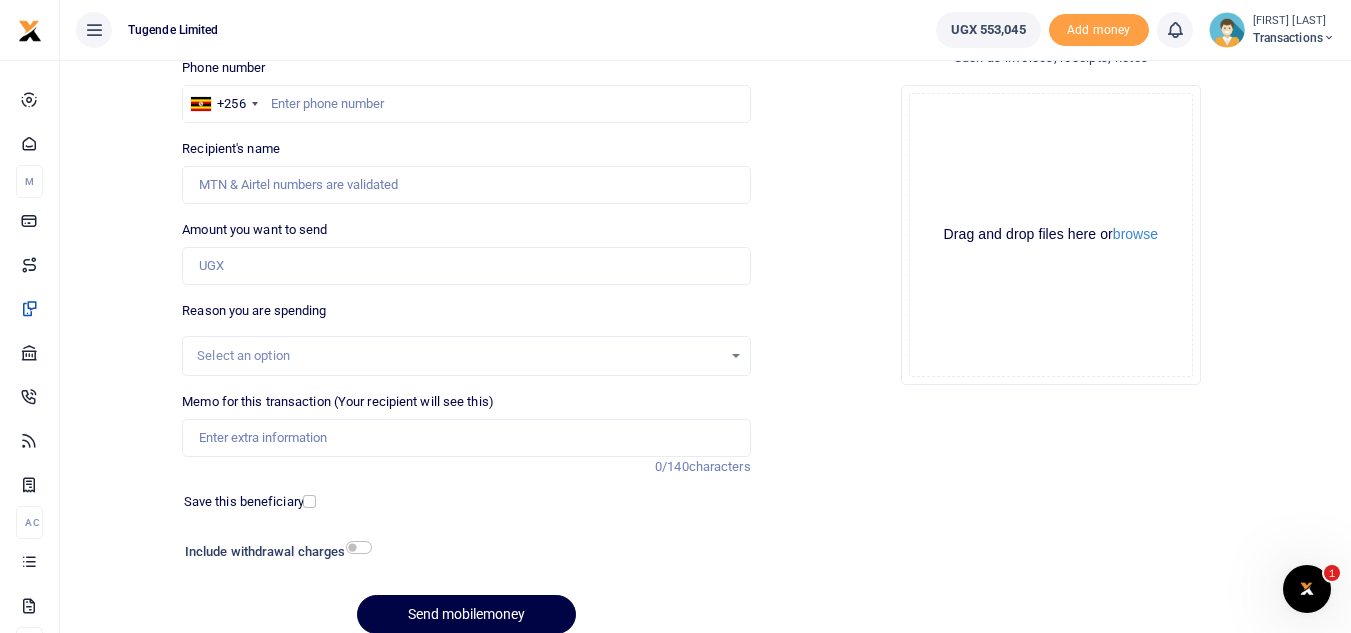 click on "[FIRST] [LAST]" at bounding box center [1294, 21] 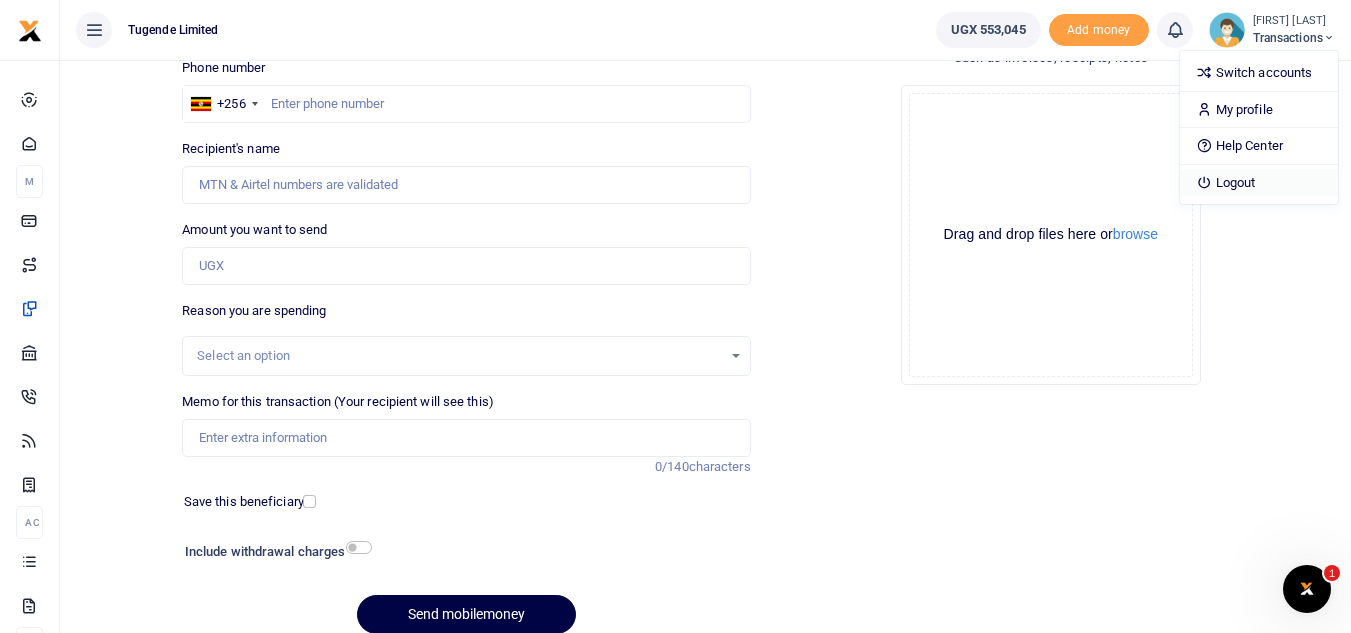 click on "Logout" at bounding box center (1259, 183) 